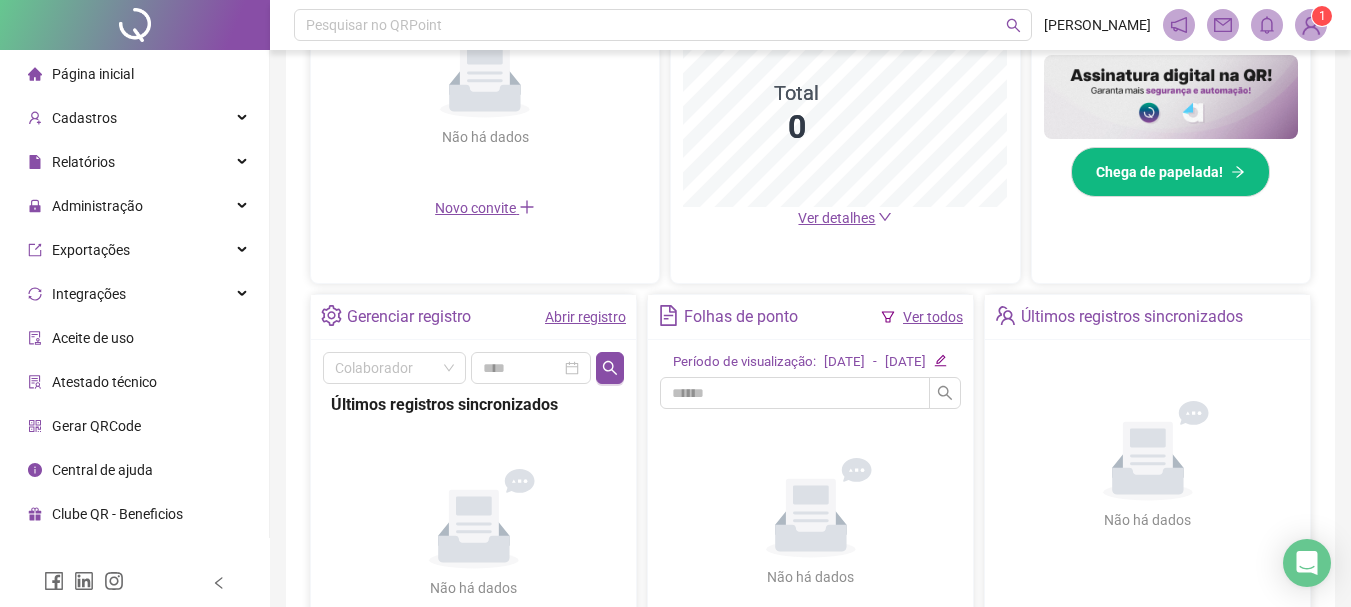 scroll, scrollTop: 705, scrollLeft: 0, axis: vertical 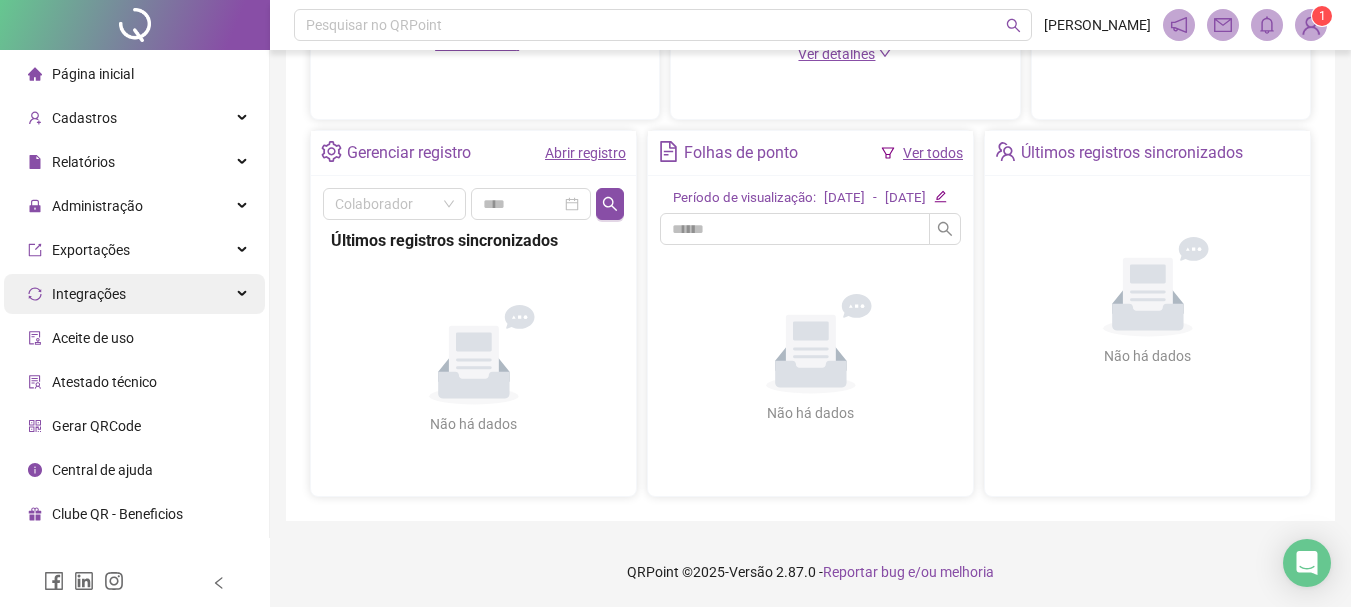 click on "Integrações" at bounding box center (134, 294) 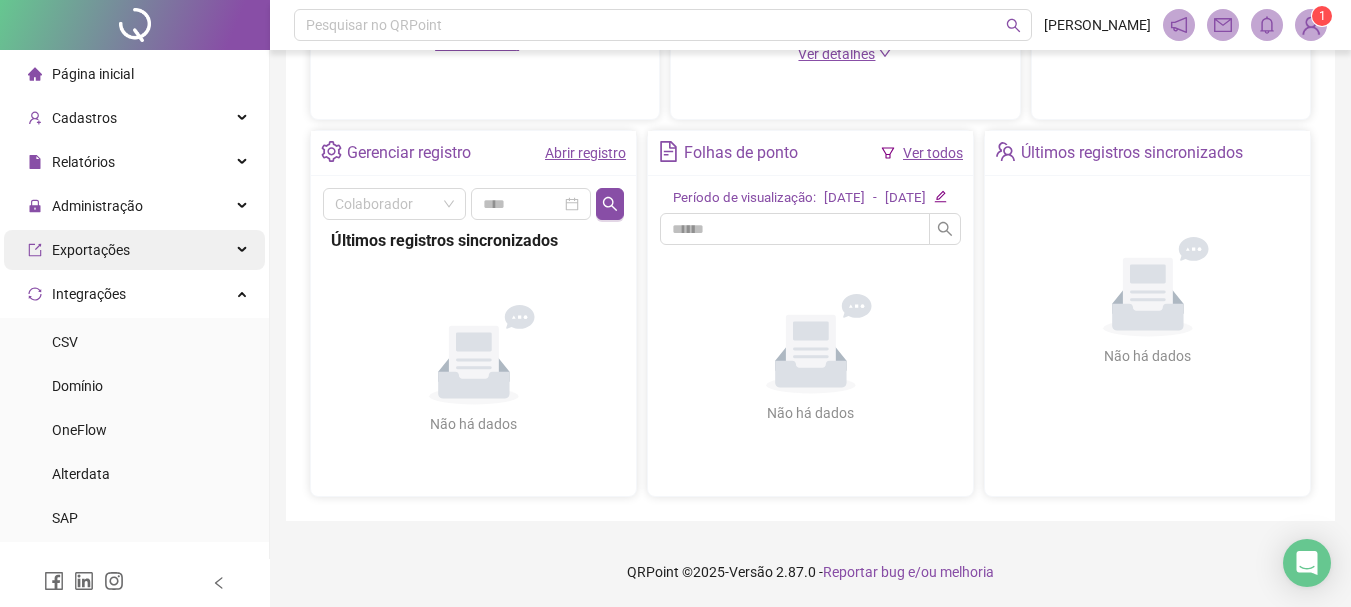 click on "Exportações" at bounding box center [134, 250] 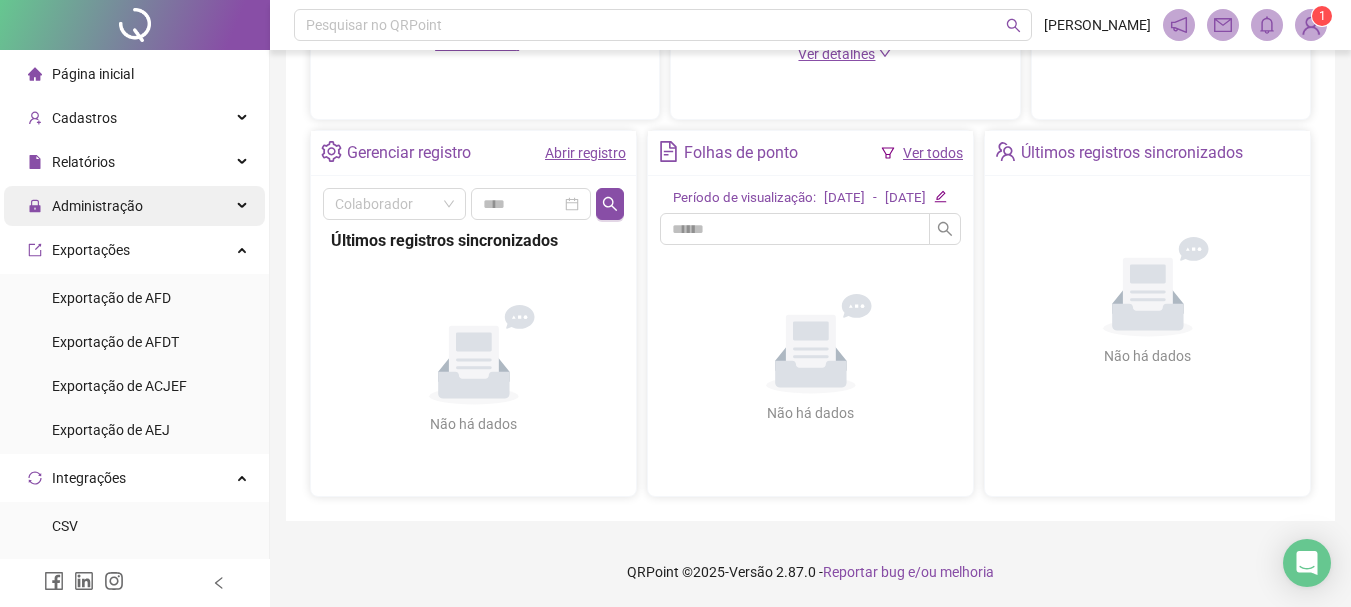 click on "Administração" at bounding box center (97, 206) 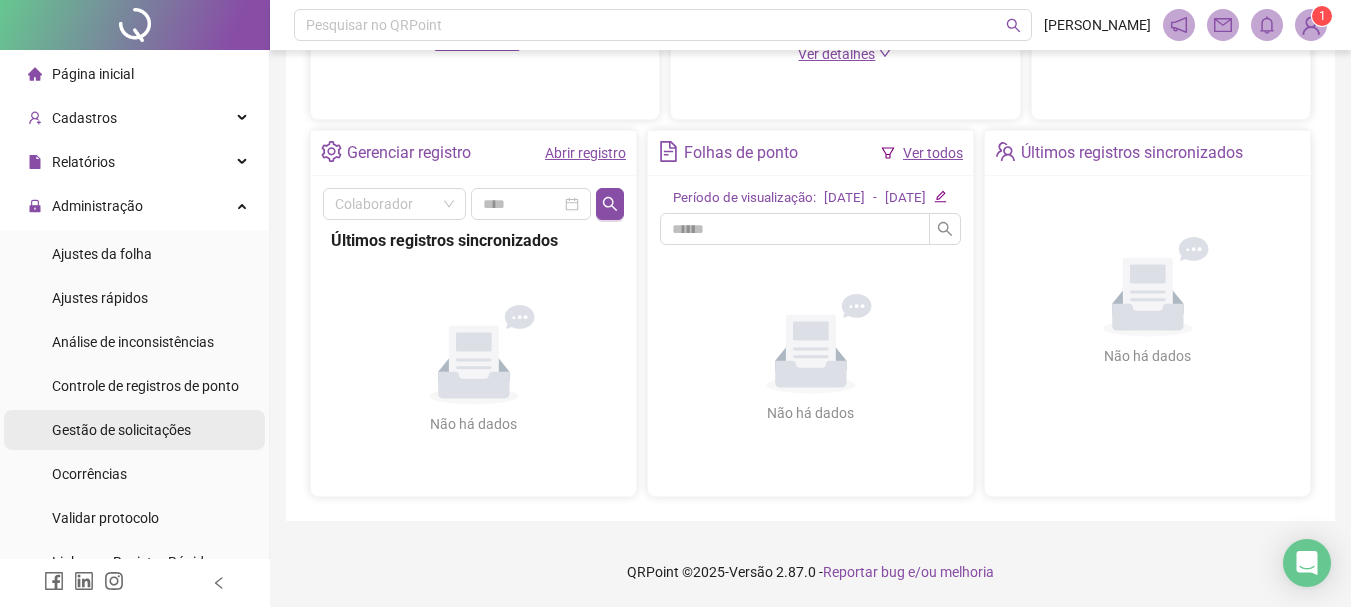 click on "Gestão de solicitações" at bounding box center [121, 430] 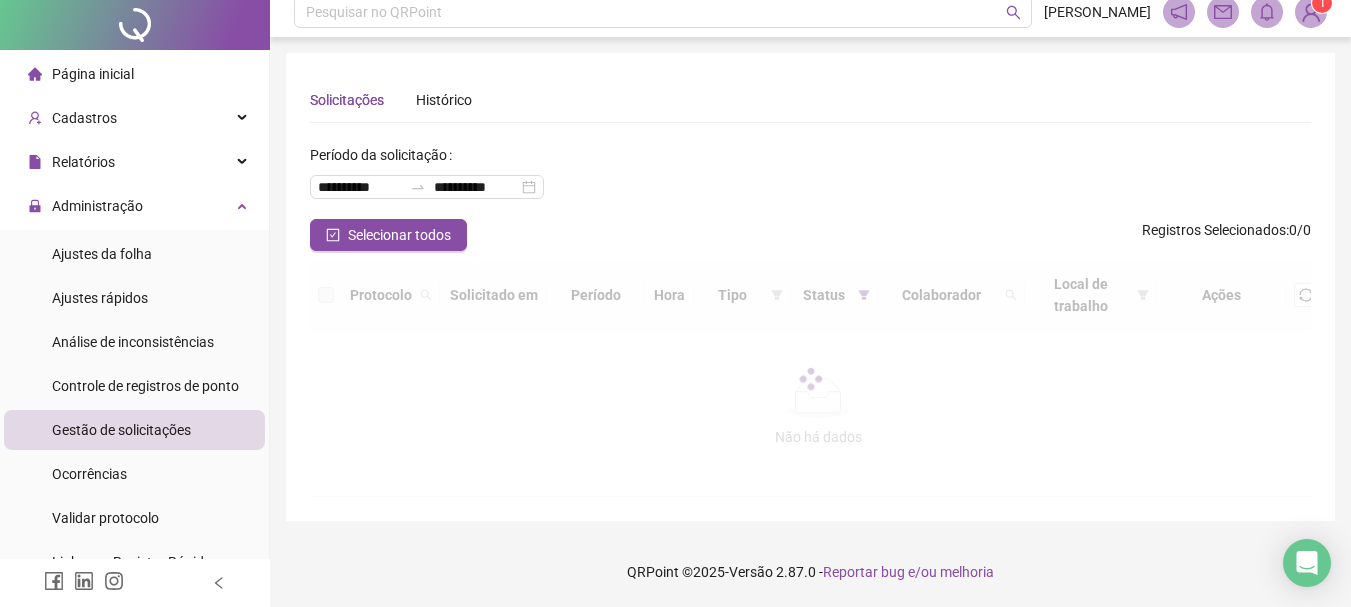scroll, scrollTop: 0, scrollLeft: 0, axis: both 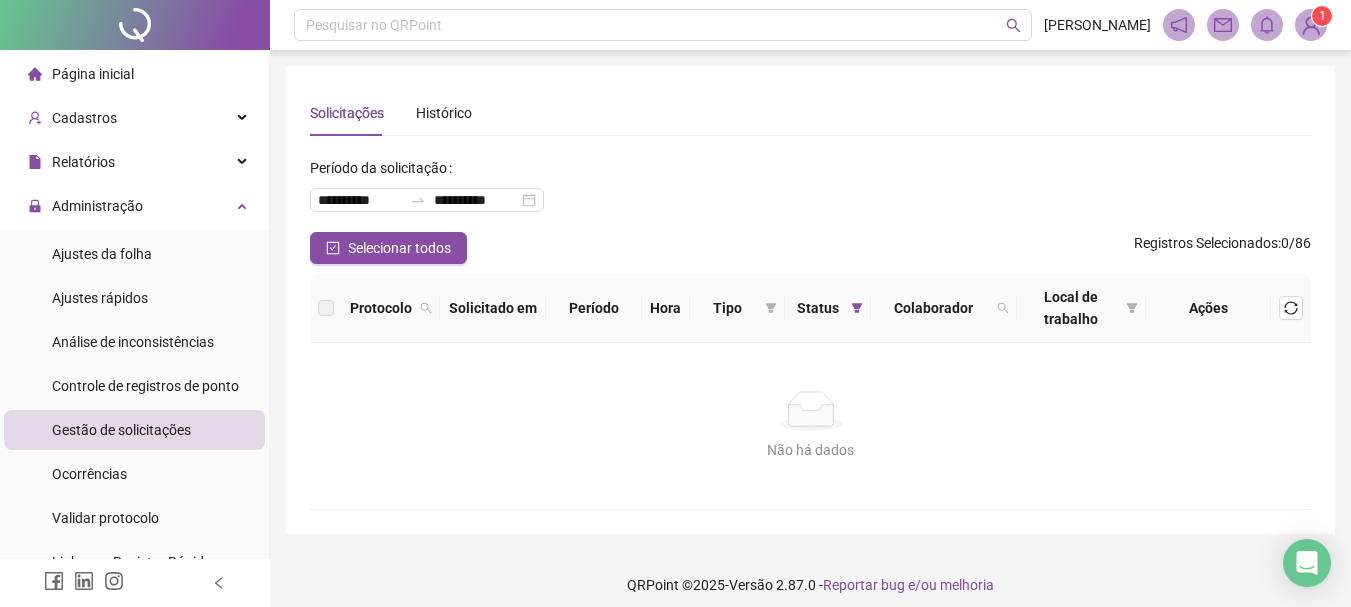 click at bounding box center [1291, 308] 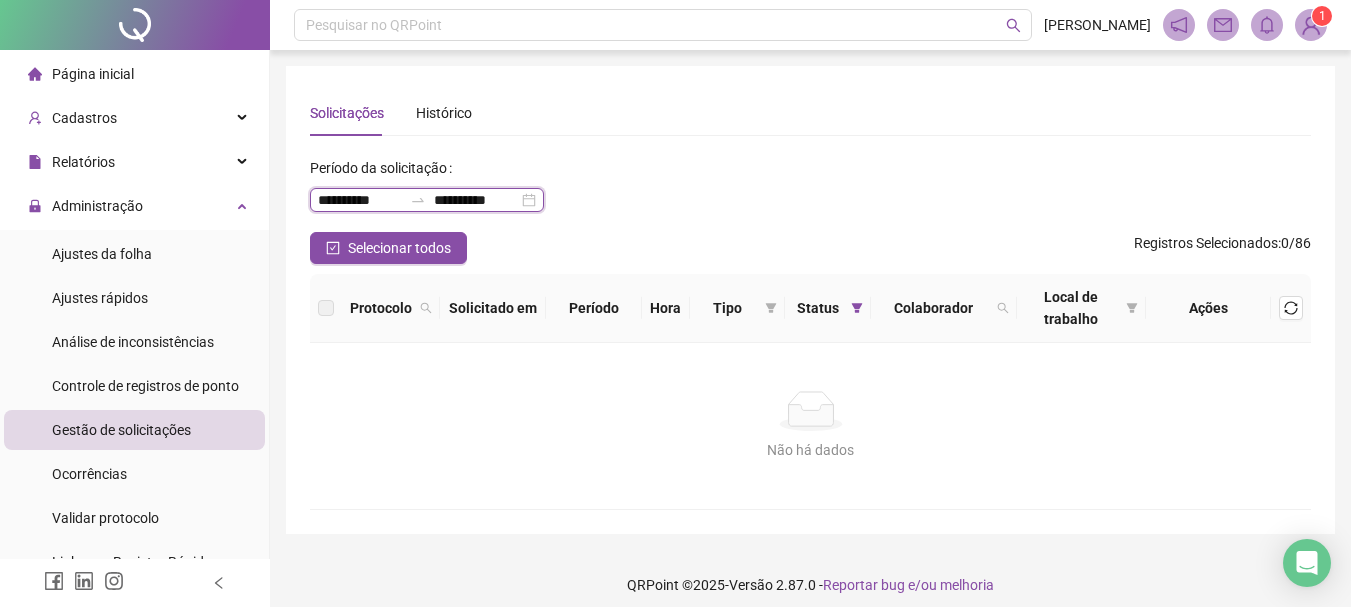 click on "**********" at bounding box center (360, 200) 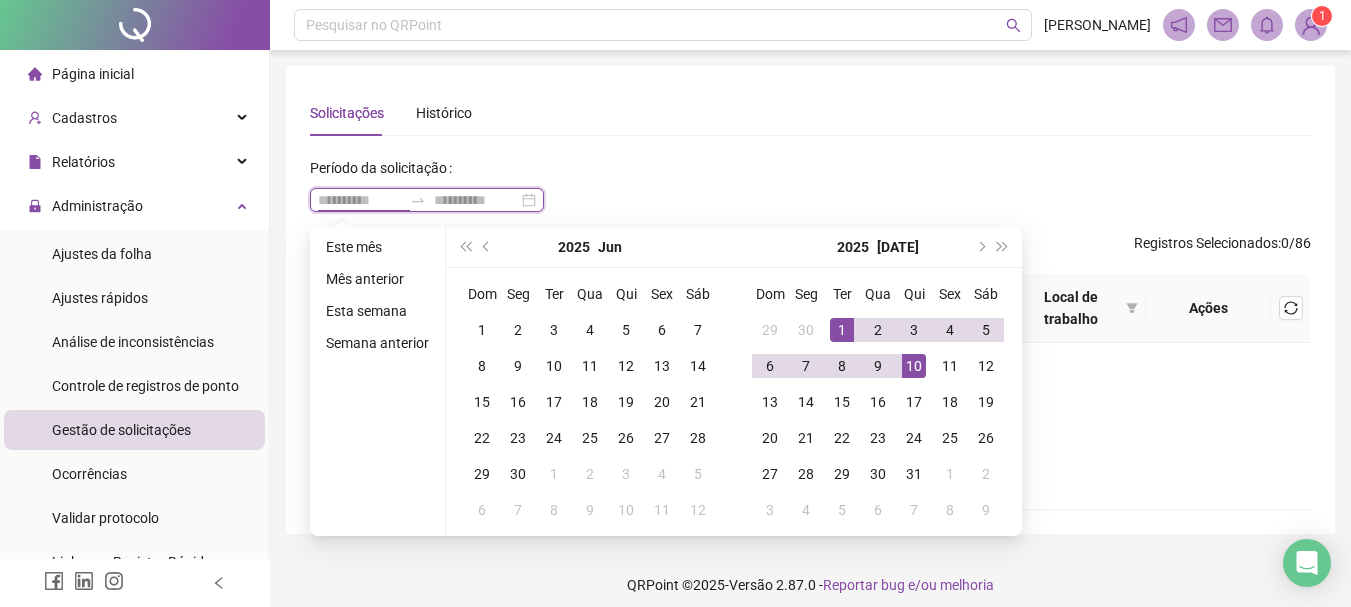 type on "**********" 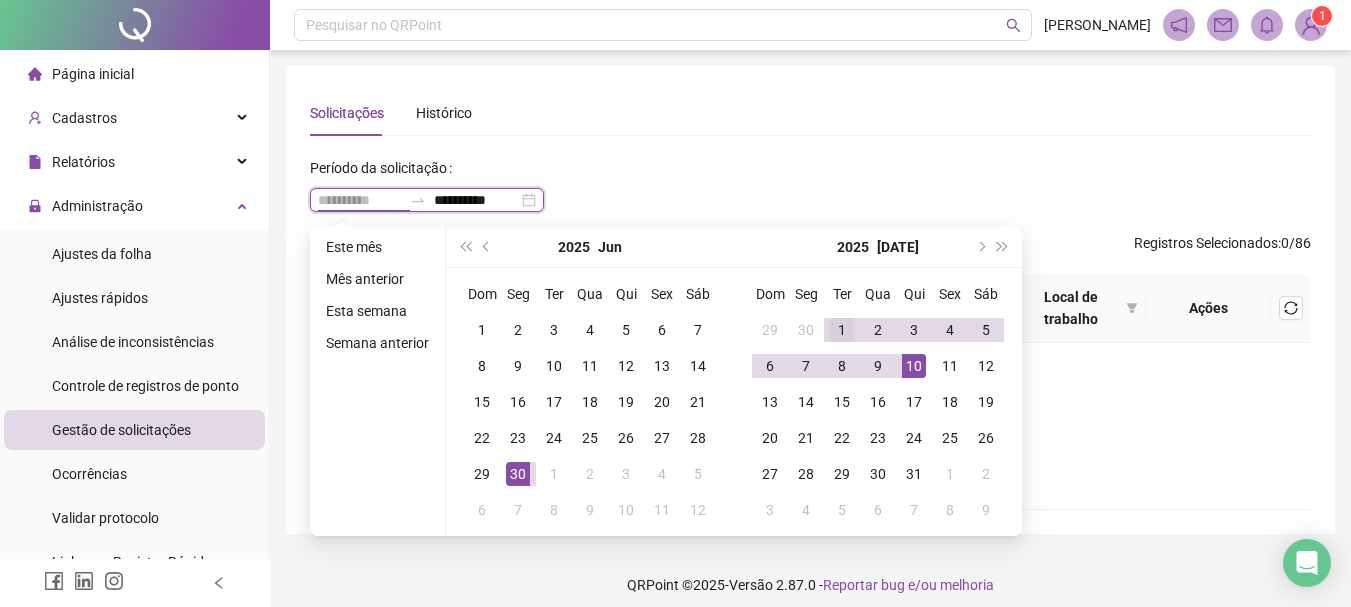 type on "**********" 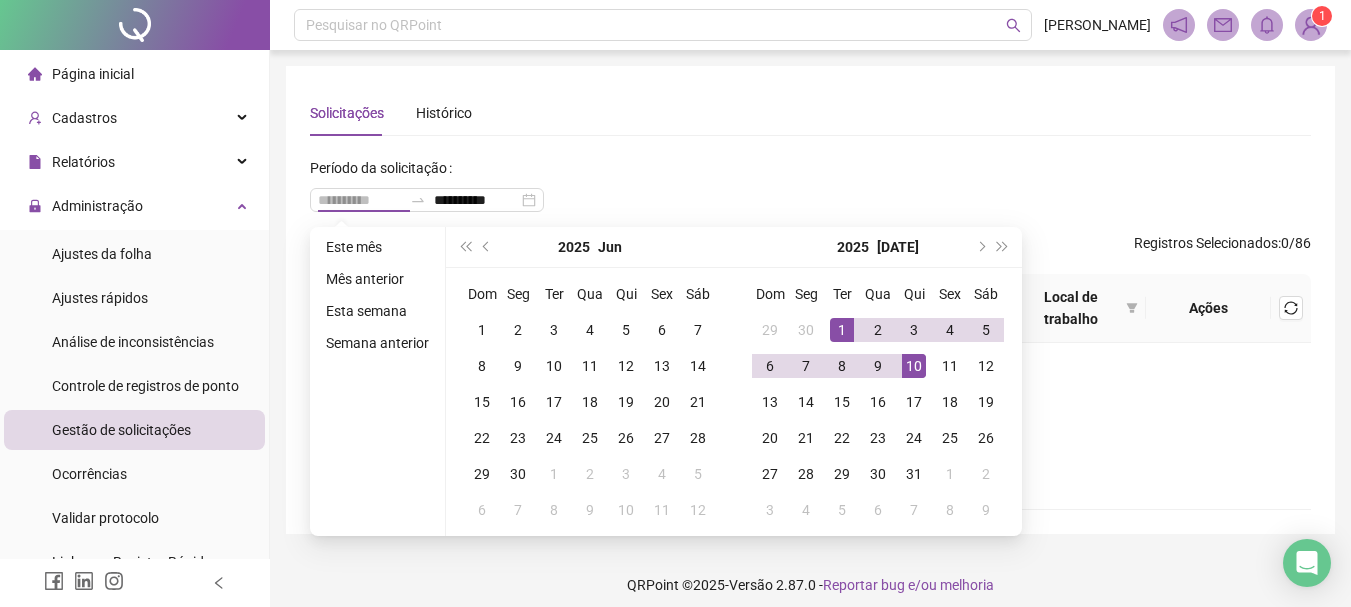 click on "1" at bounding box center [842, 330] 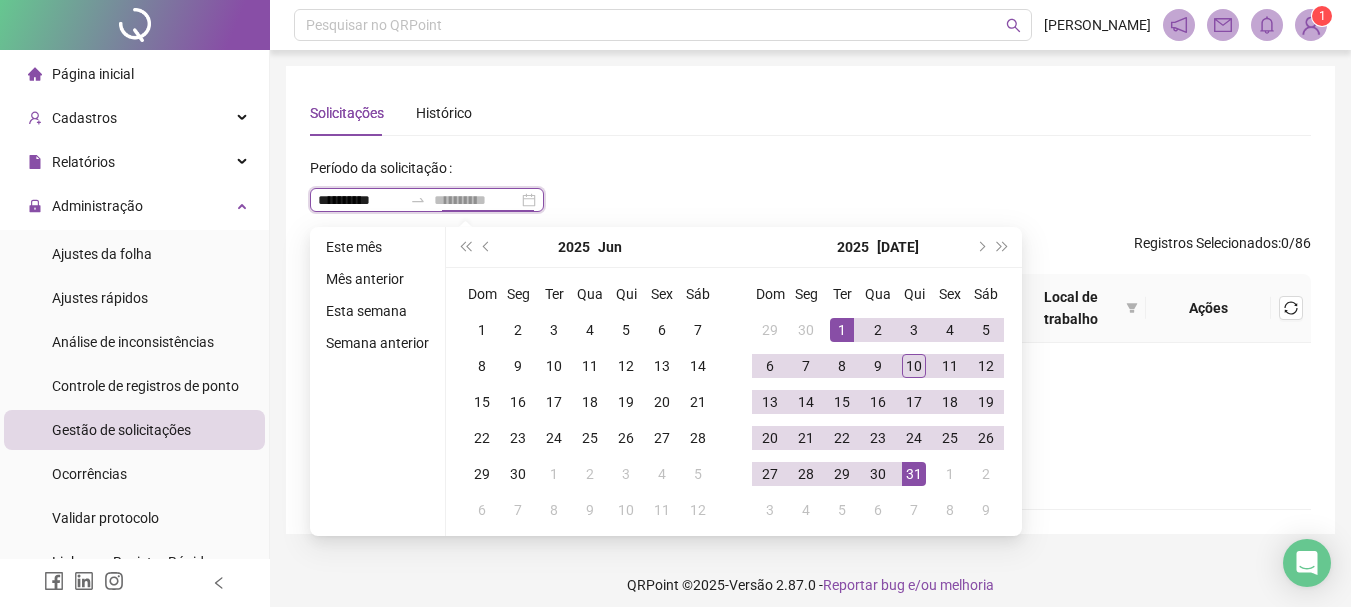 type on "**********" 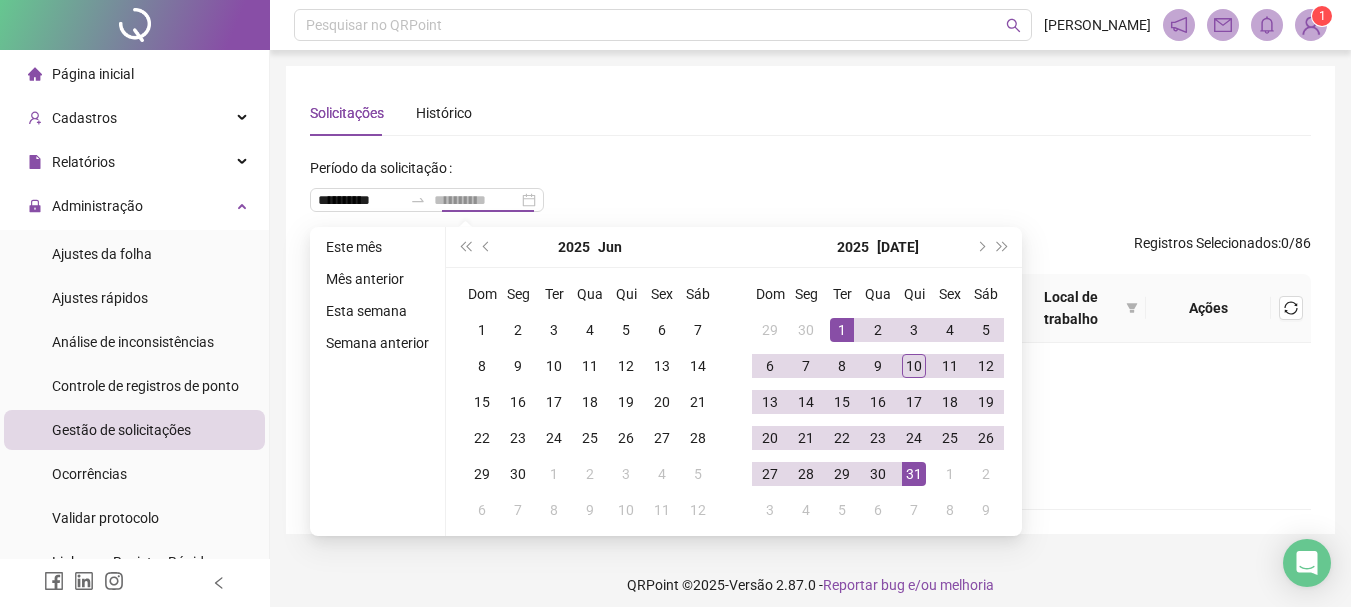 click on "31" at bounding box center [914, 474] 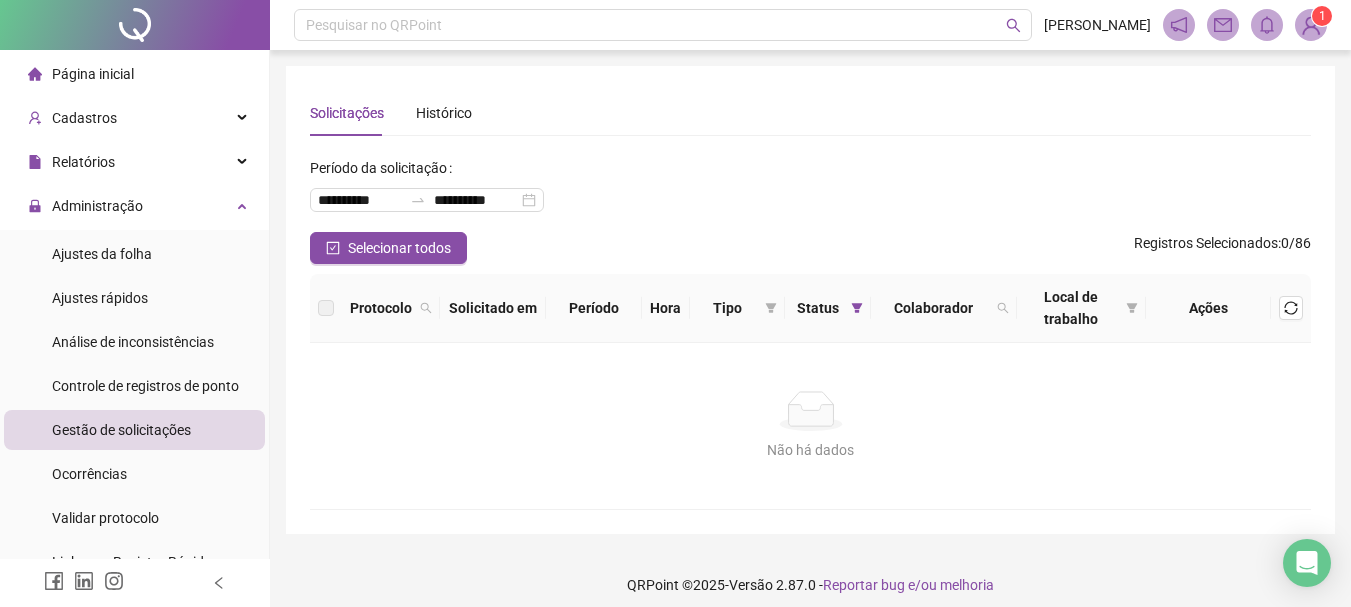 click at bounding box center (1291, 308) 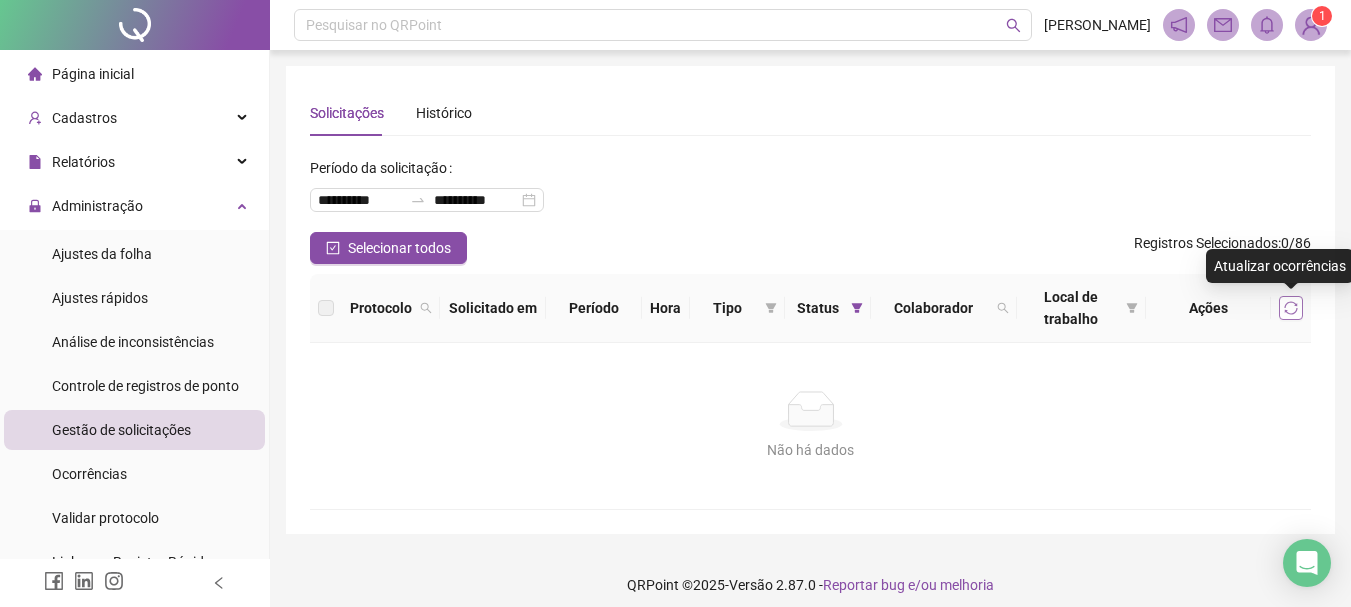 click 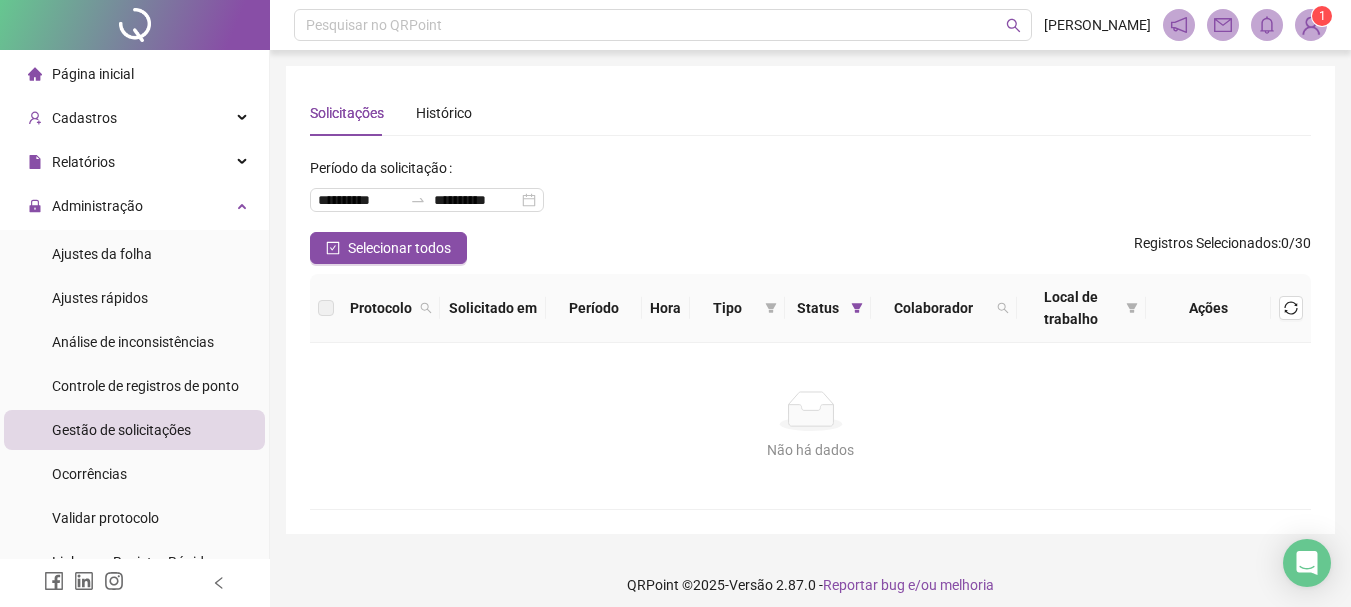 drag, startPoint x: 819, startPoint y: 203, endPoint x: 762, endPoint y: 152, distance: 76.48529 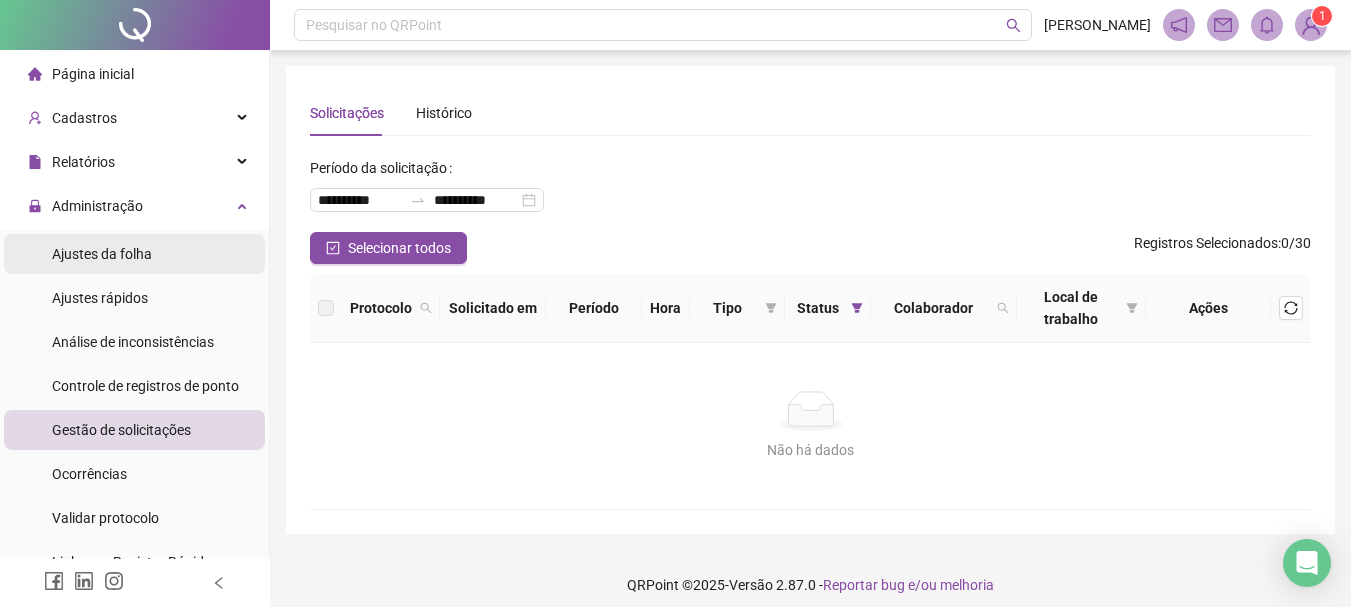 click on "Ajustes da folha" at bounding box center [102, 254] 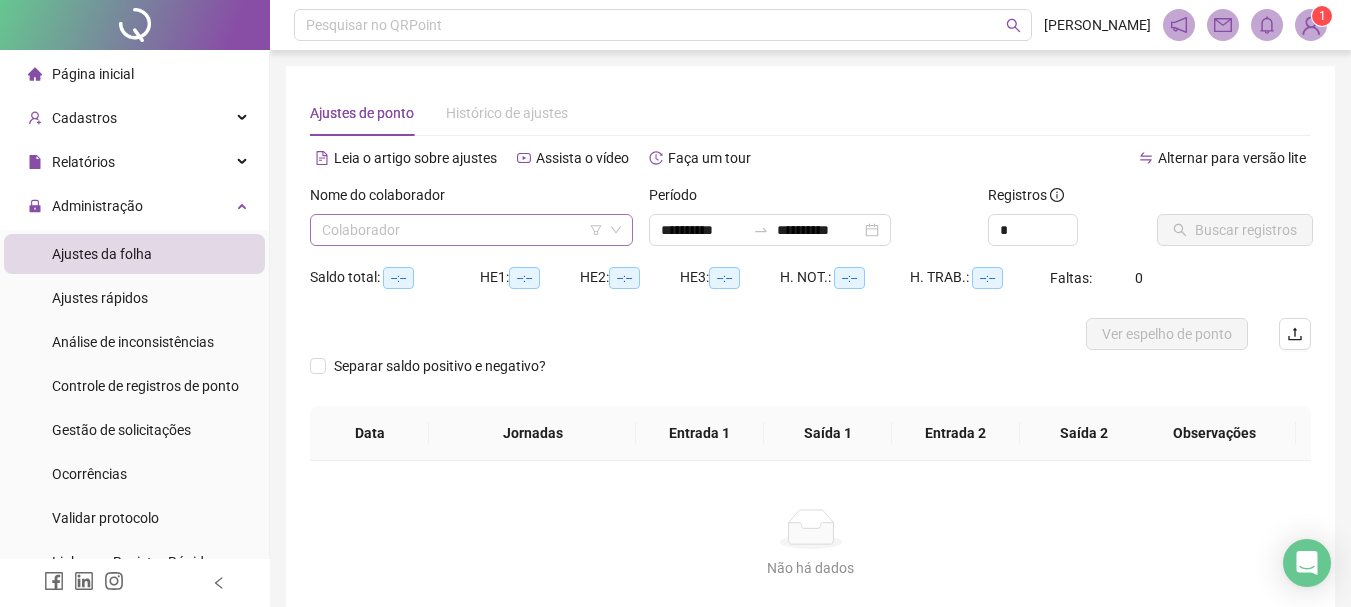 drag, startPoint x: 400, startPoint y: 237, endPoint x: 395, endPoint y: 227, distance: 11.18034 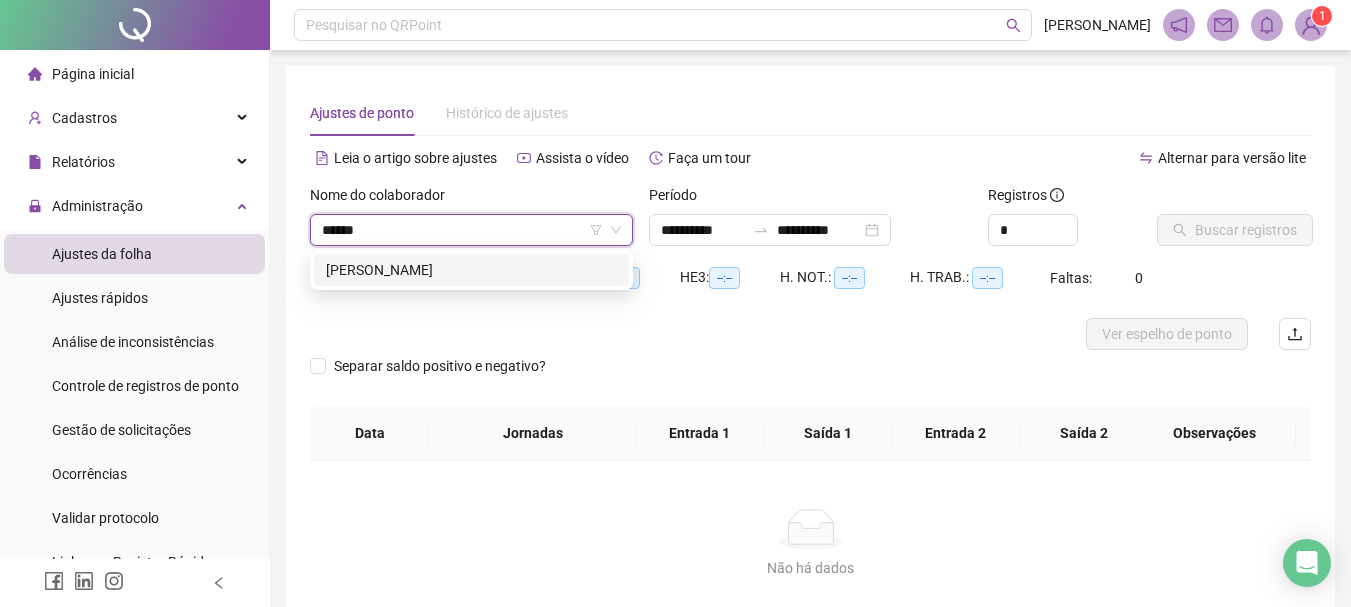 type on "*******" 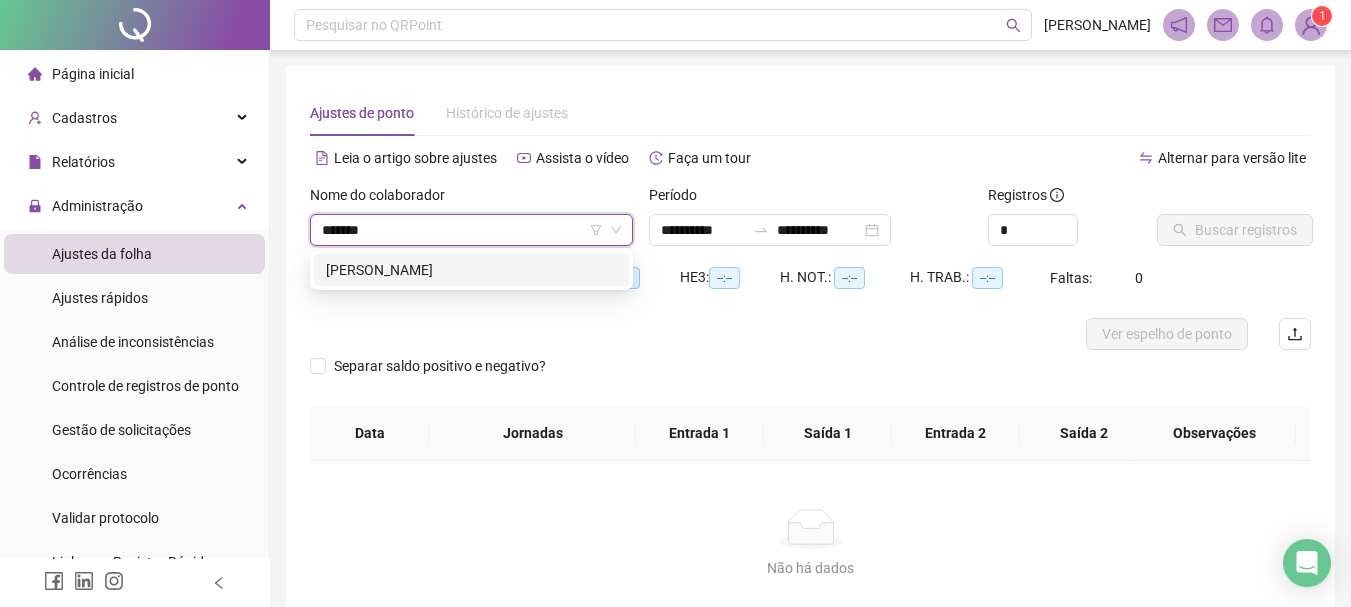 click on "[PERSON_NAME]" at bounding box center (471, 270) 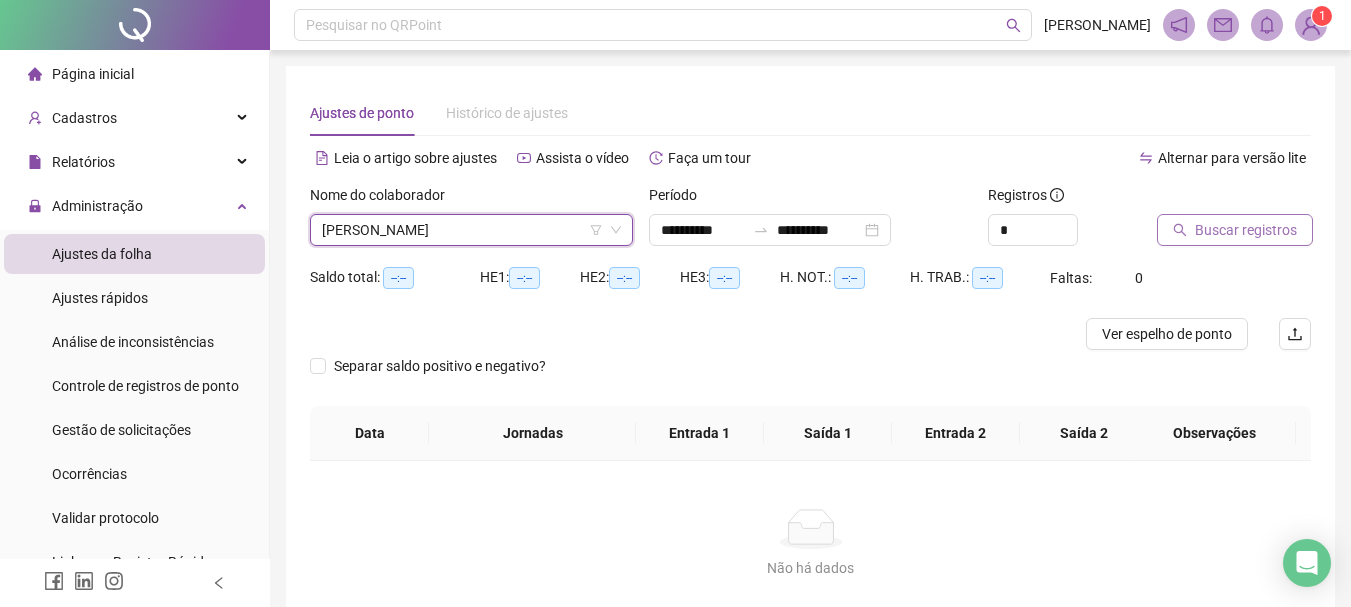 click on "Buscar registros" at bounding box center (1246, 230) 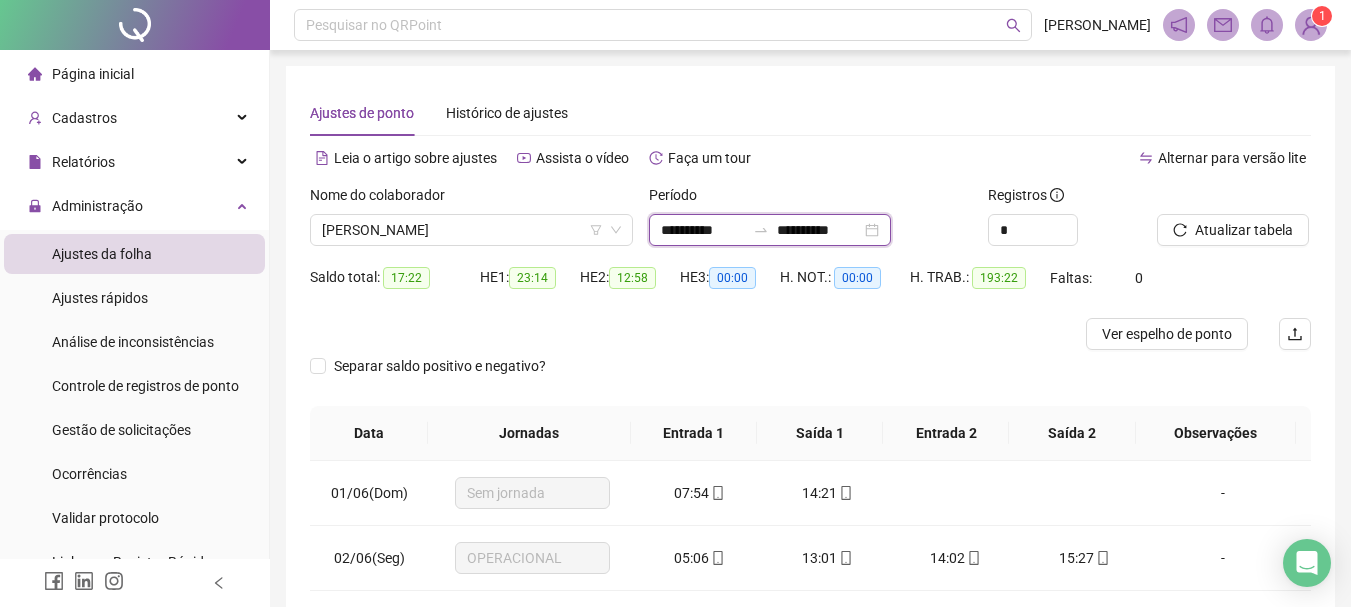 click on "**********" at bounding box center (703, 230) 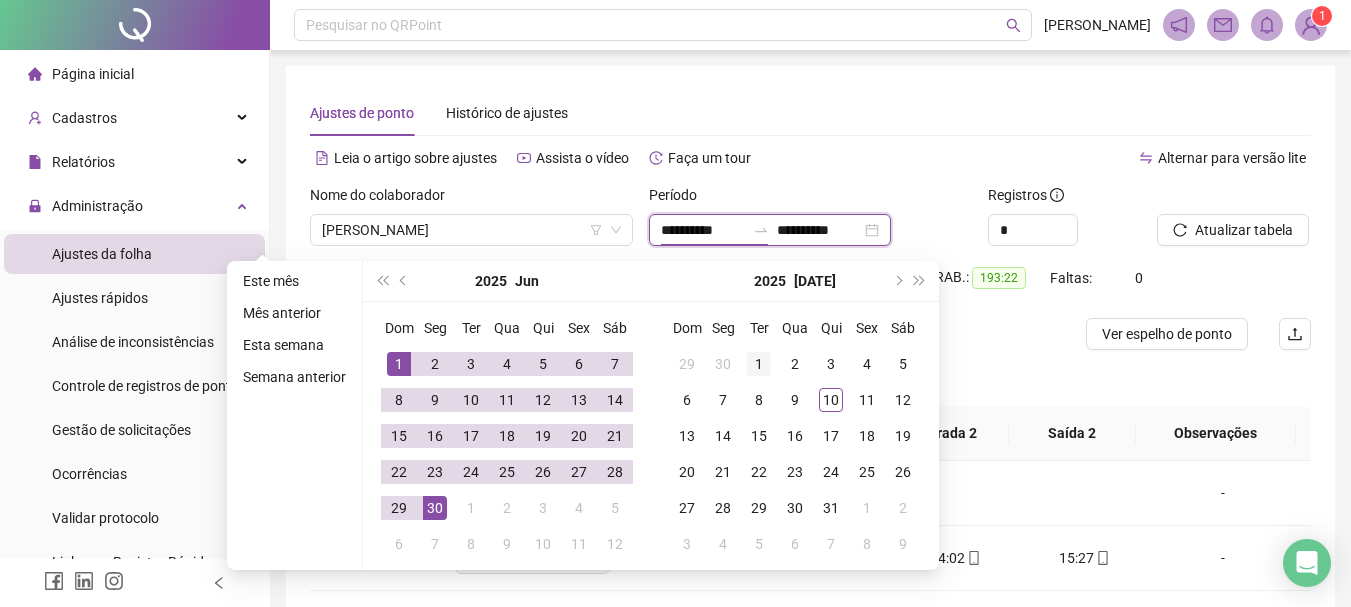 type on "**********" 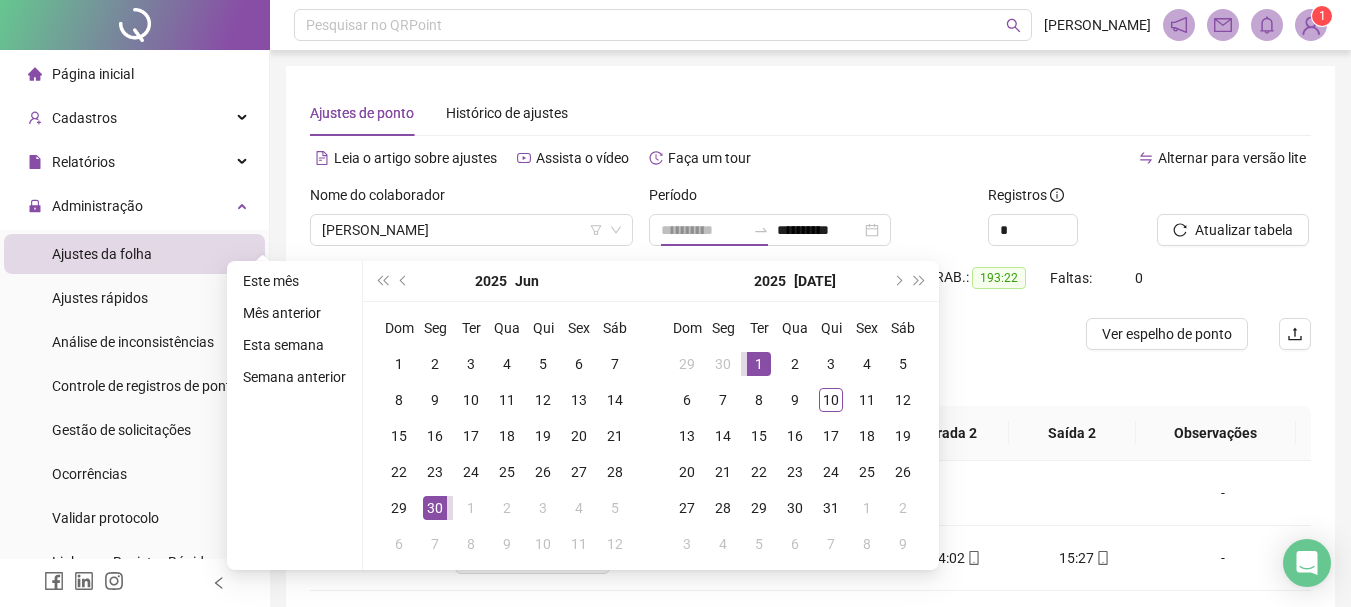 click on "1" at bounding box center (759, 364) 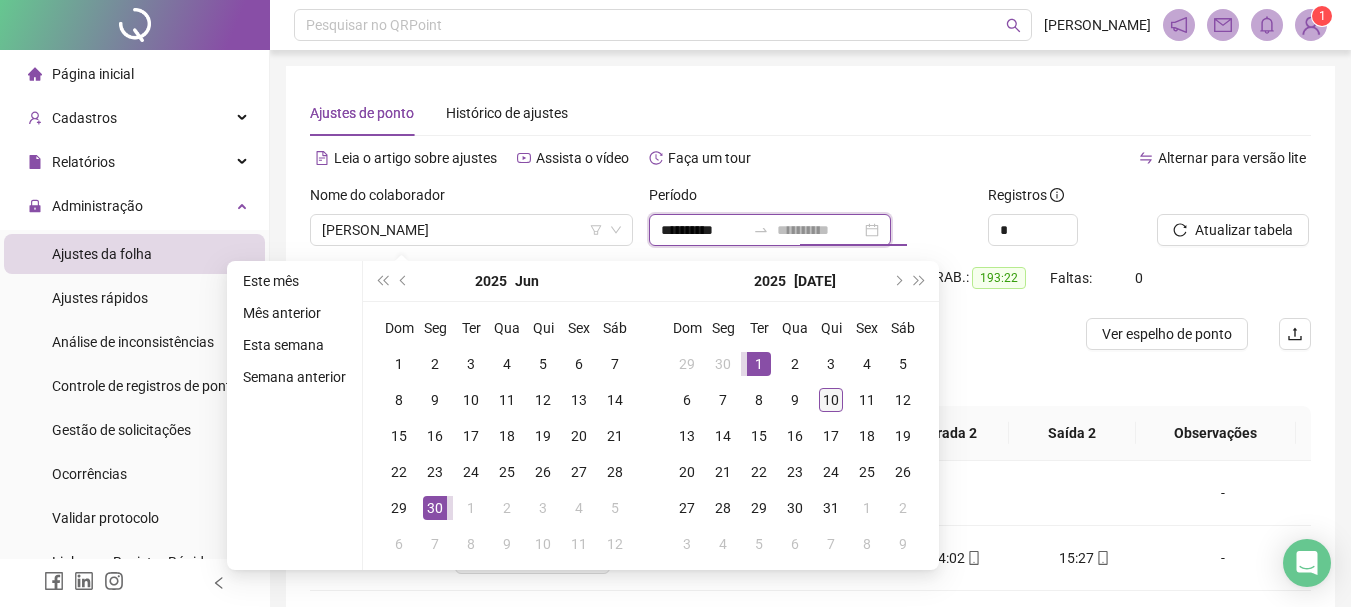 type on "**********" 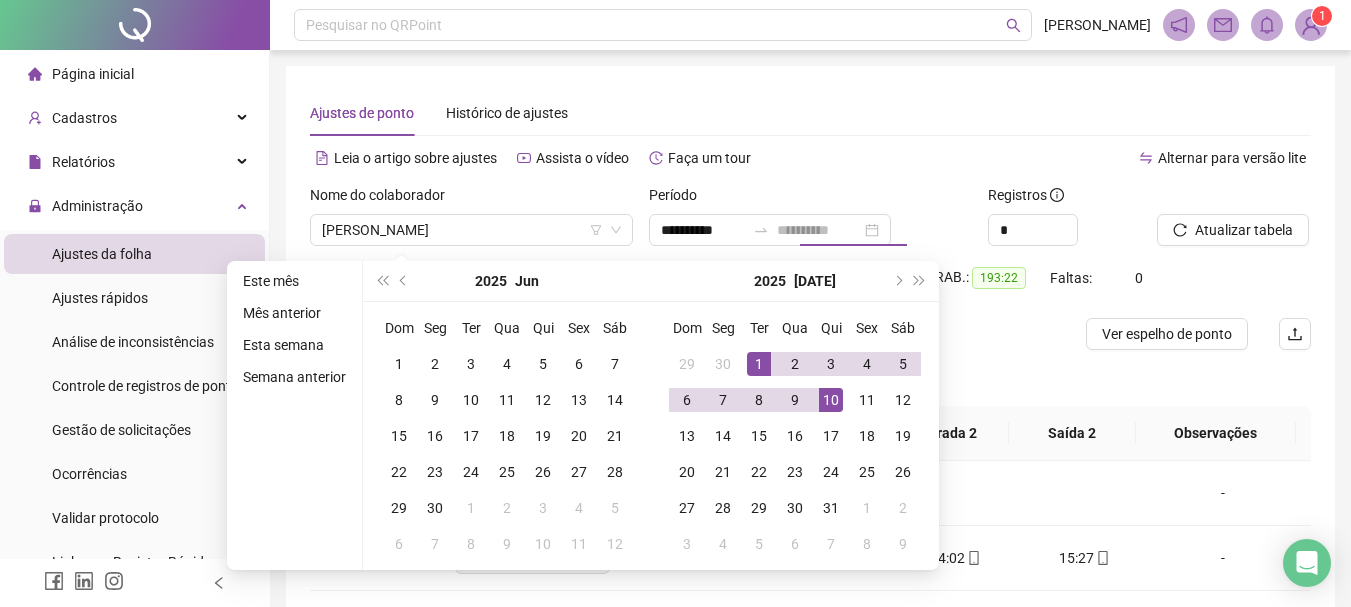click on "10" at bounding box center [831, 400] 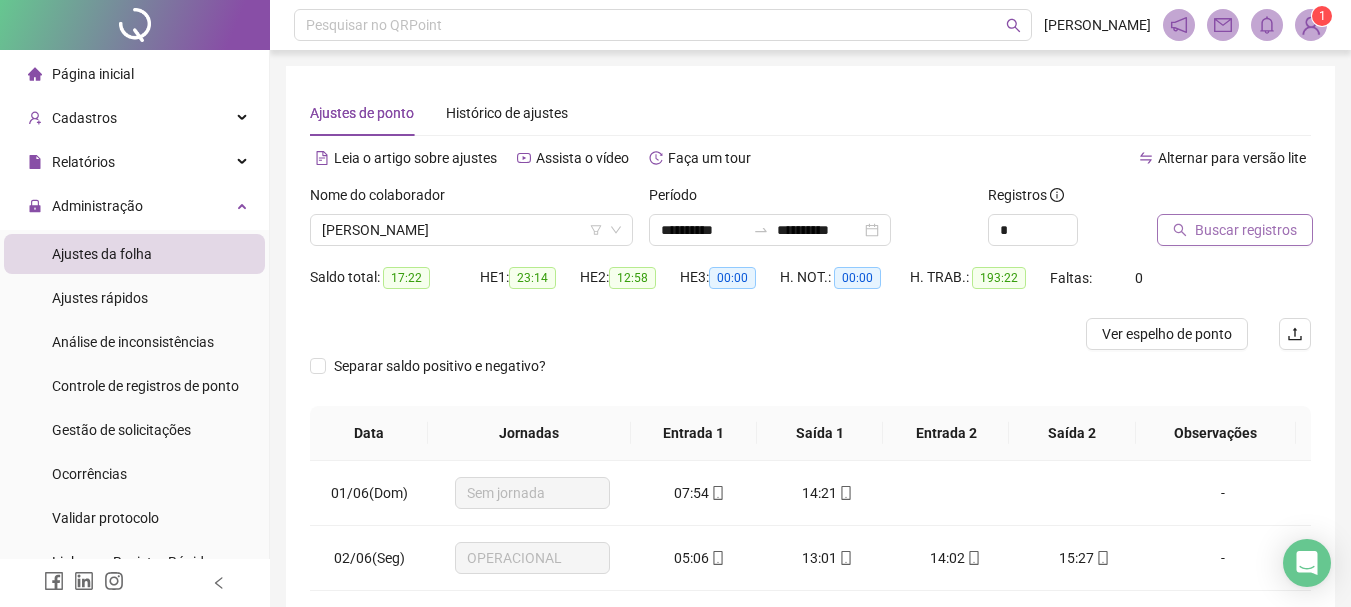 click on "Buscar registros" at bounding box center [1246, 230] 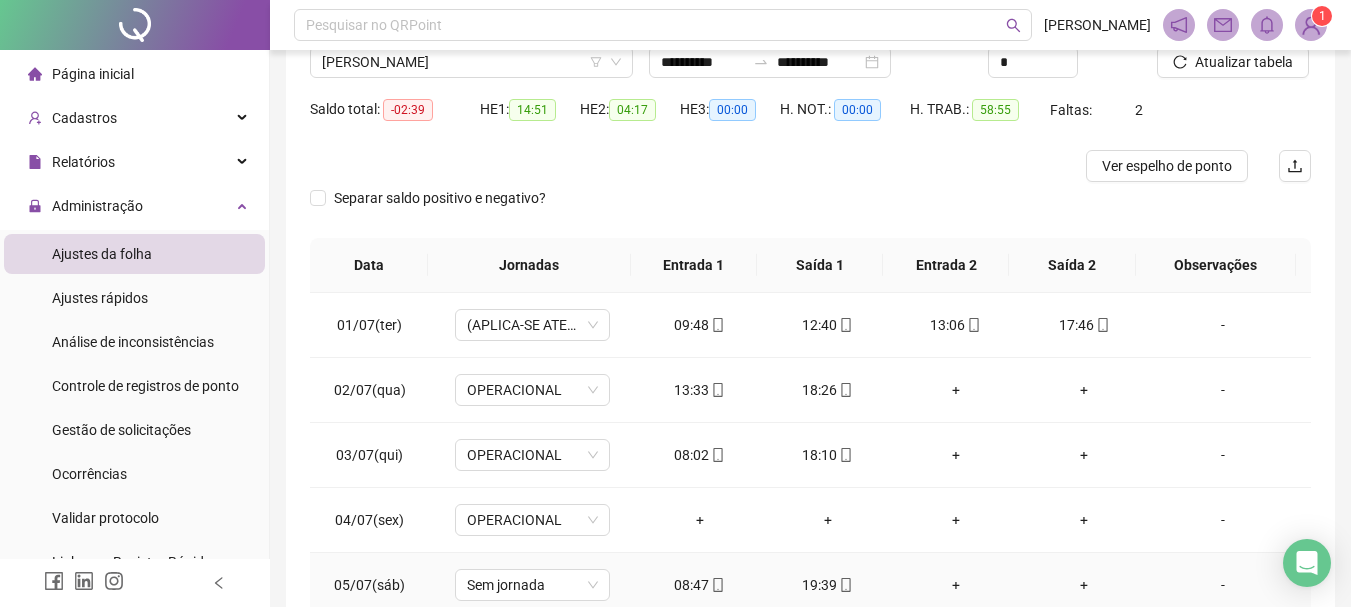 scroll, scrollTop: 300, scrollLeft: 0, axis: vertical 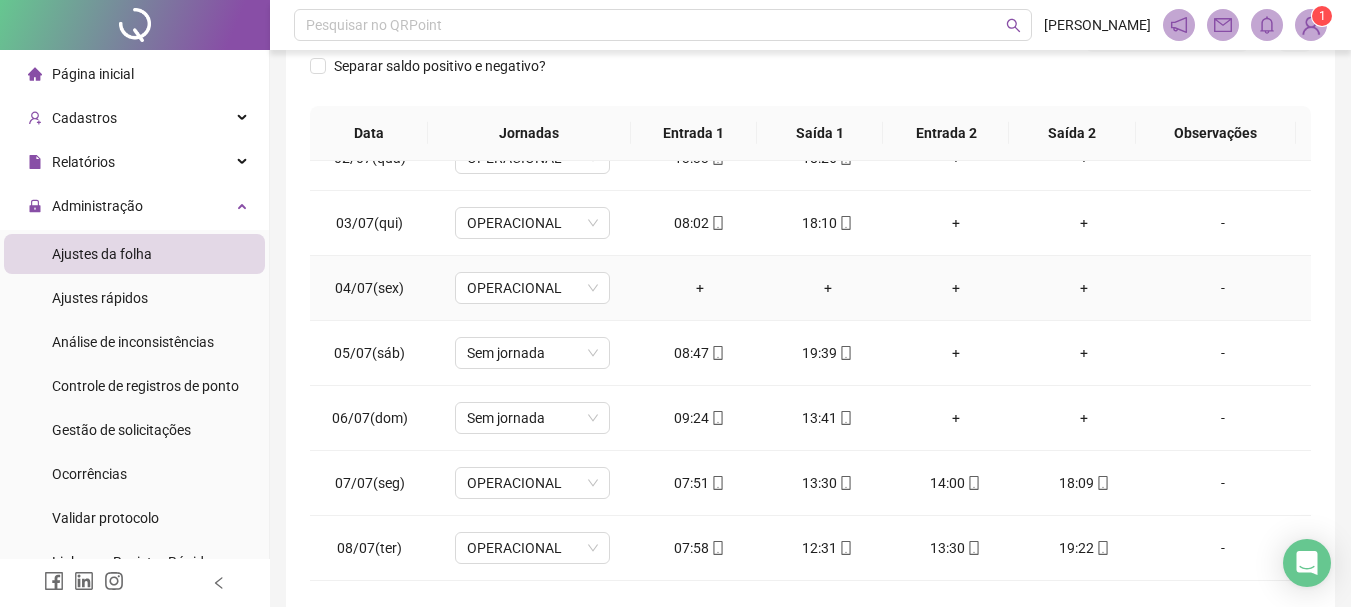 click on "+" at bounding box center (700, 288) 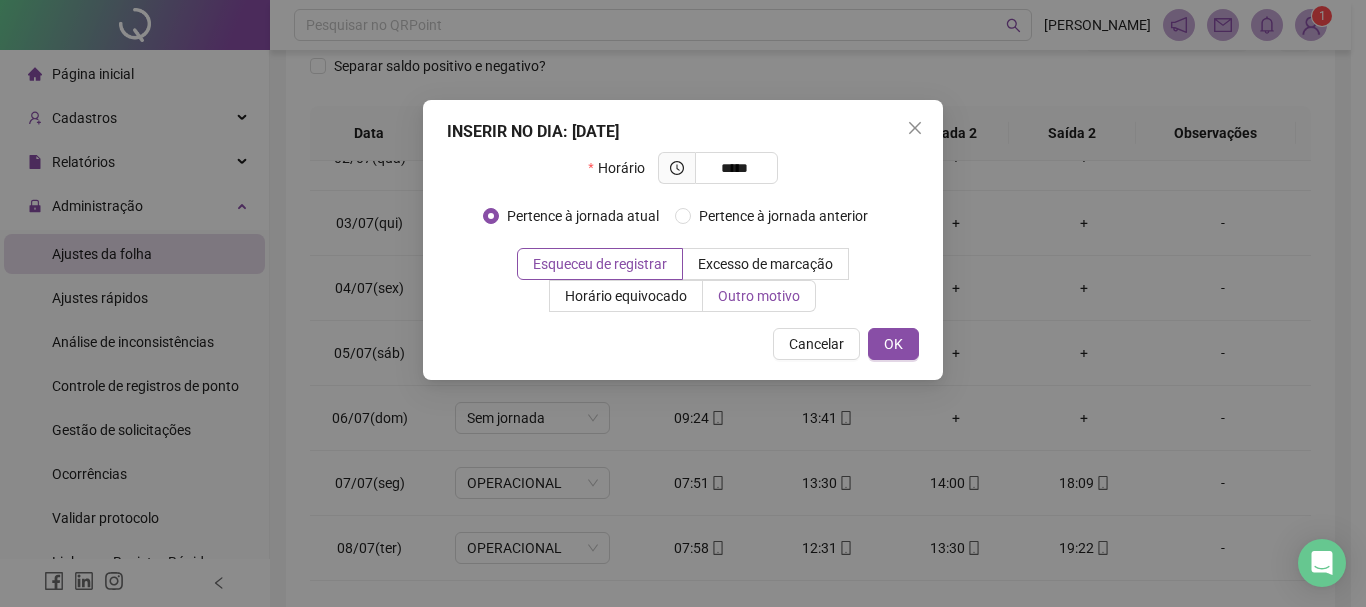 type on "*****" 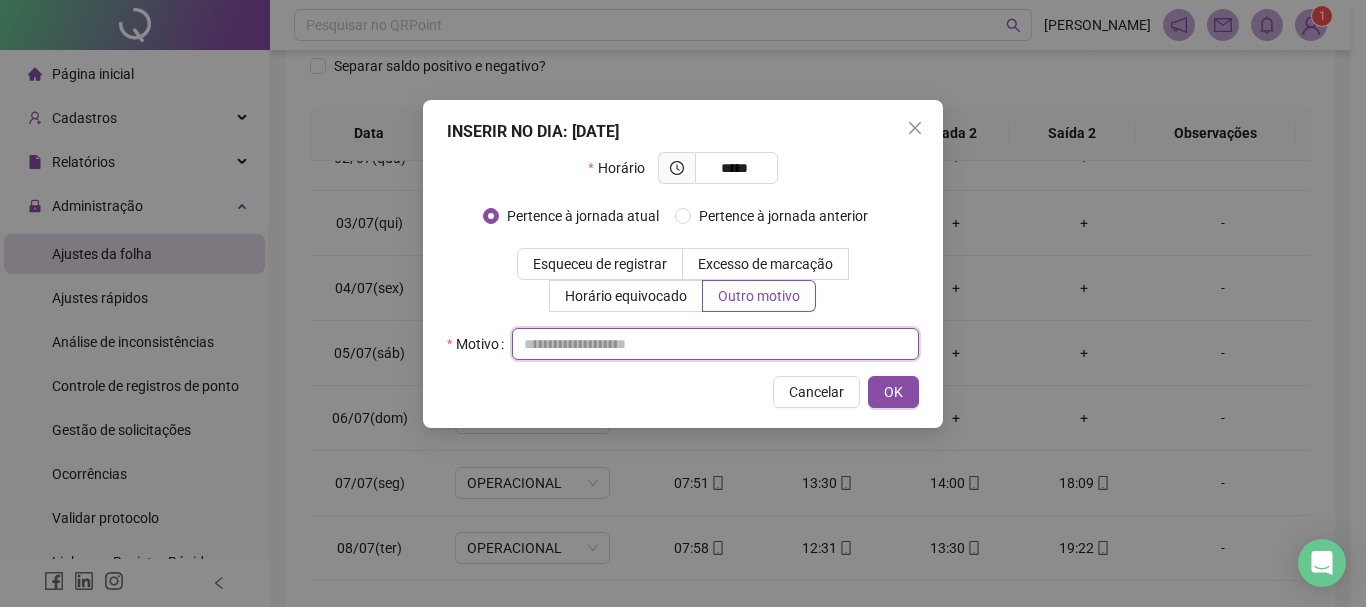 click at bounding box center (715, 344) 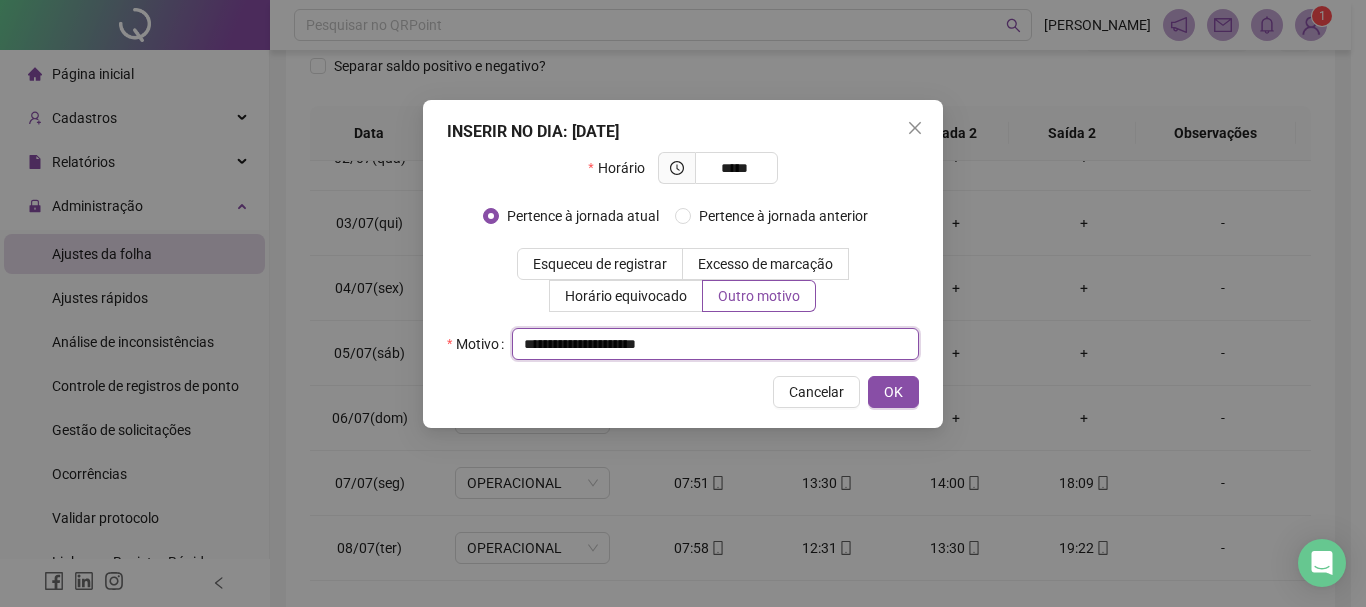 drag, startPoint x: 687, startPoint y: 350, endPoint x: 315, endPoint y: 335, distance: 372.3023 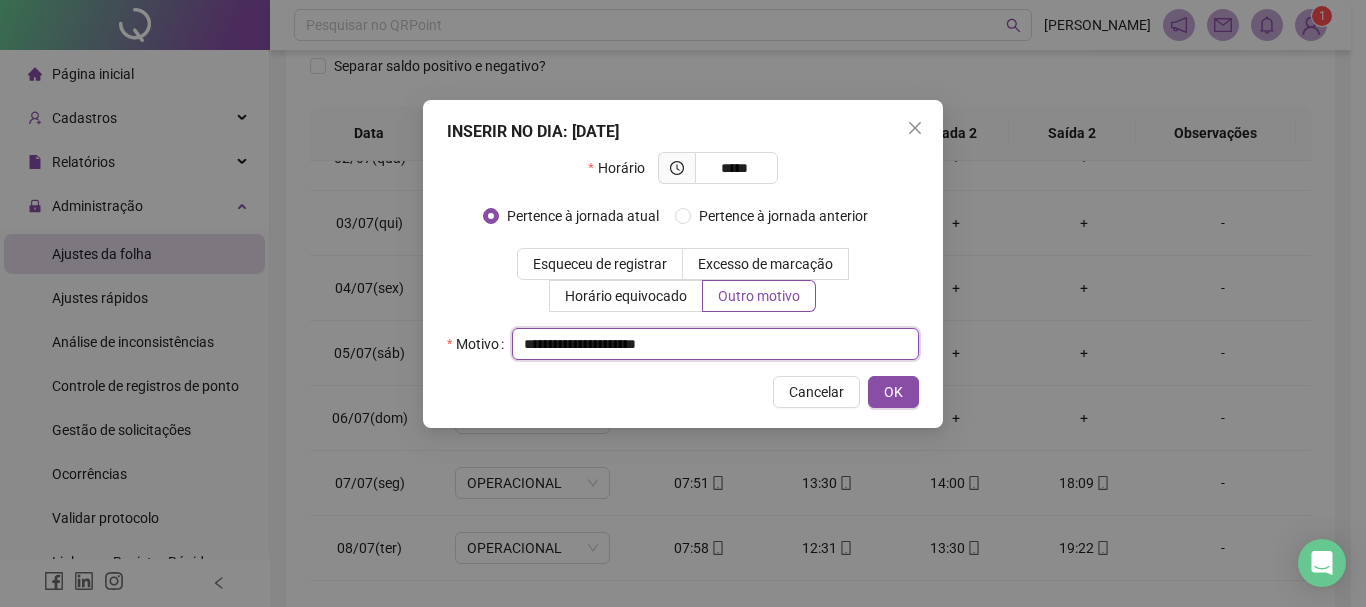 click on "**********" at bounding box center (715, 344) 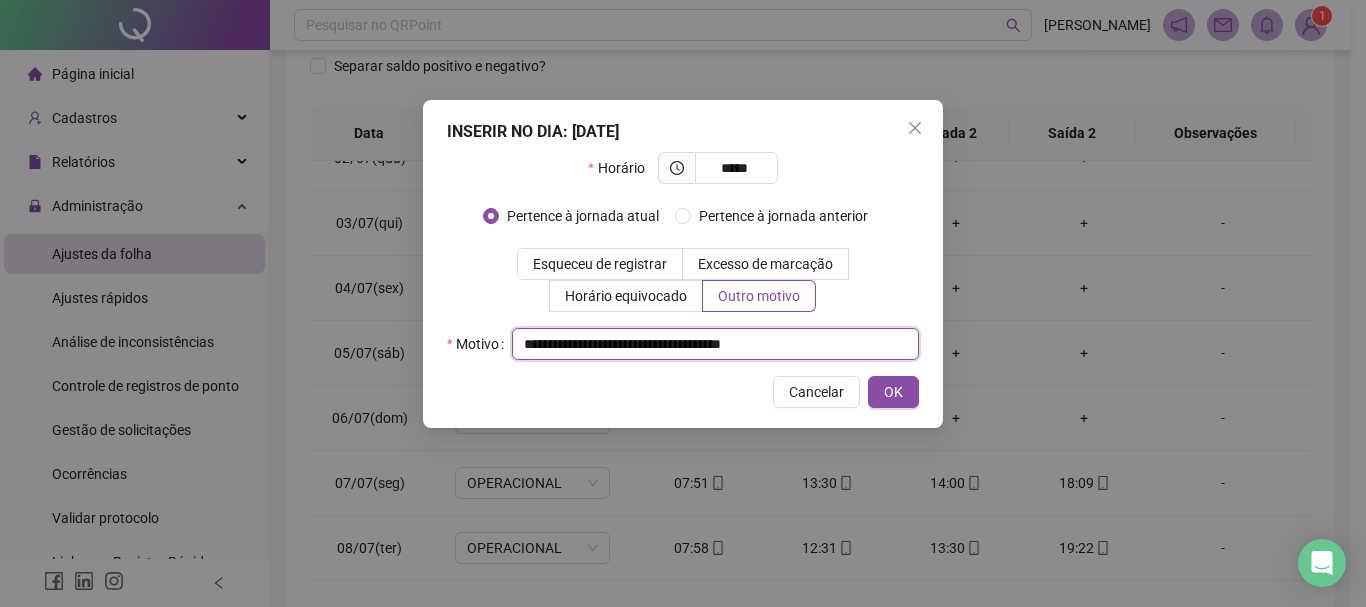 drag, startPoint x: 837, startPoint y: 344, endPoint x: 365, endPoint y: 353, distance: 472.0858 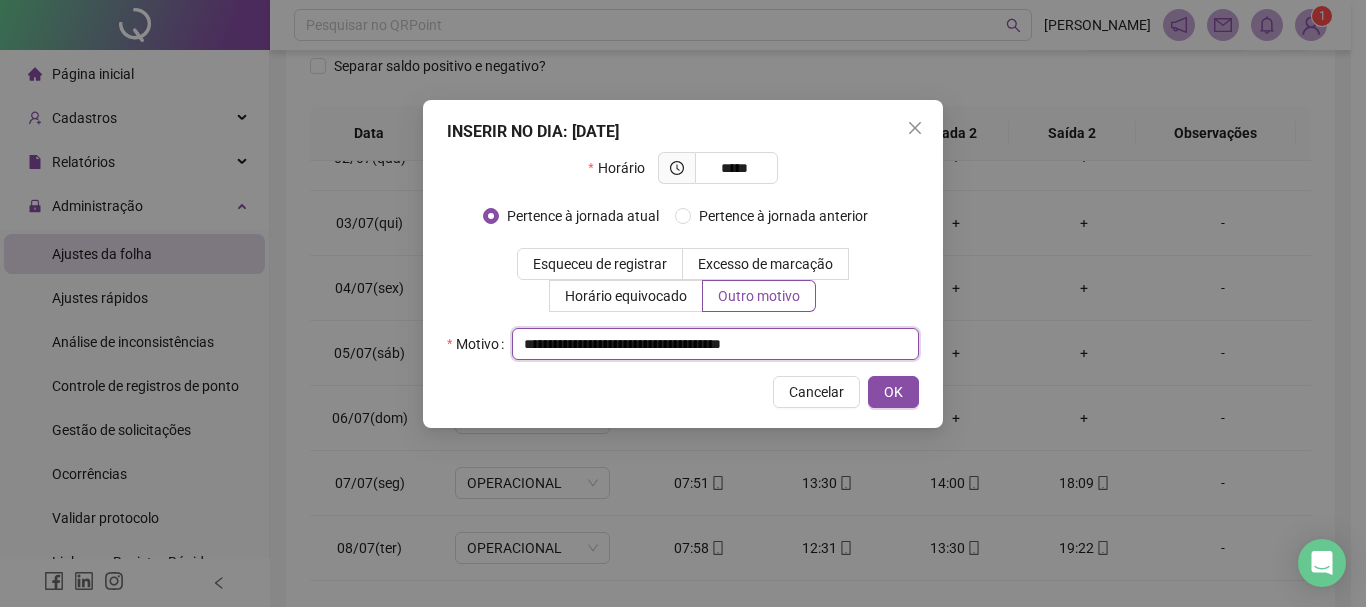 click on "**********" at bounding box center (715, 344) 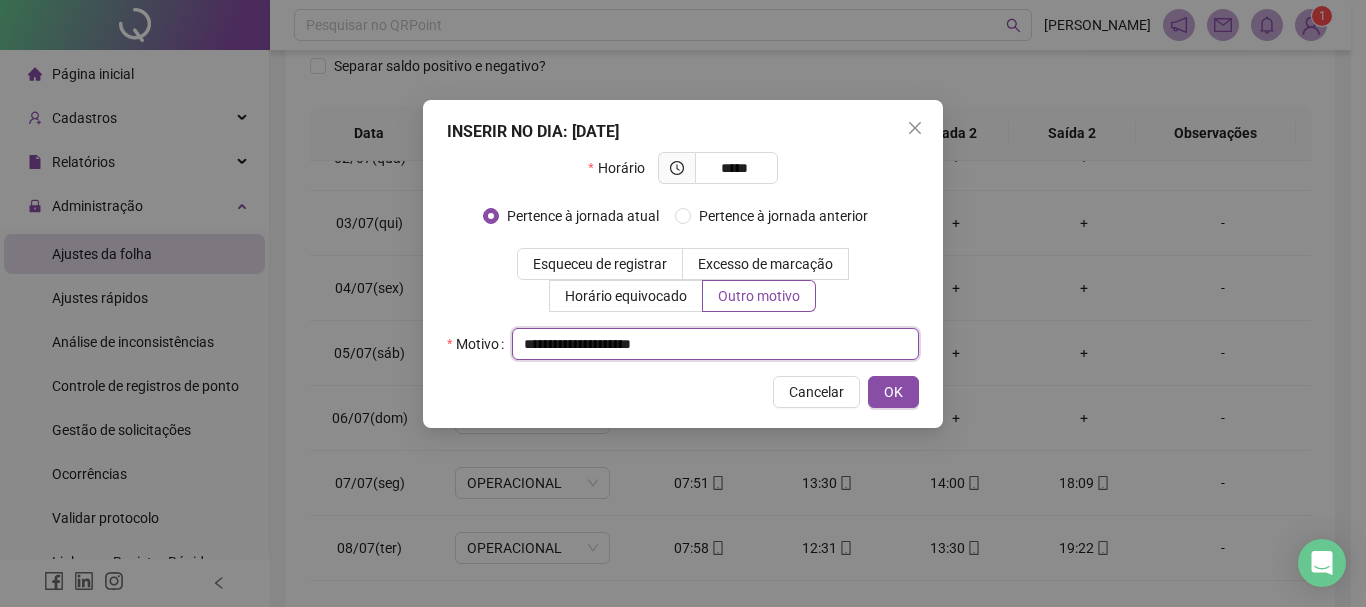 drag, startPoint x: 773, startPoint y: 345, endPoint x: 319, endPoint y: 338, distance: 454.05396 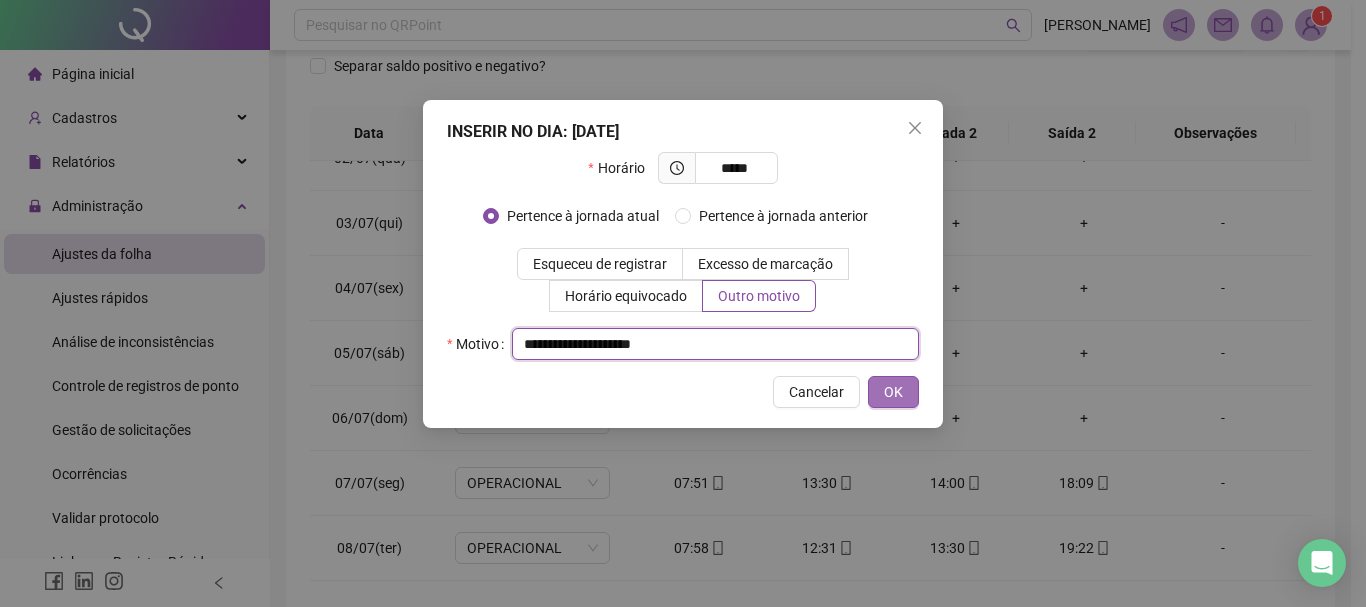 type on "**********" 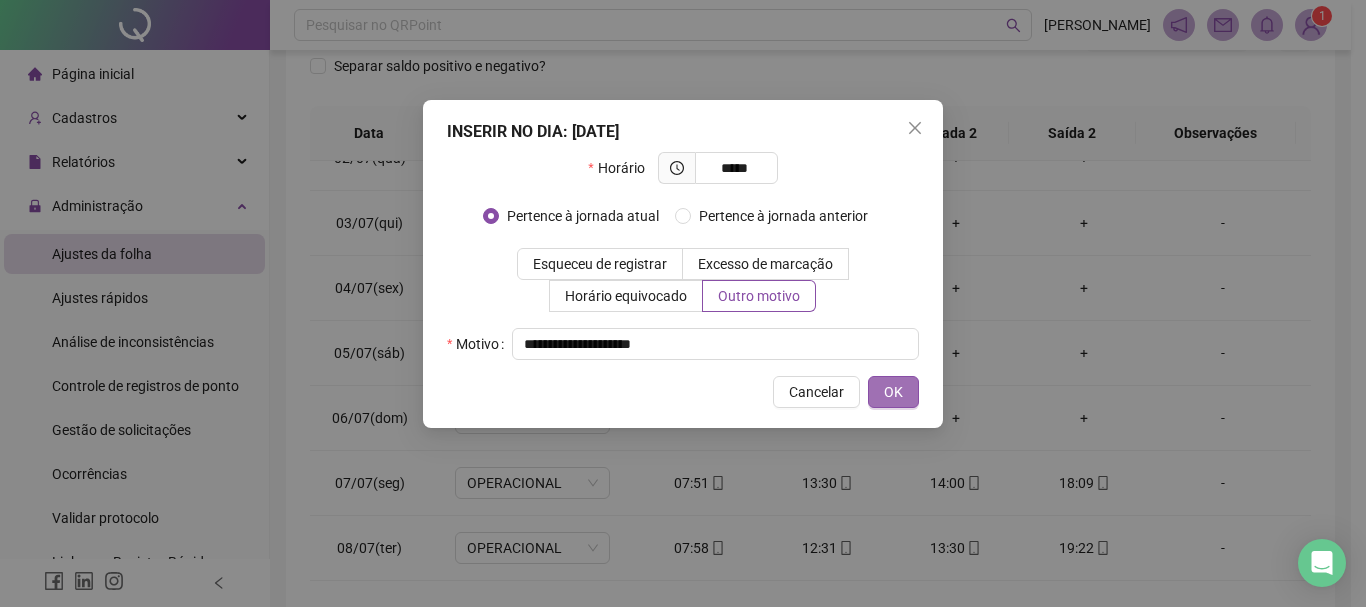 click on "OK" at bounding box center [893, 392] 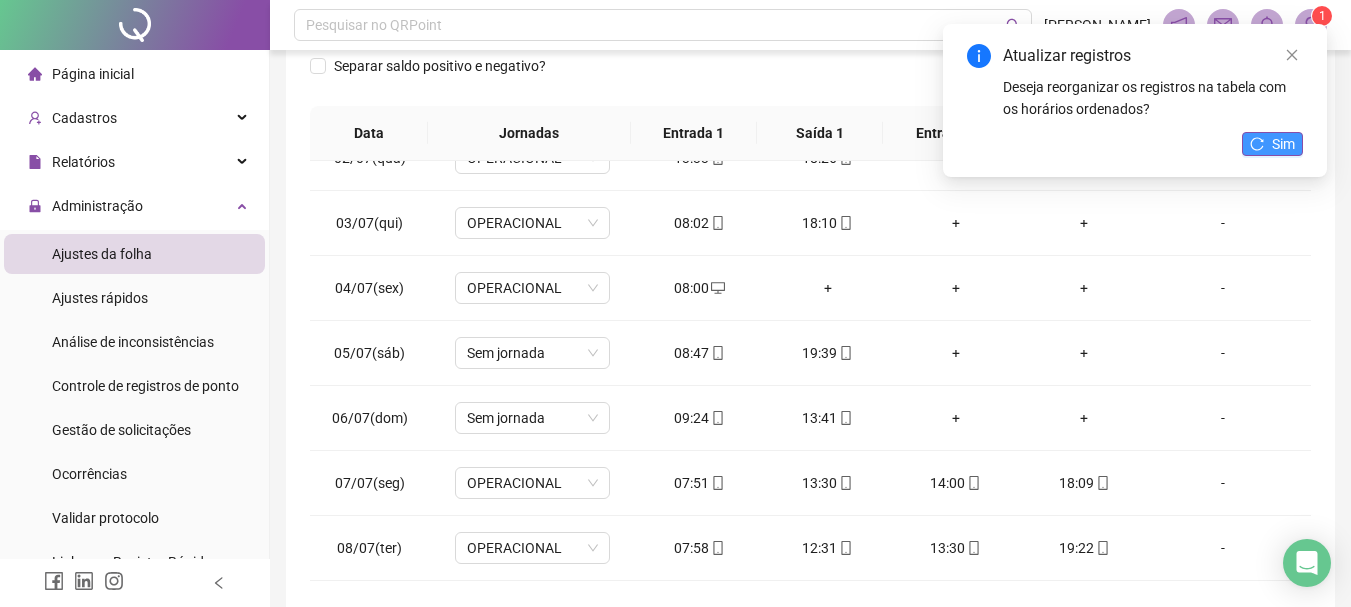click on "Sim" at bounding box center (1283, 144) 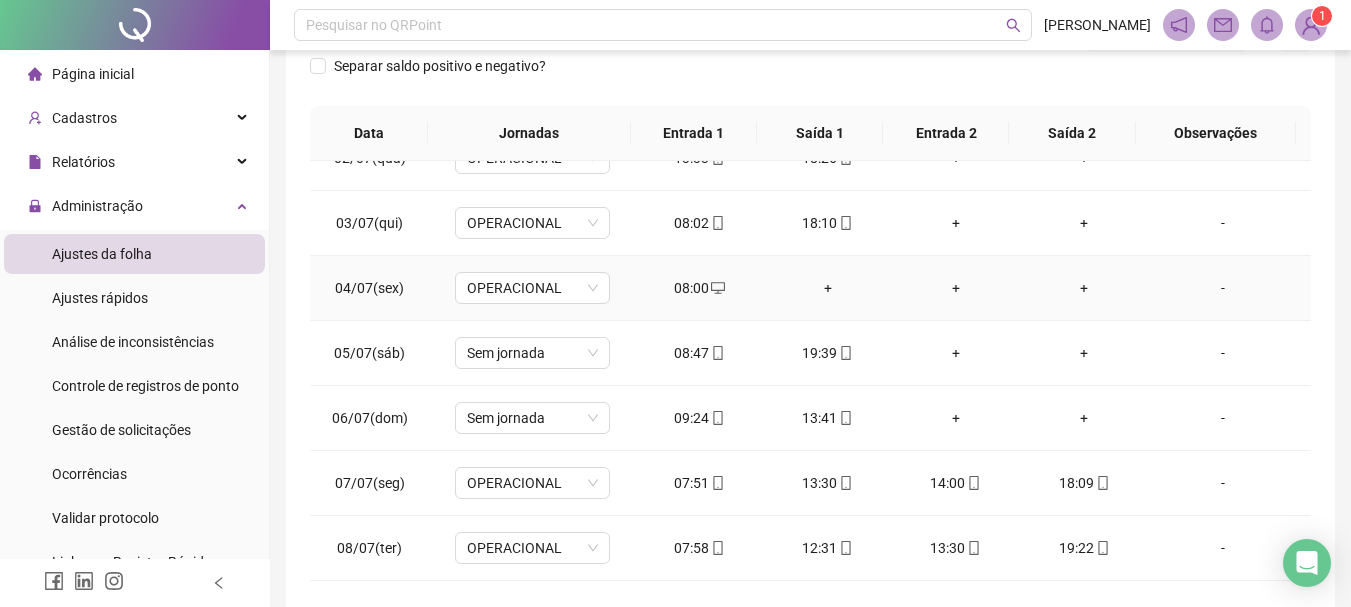 click on "+" at bounding box center (828, 288) 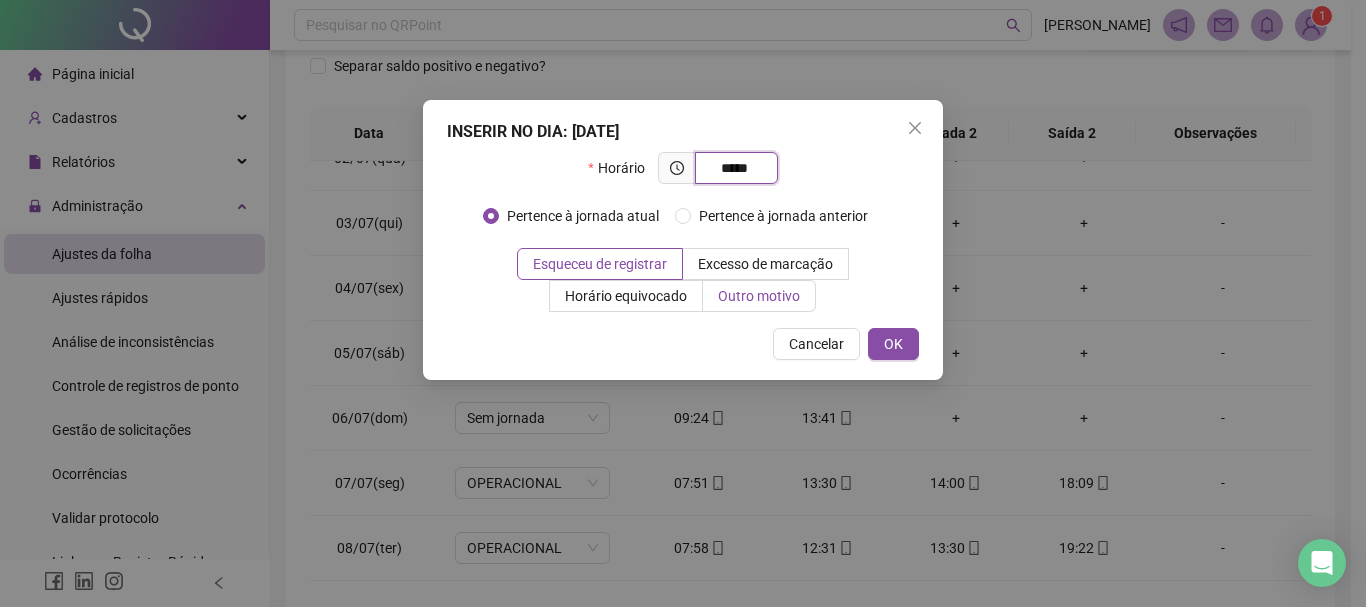 type on "*****" 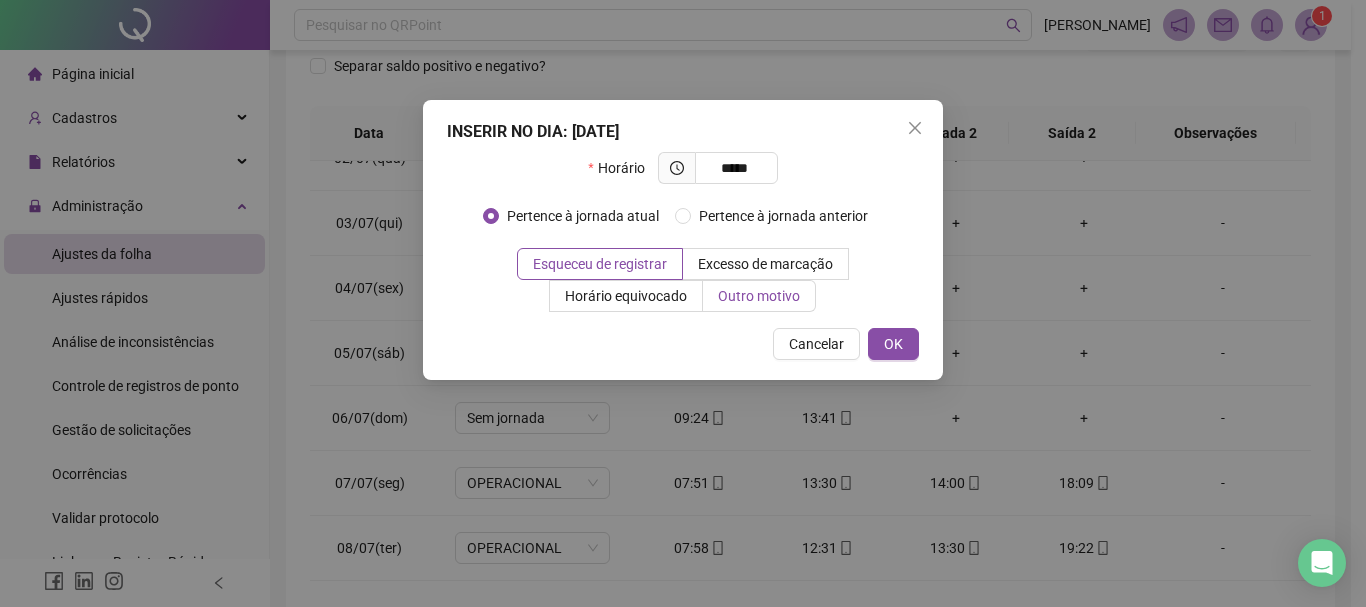 click on "Outro motivo" at bounding box center [759, 296] 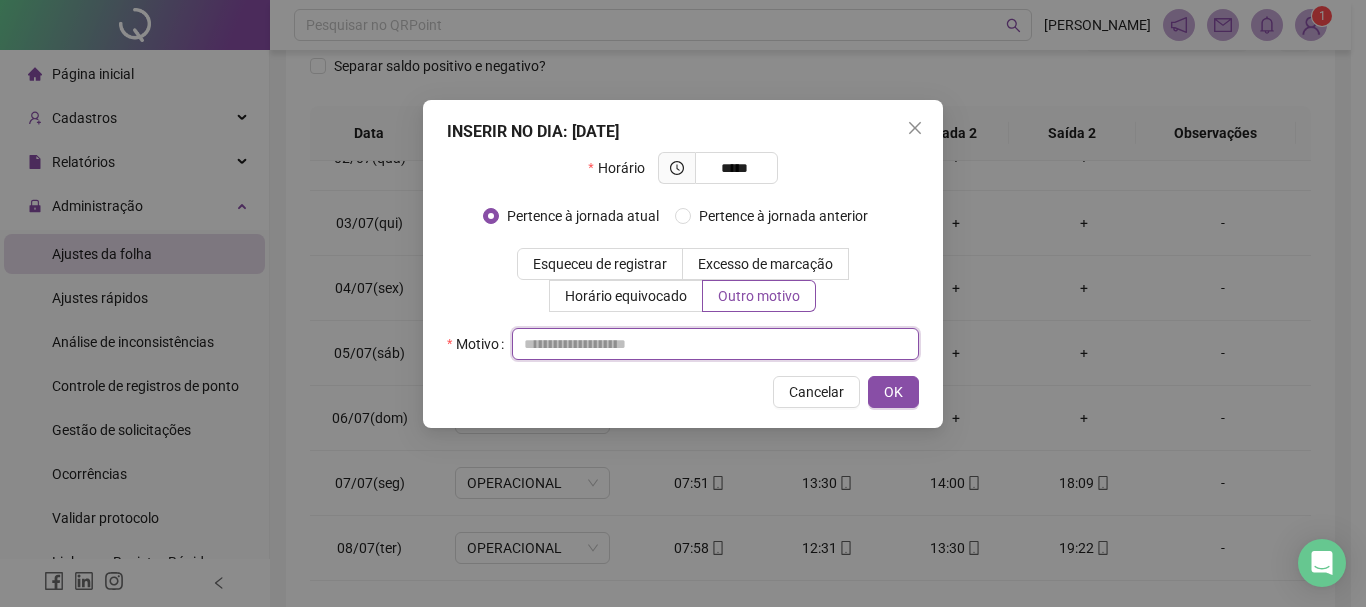 click at bounding box center [715, 344] 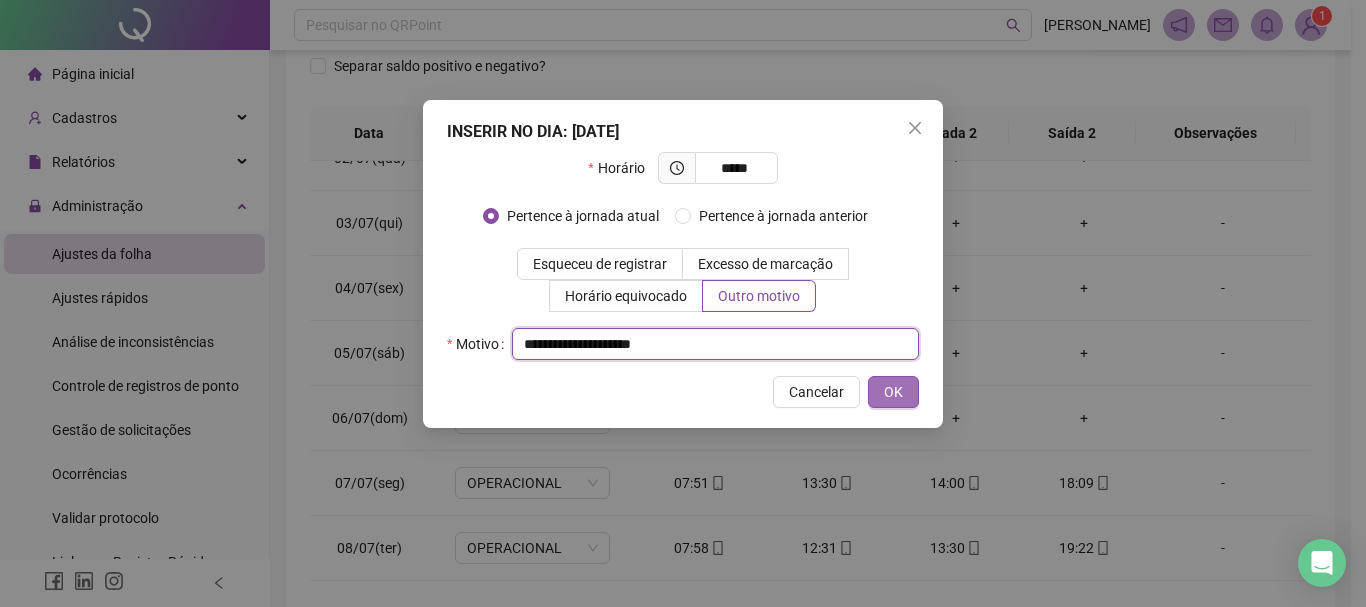 type on "**********" 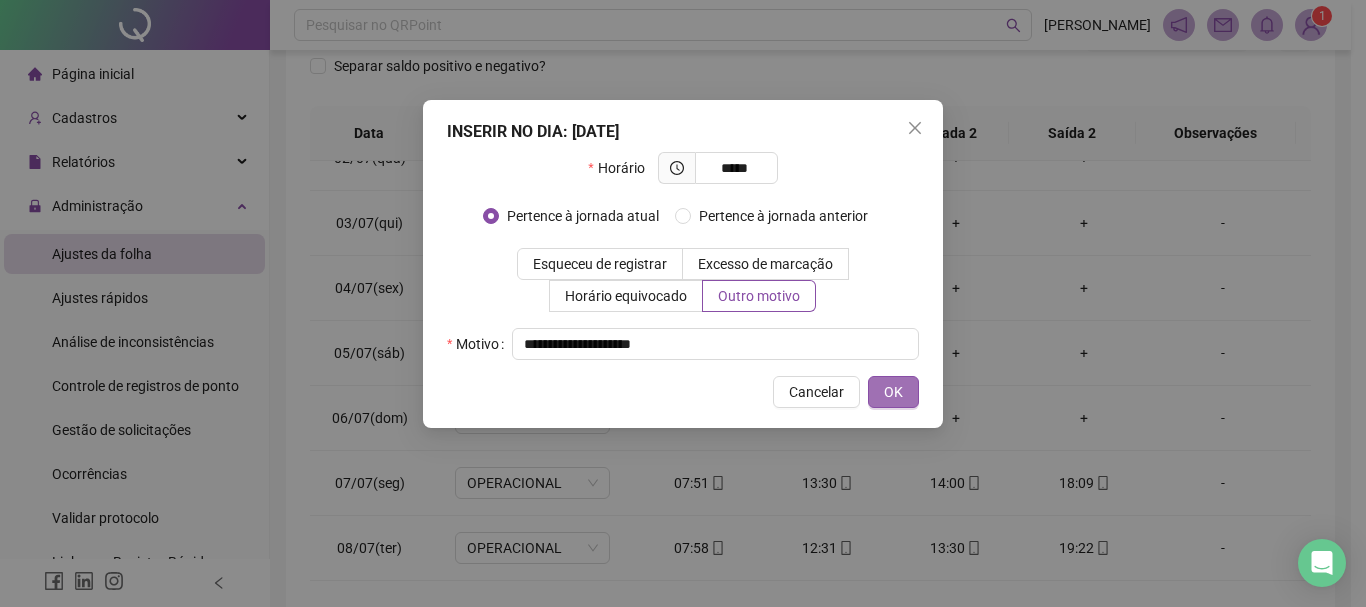 click on "OK" at bounding box center [893, 392] 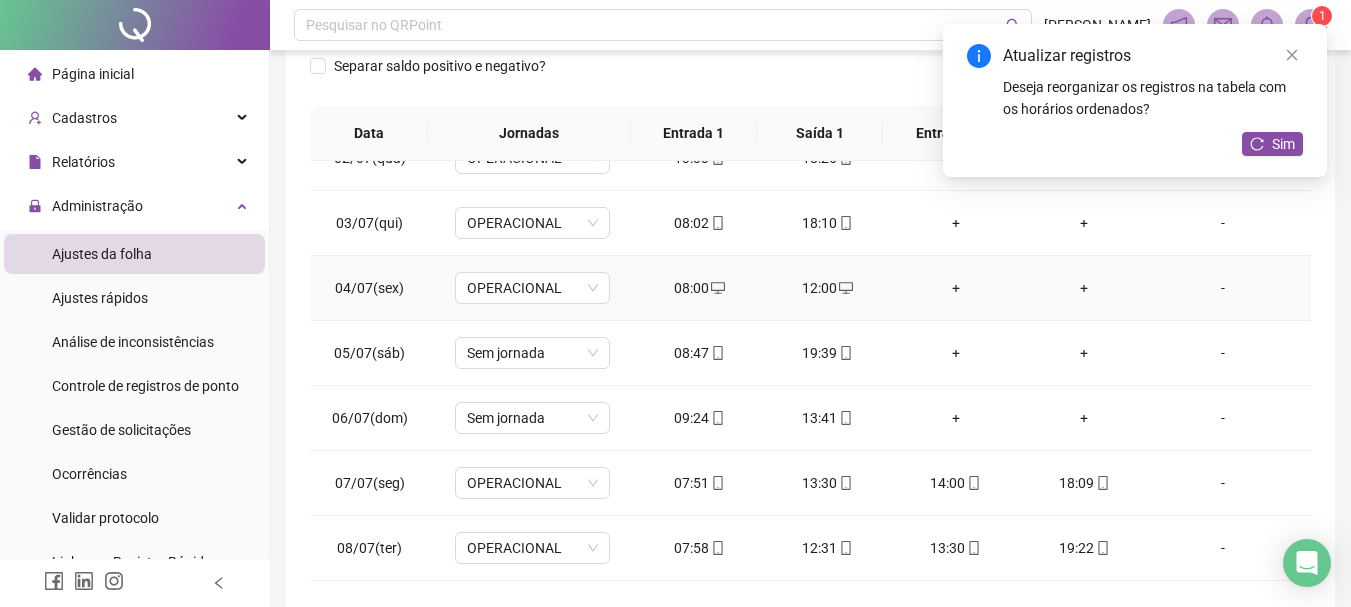 click on "+" at bounding box center [956, 288] 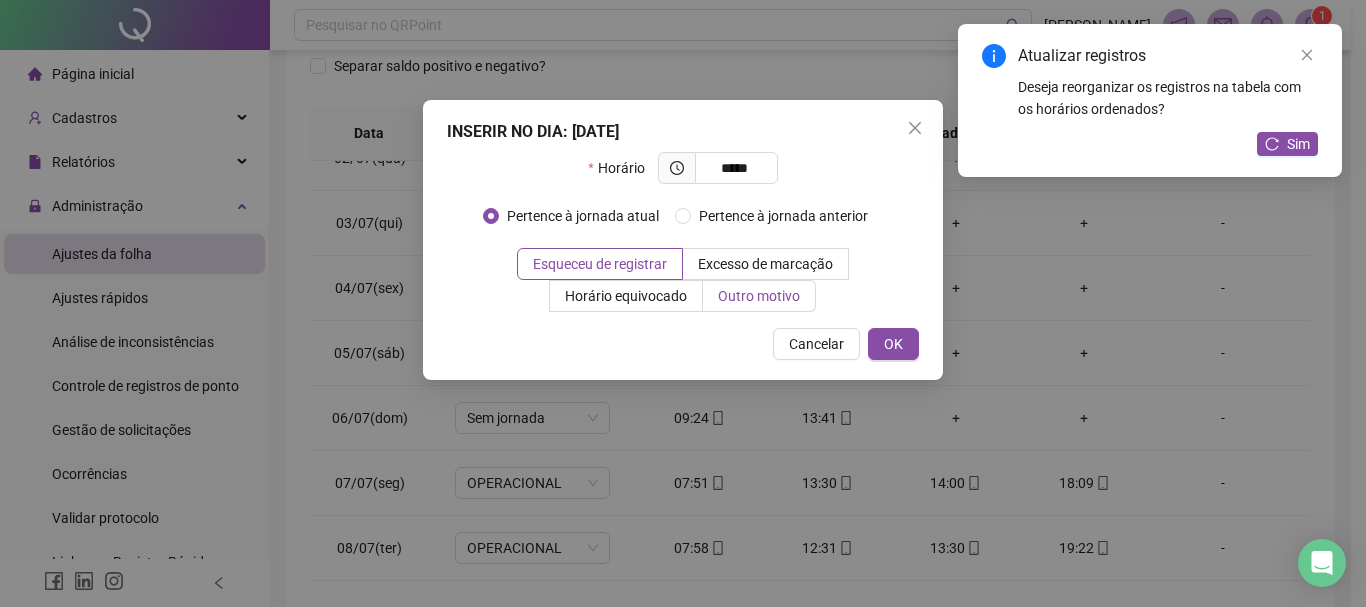 type on "*****" 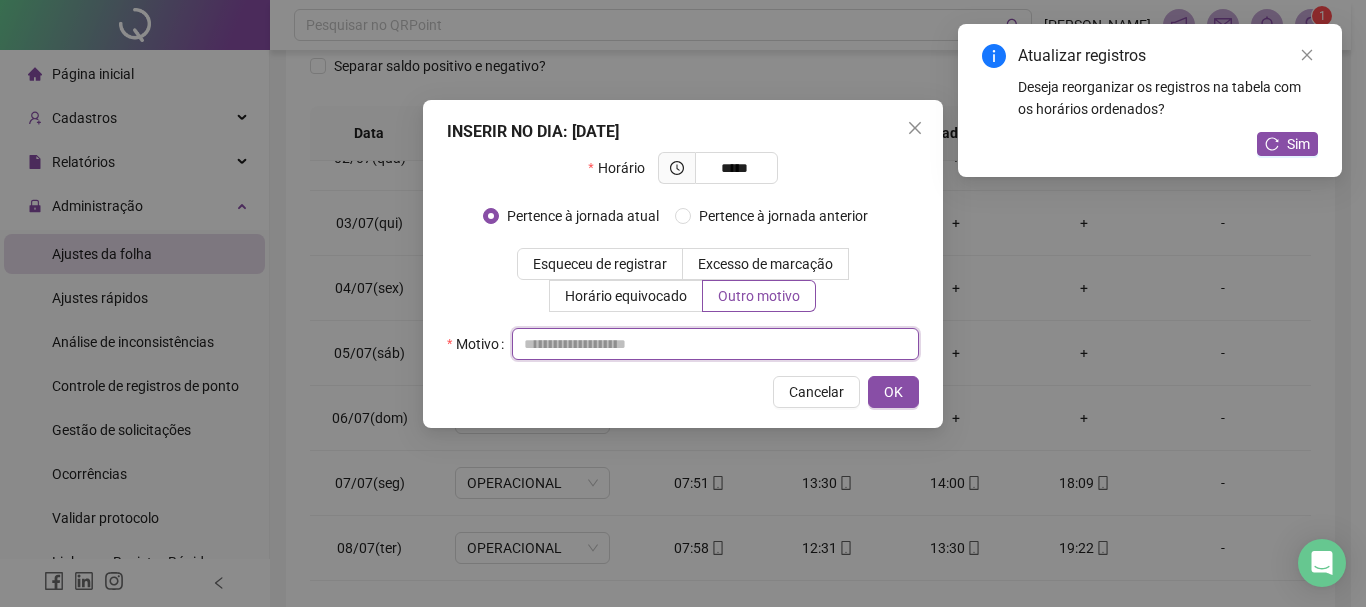 click at bounding box center [715, 344] 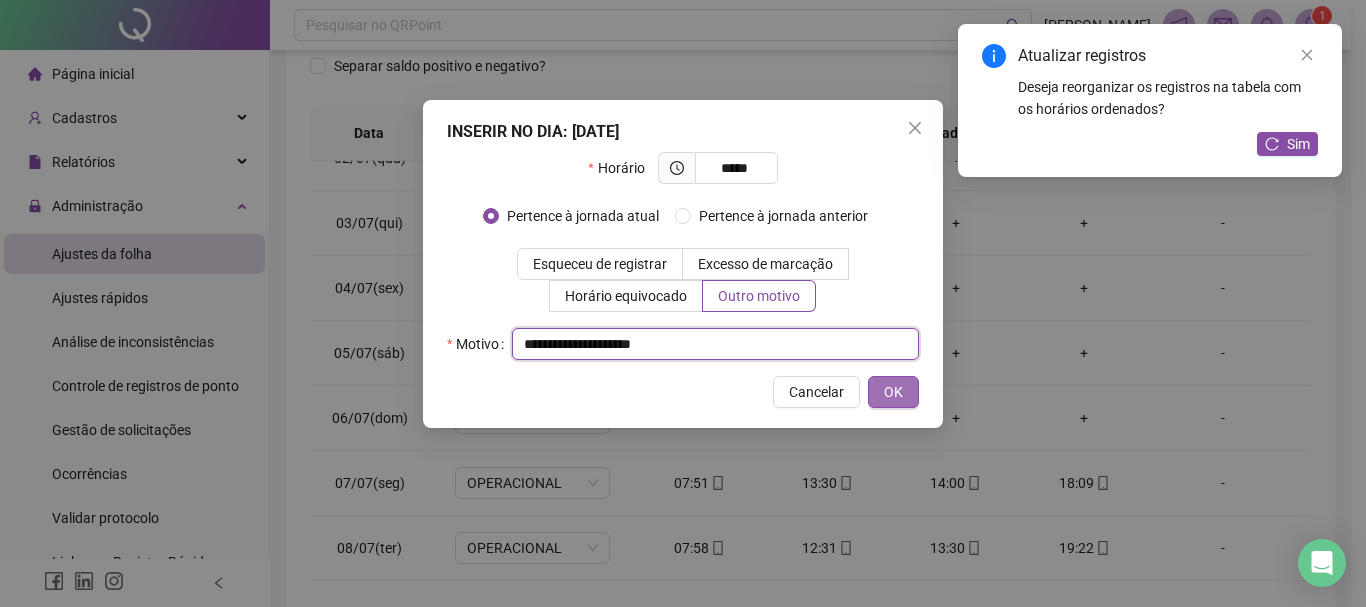type on "**********" 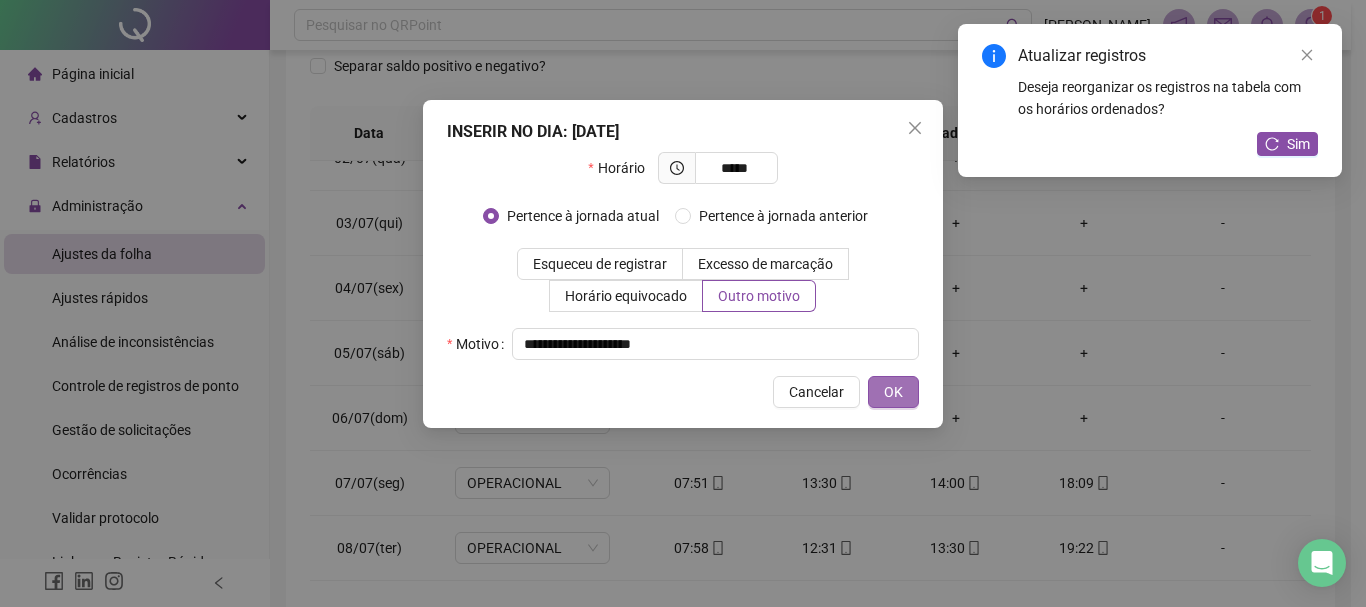 click on "OK" at bounding box center [893, 392] 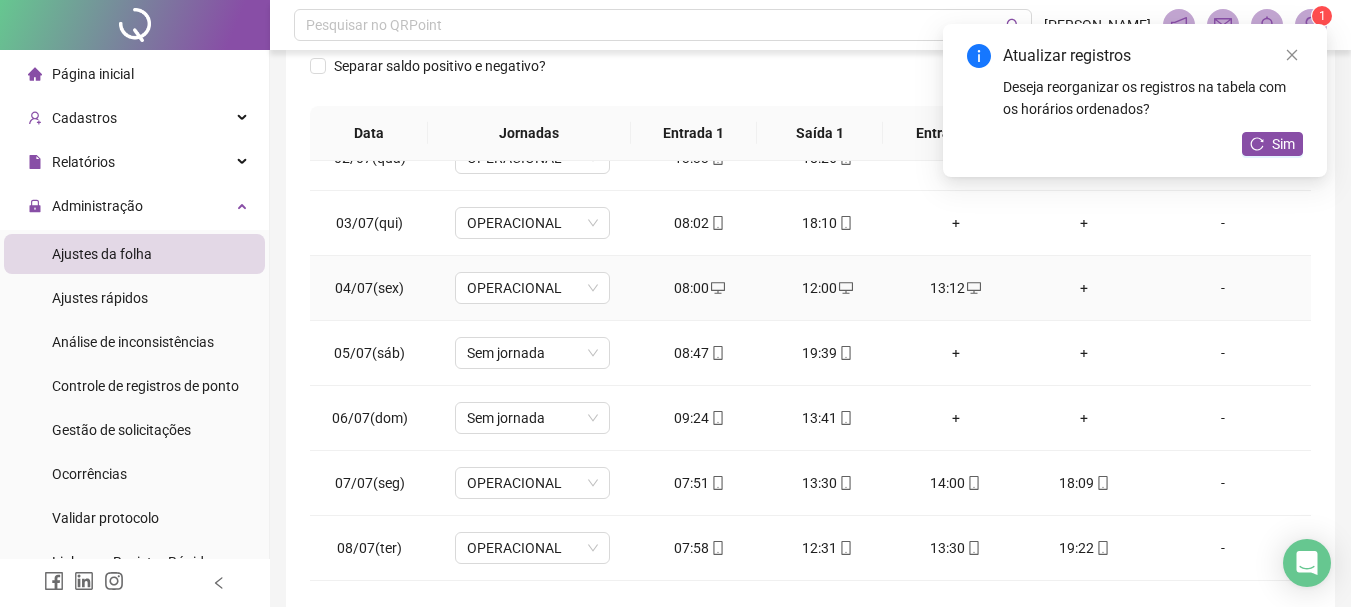 click on "+" at bounding box center (1084, 288) 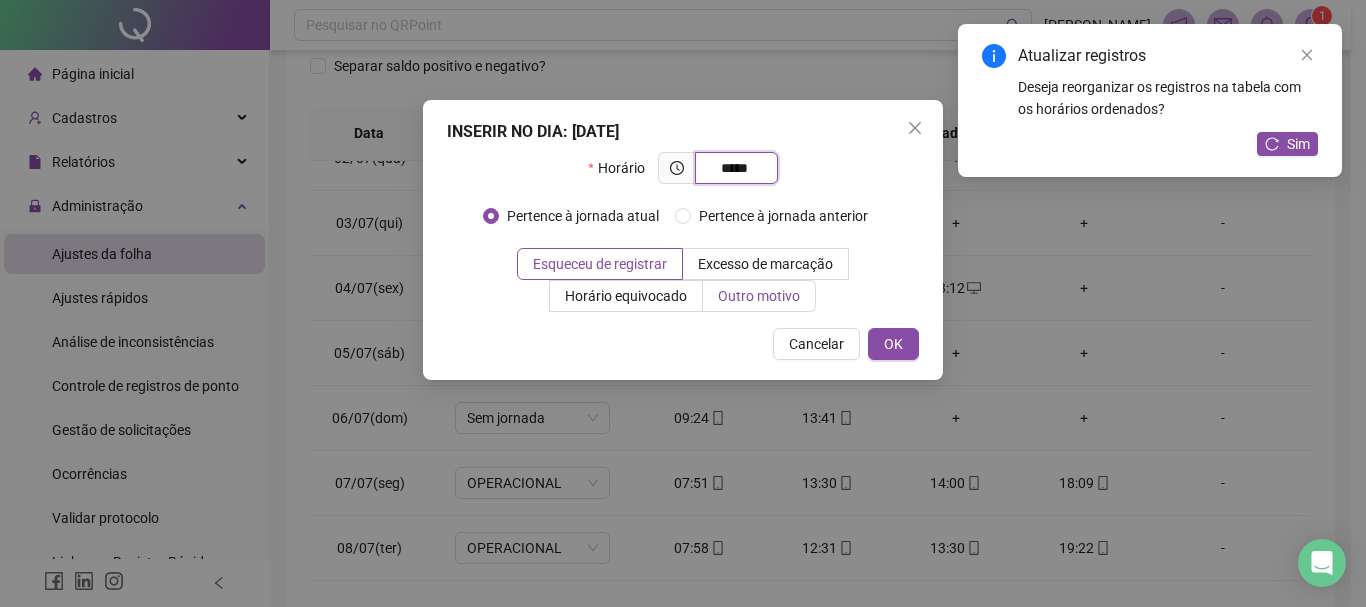 type on "*****" 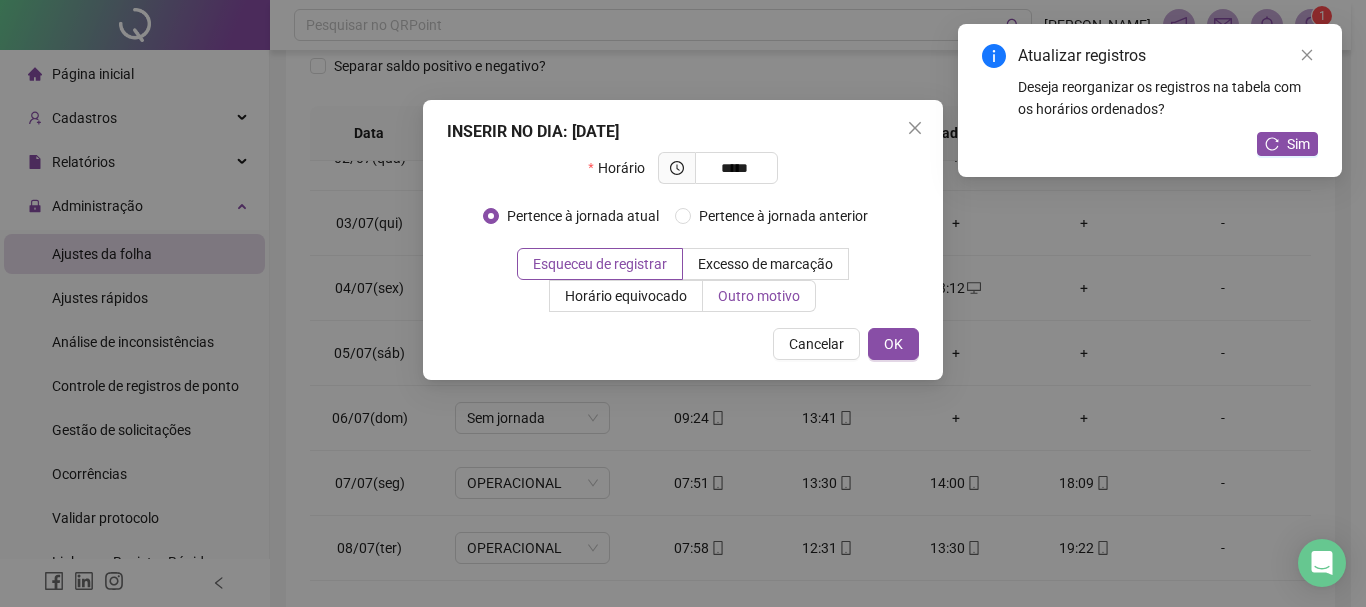 click on "Outro motivo" at bounding box center (759, 296) 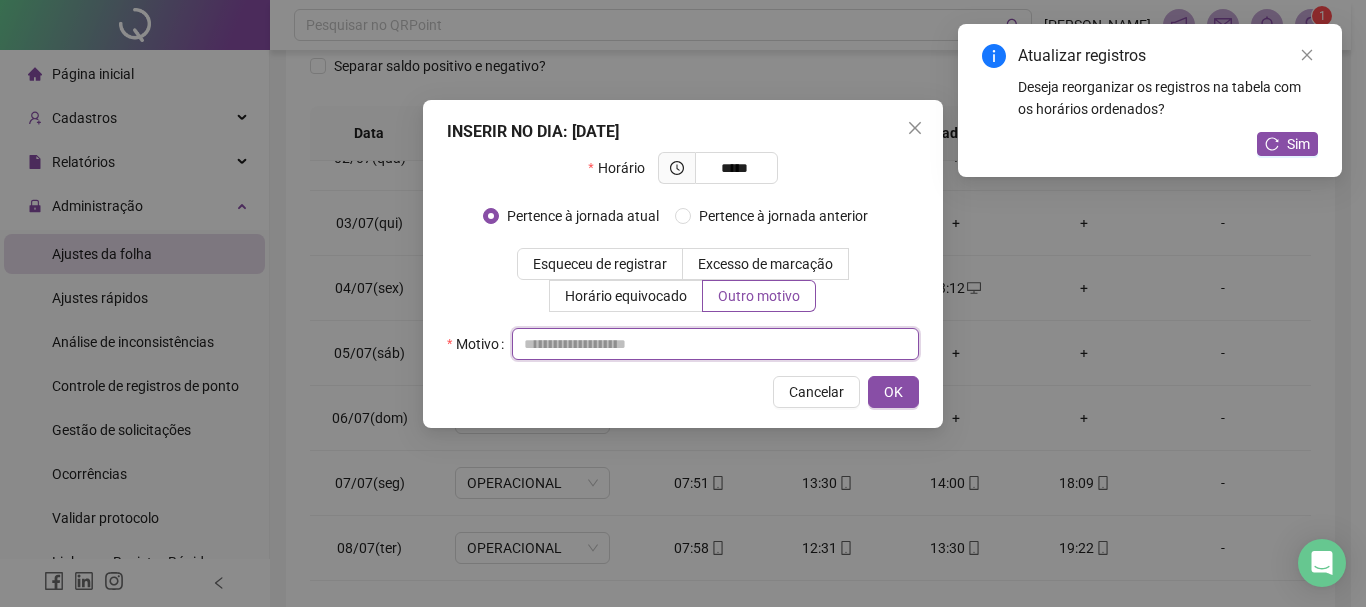 click at bounding box center (715, 344) 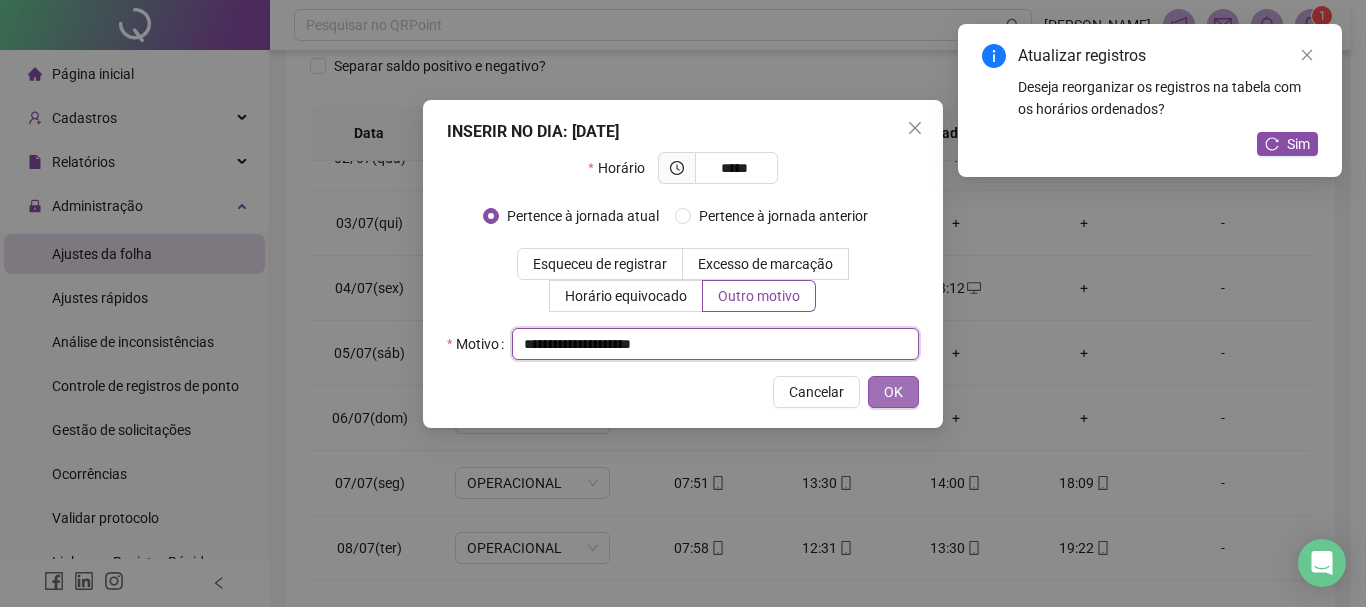 type on "**********" 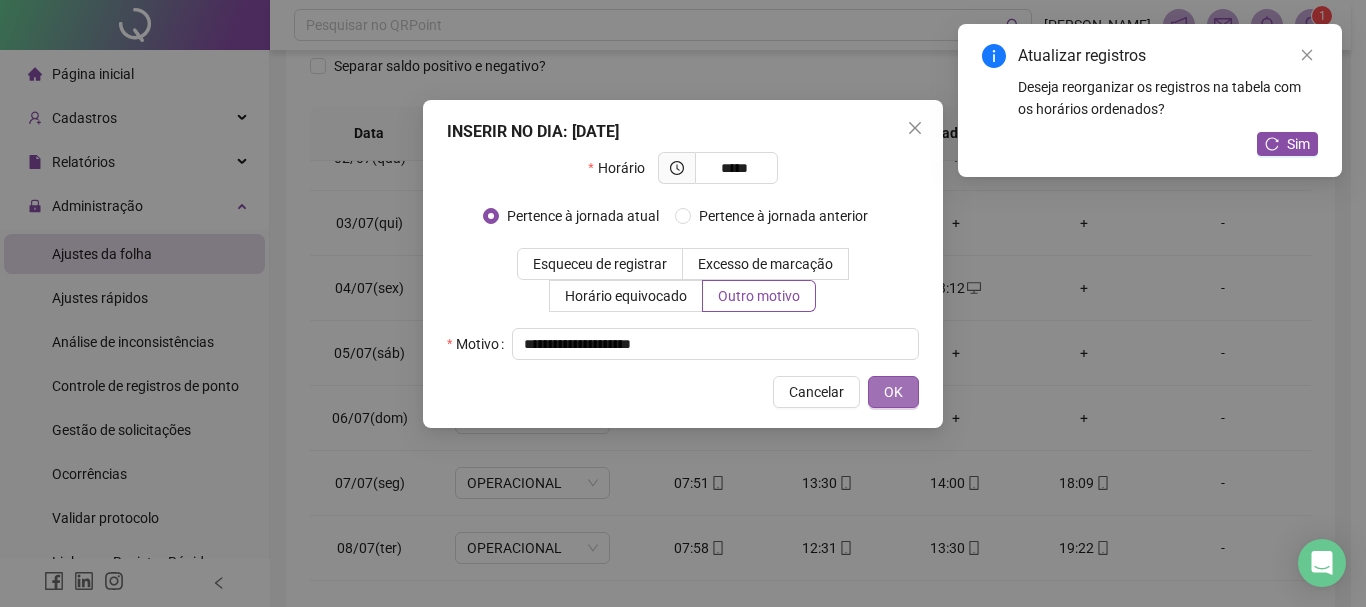 click on "OK" at bounding box center (893, 392) 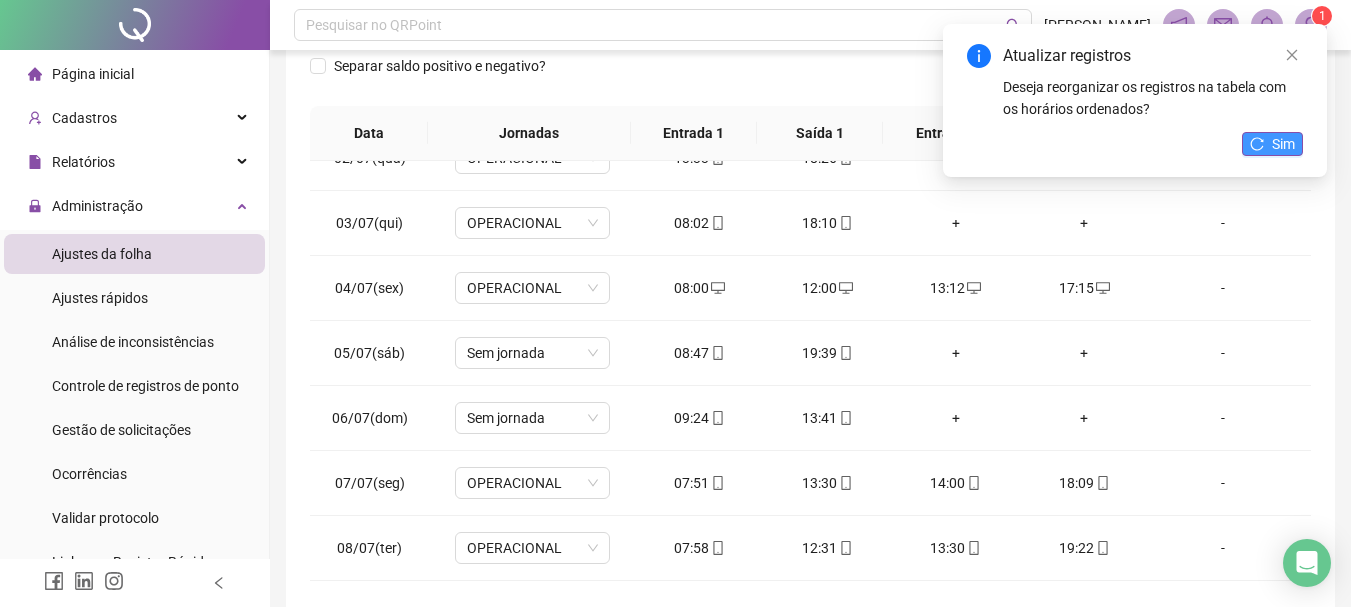 click on "Sim" at bounding box center (1272, 144) 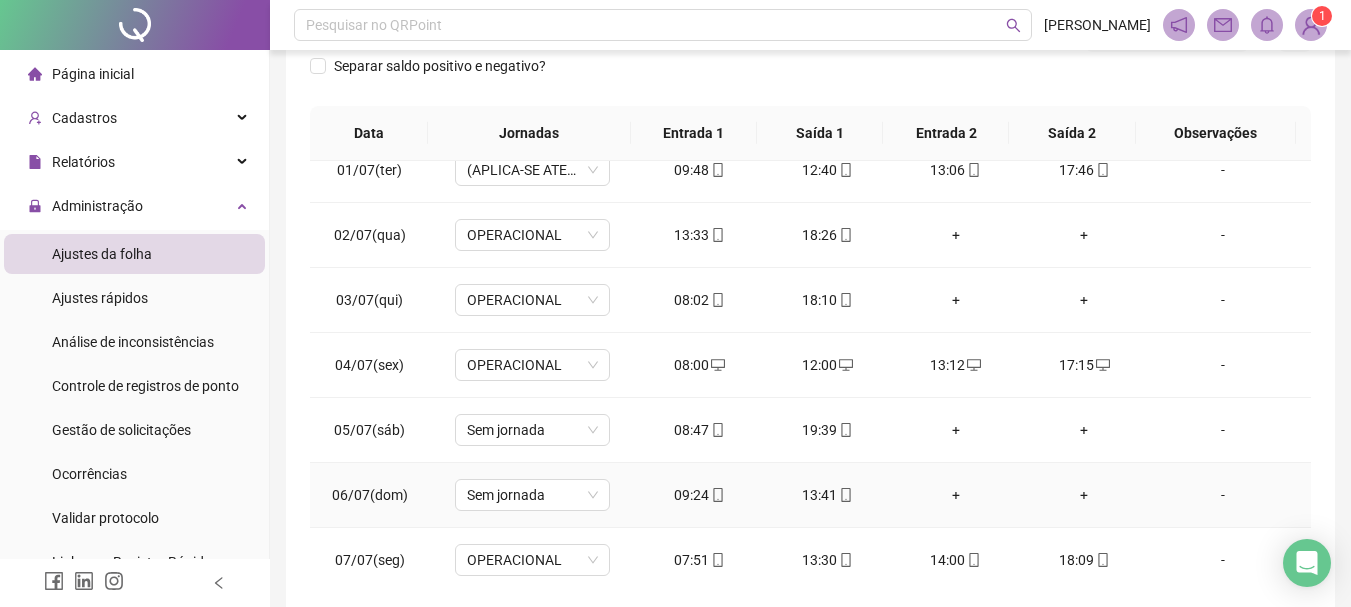 scroll, scrollTop: 0, scrollLeft: 0, axis: both 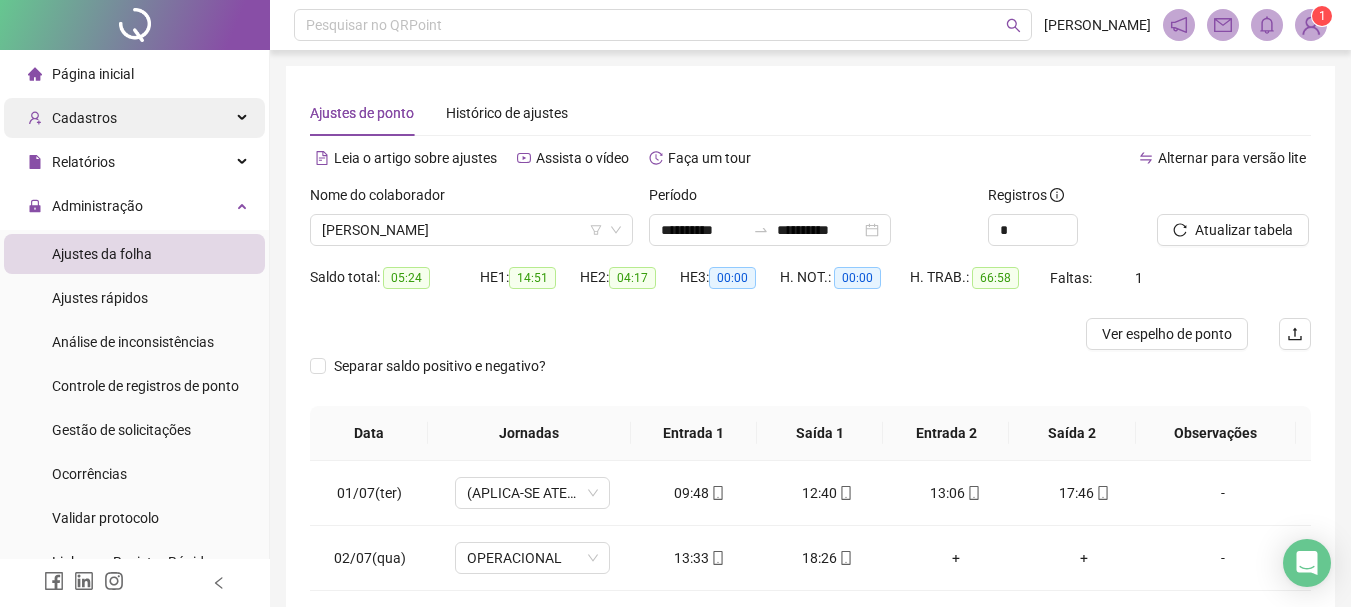 click on "Cadastros" at bounding box center (134, 118) 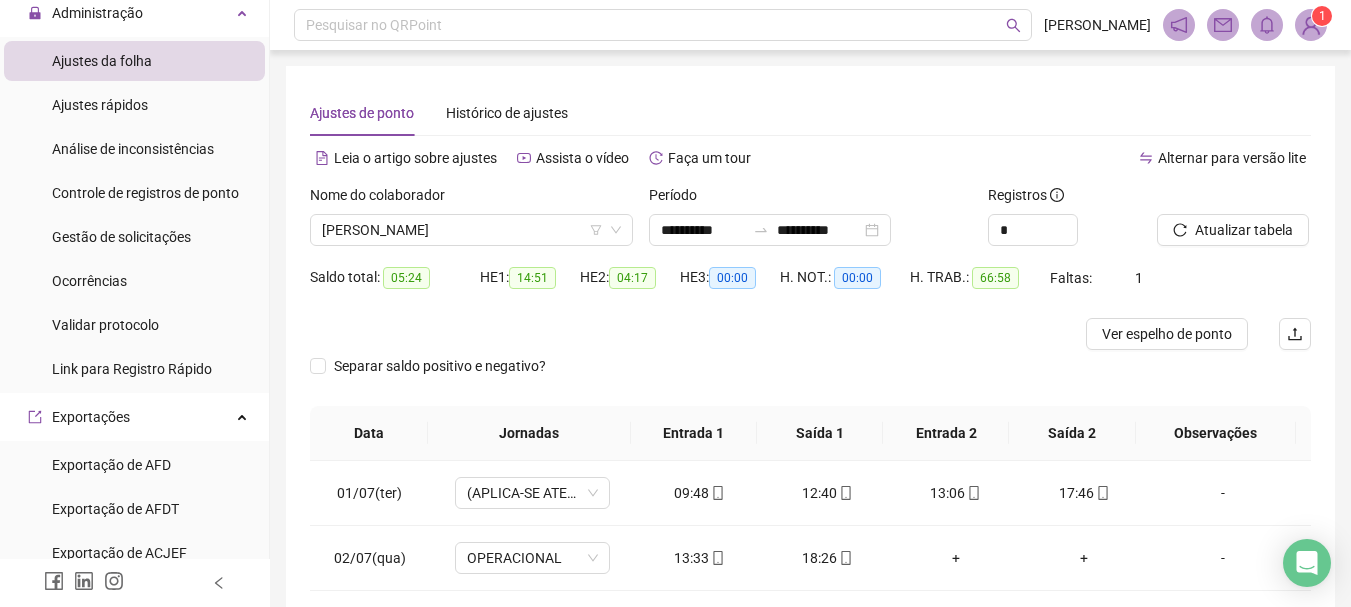 scroll, scrollTop: 500, scrollLeft: 0, axis: vertical 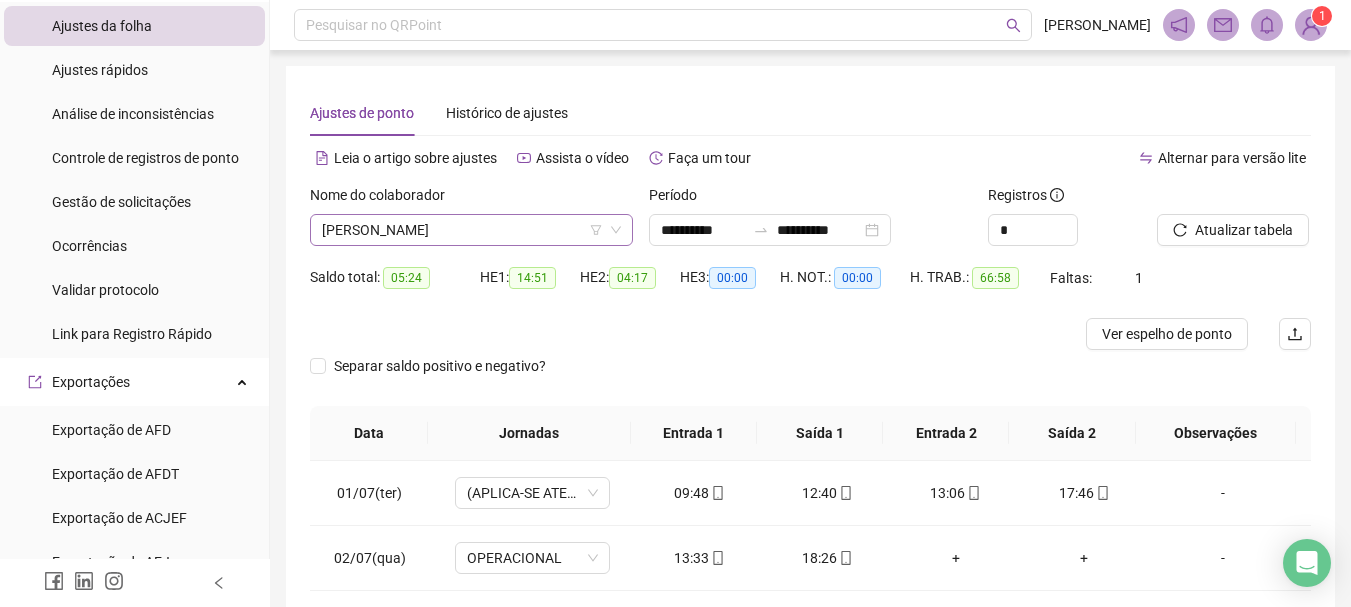 click on "[PERSON_NAME]" at bounding box center (471, 230) 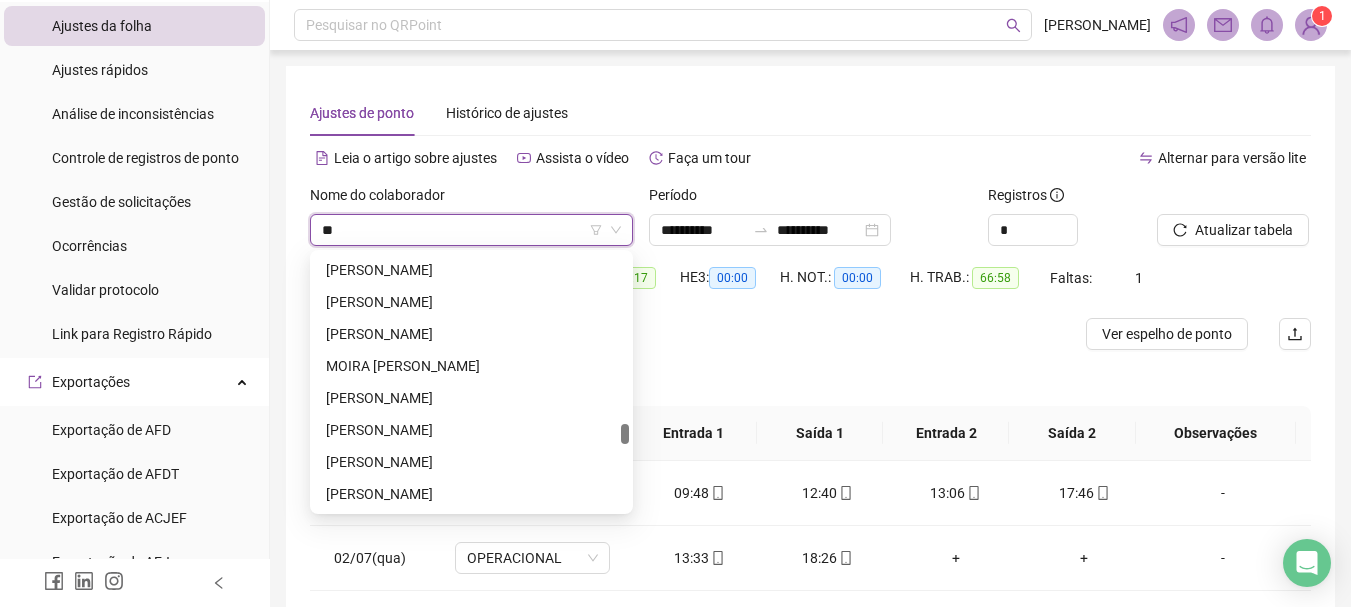 scroll, scrollTop: 64, scrollLeft: 0, axis: vertical 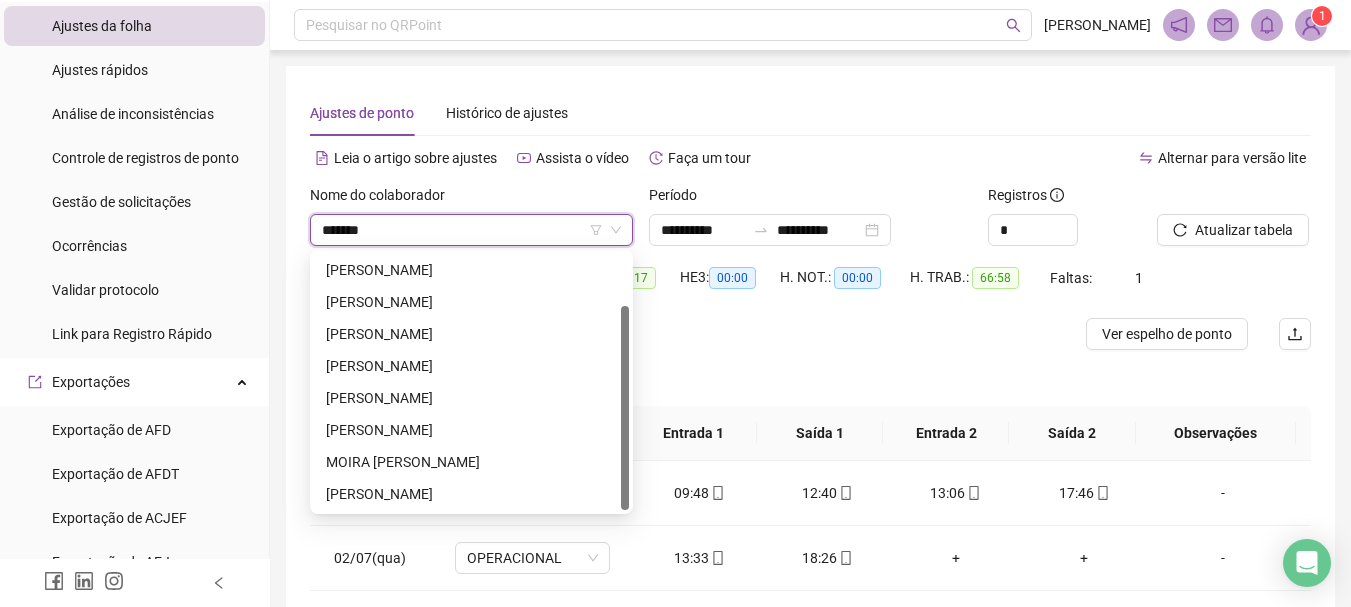 type on "********" 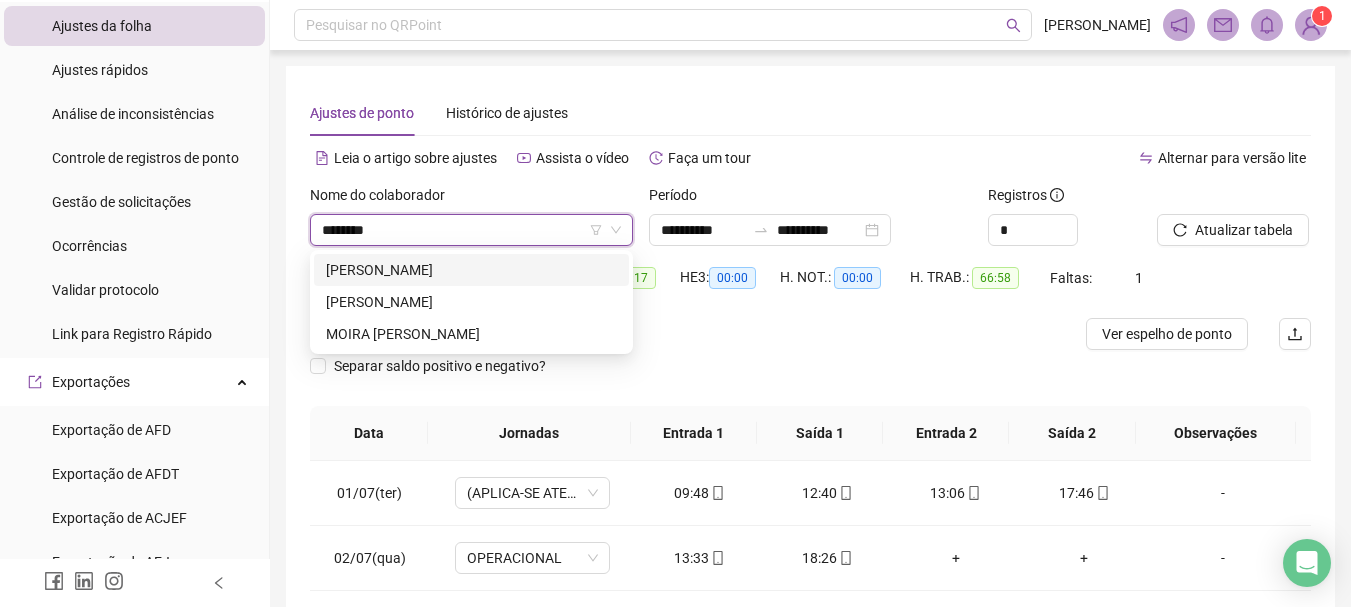 scroll, scrollTop: 0, scrollLeft: 0, axis: both 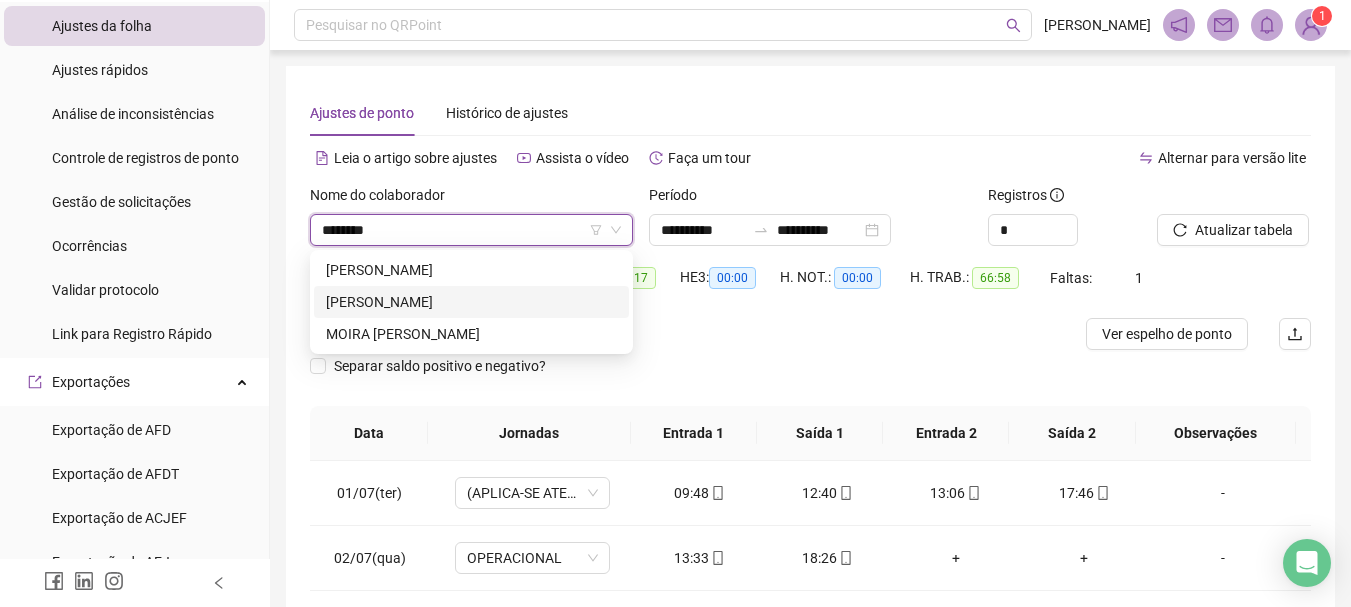 click on "[PERSON_NAME]" at bounding box center [471, 302] 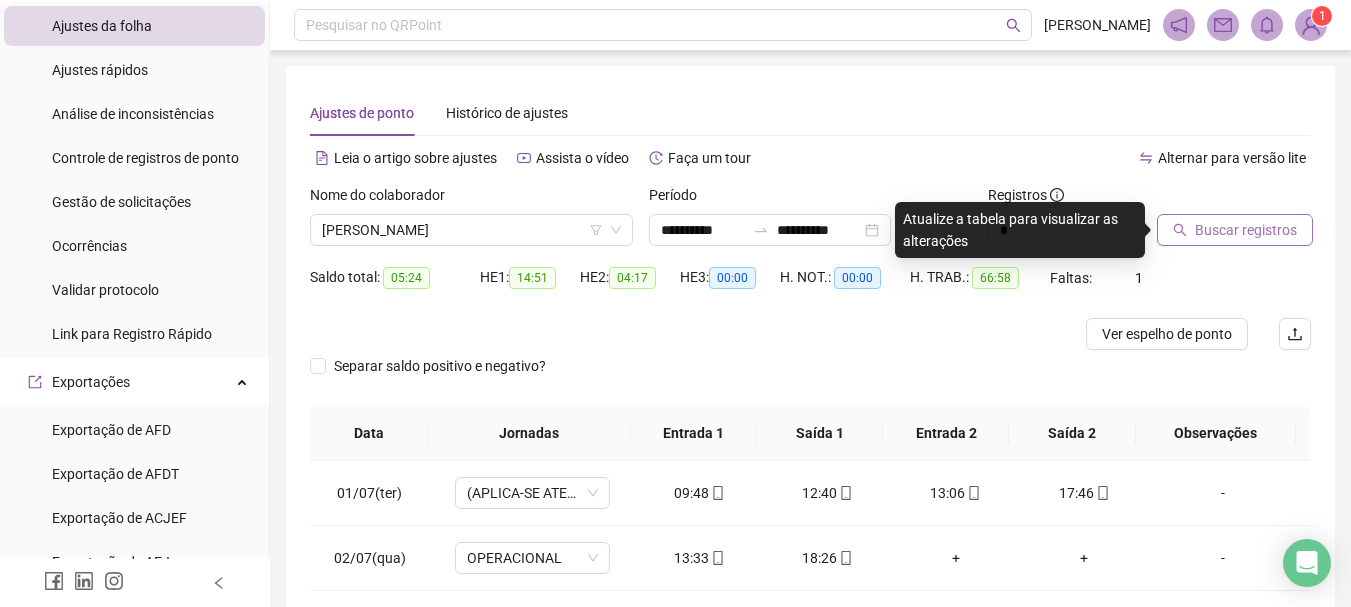 click on "Buscar registros" at bounding box center [1246, 230] 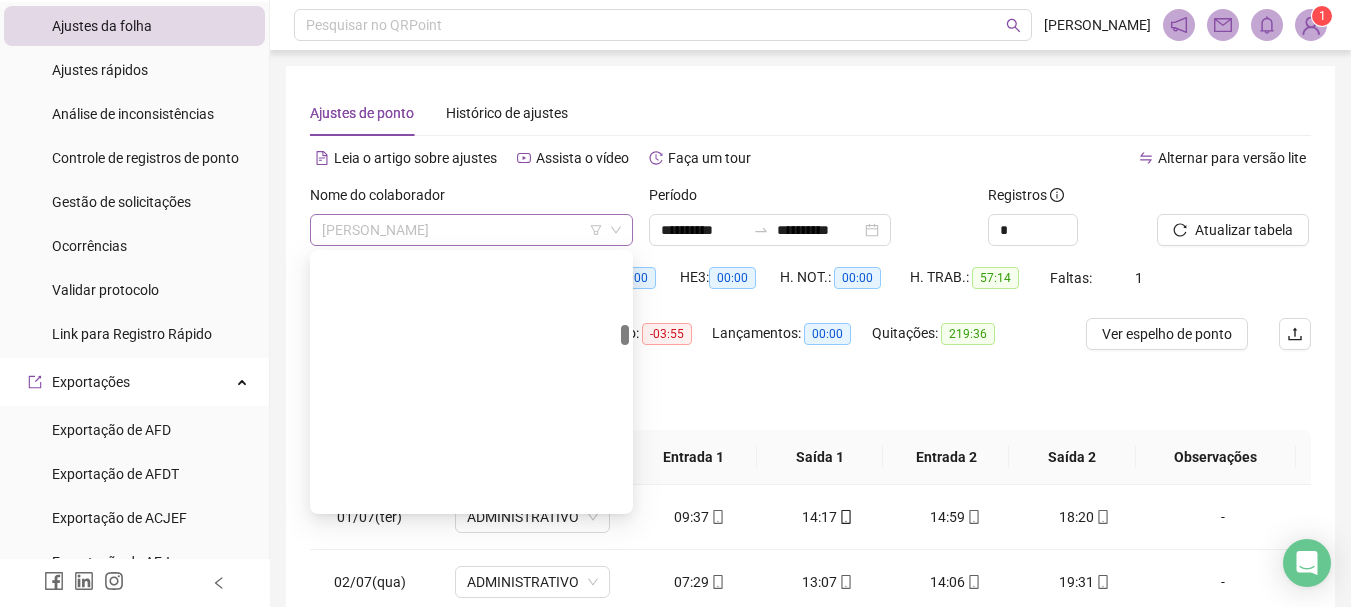 click on "[PERSON_NAME]" at bounding box center (471, 230) 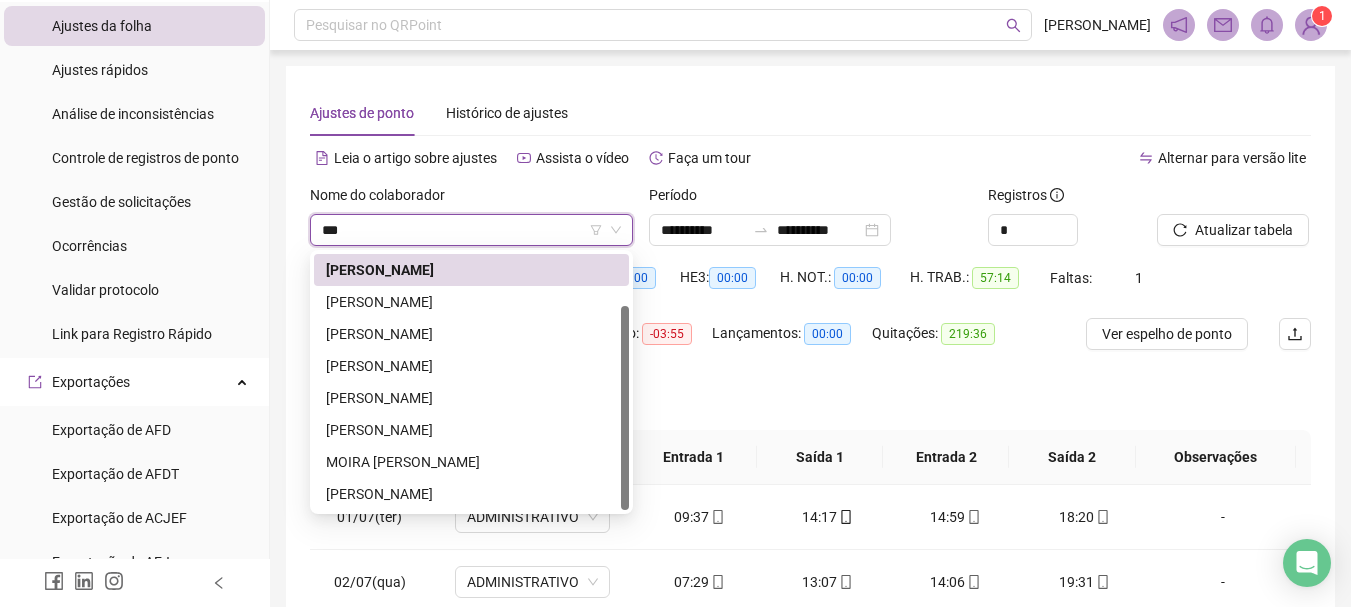 scroll, scrollTop: 64, scrollLeft: 0, axis: vertical 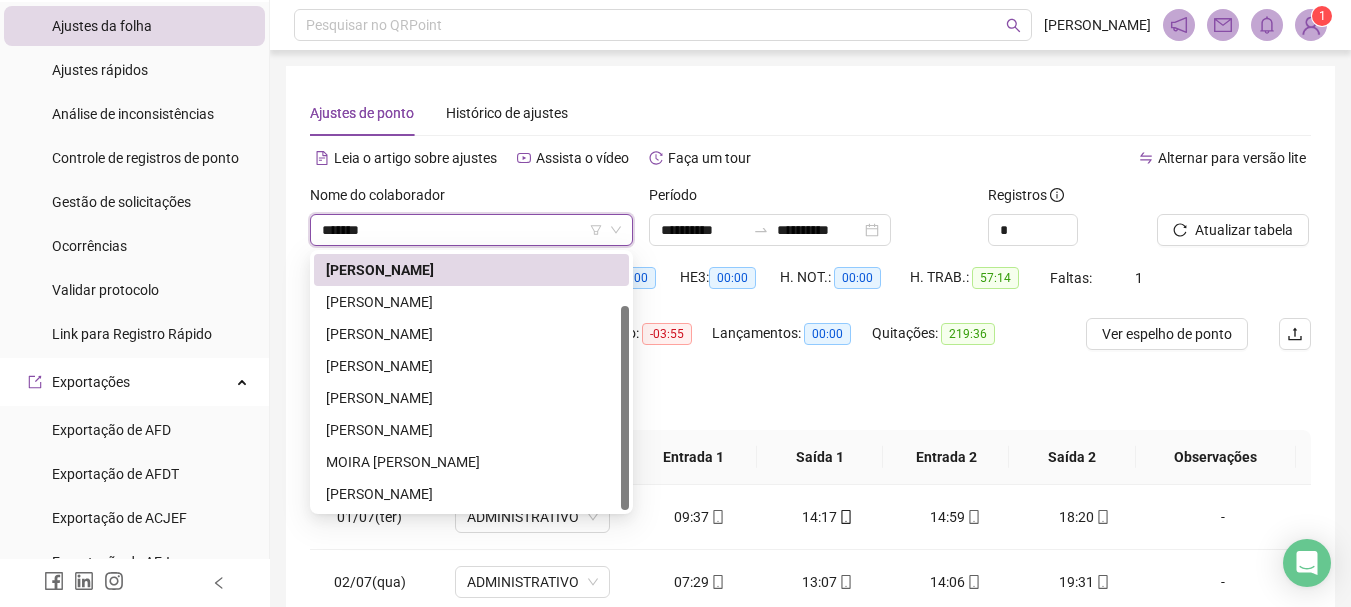 type on "********" 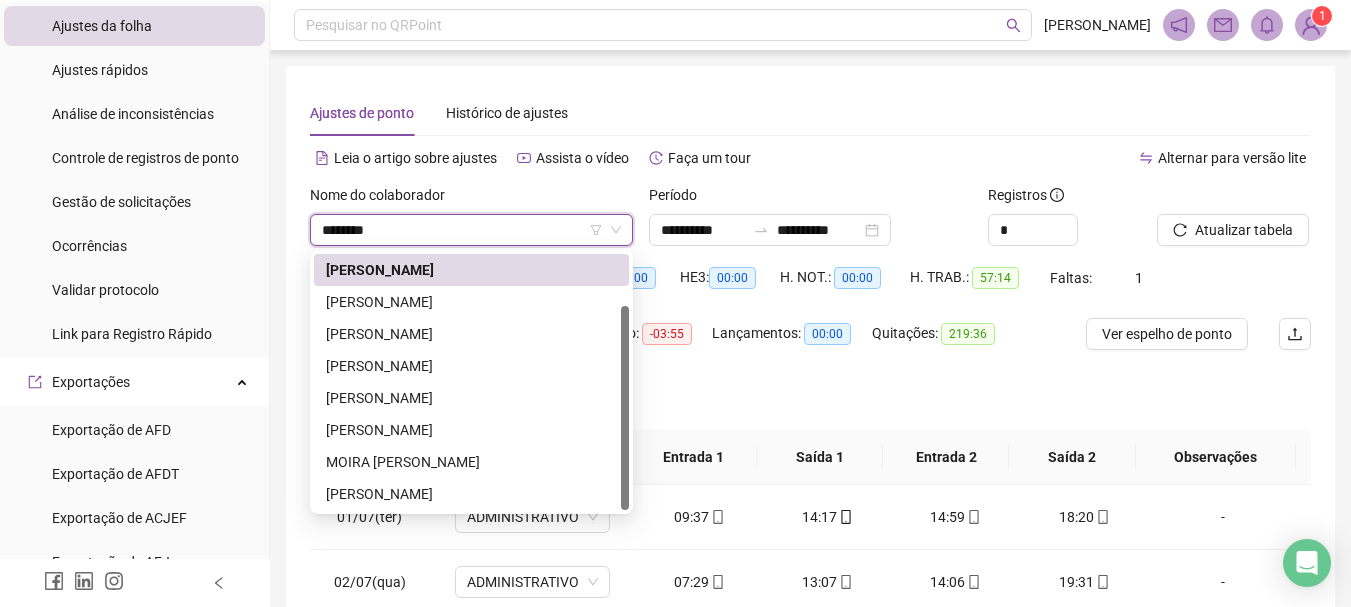 scroll, scrollTop: 0, scrollLeft: 0, axis: both 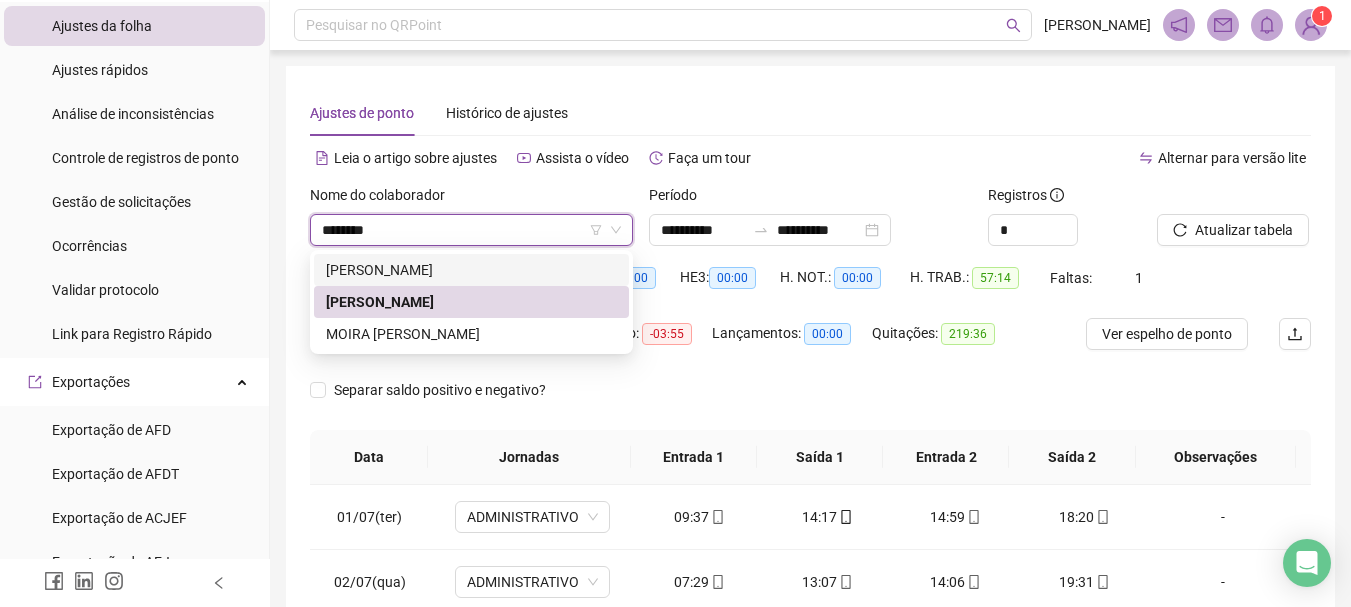 click on "[PERSON_NAME]" at bounding box center (471, 270) 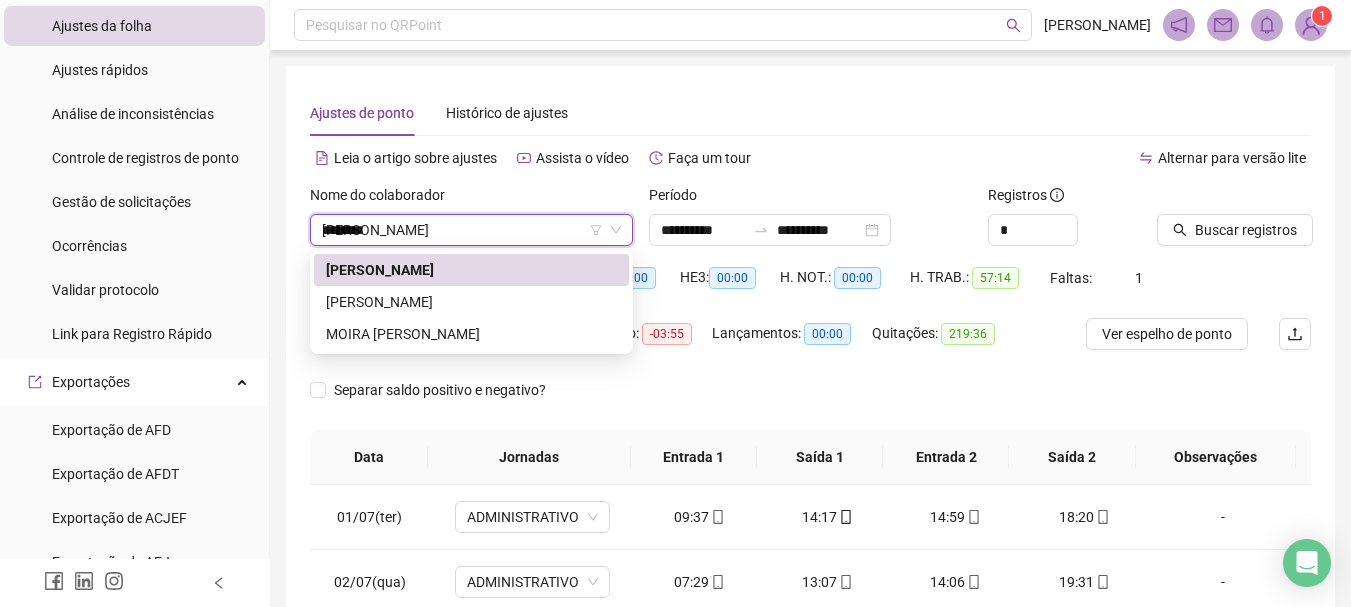 type 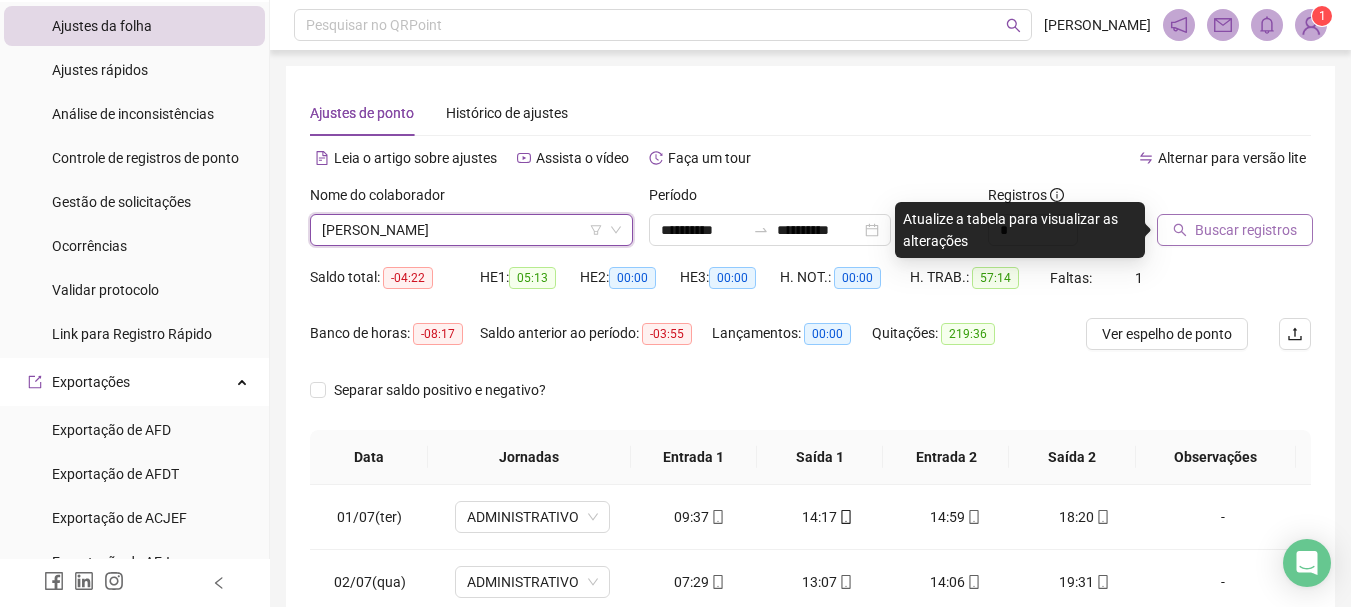 click on "Buscar registros" at bounding box center (1246, 230) 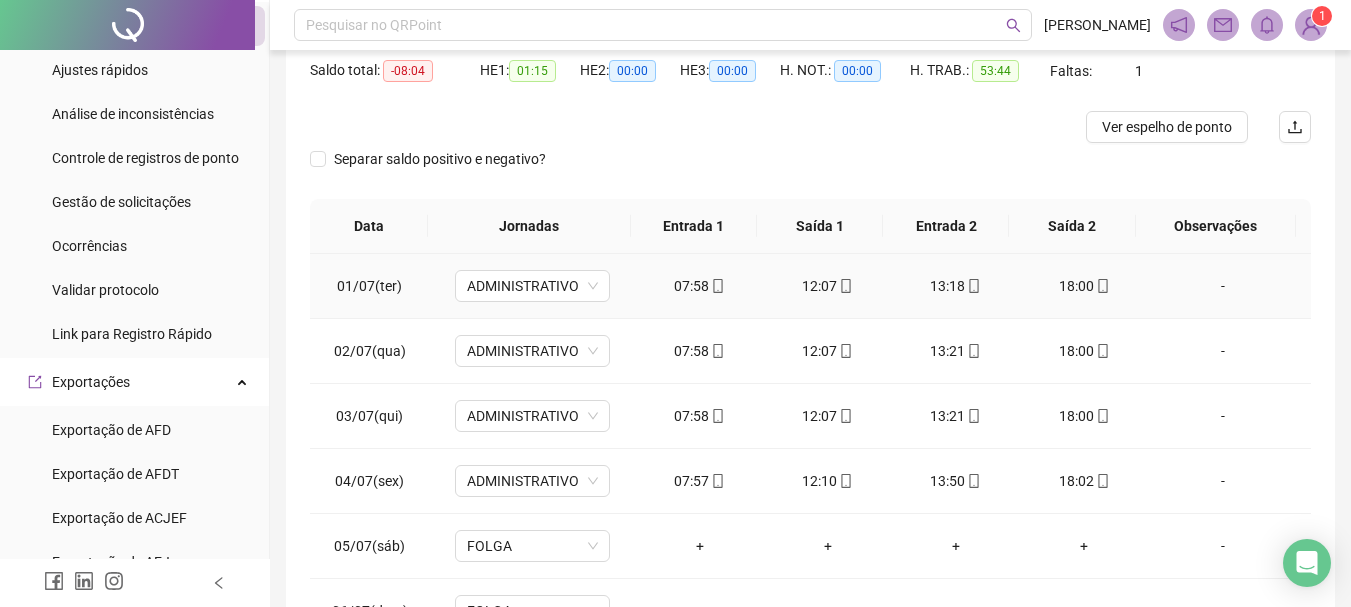 scroll, scrollTop: 391, scrollLeft: 0, axis: vertical 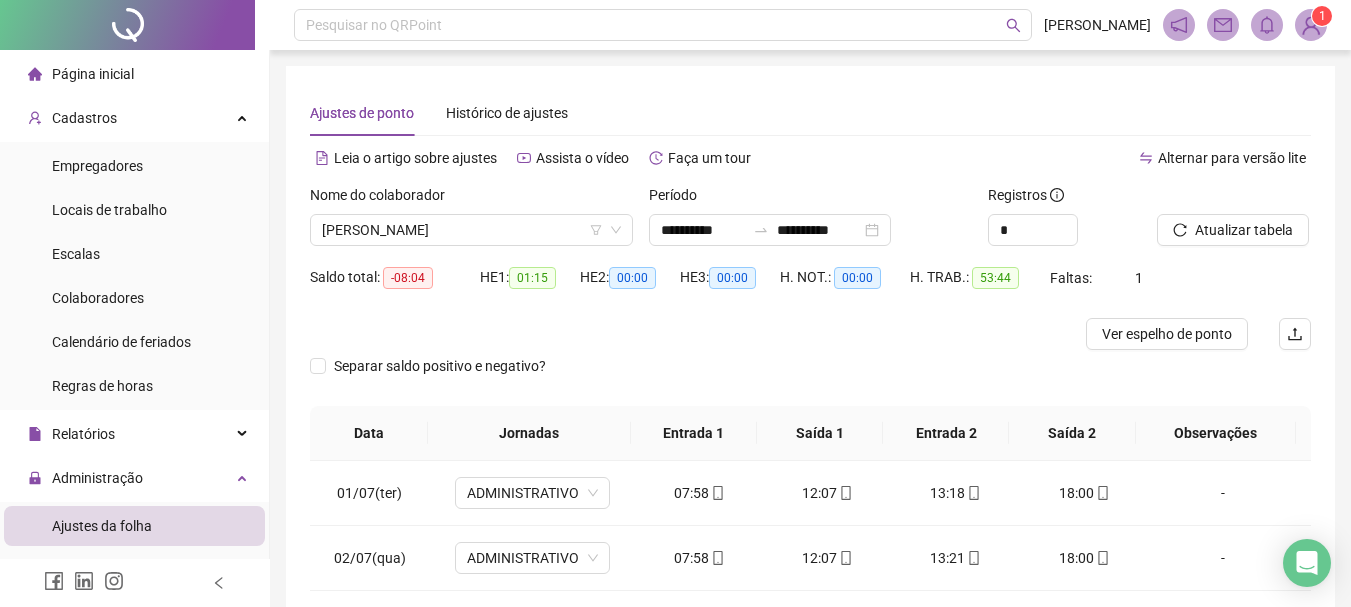 click on "Página inicial" at bounding box center (93, 74) 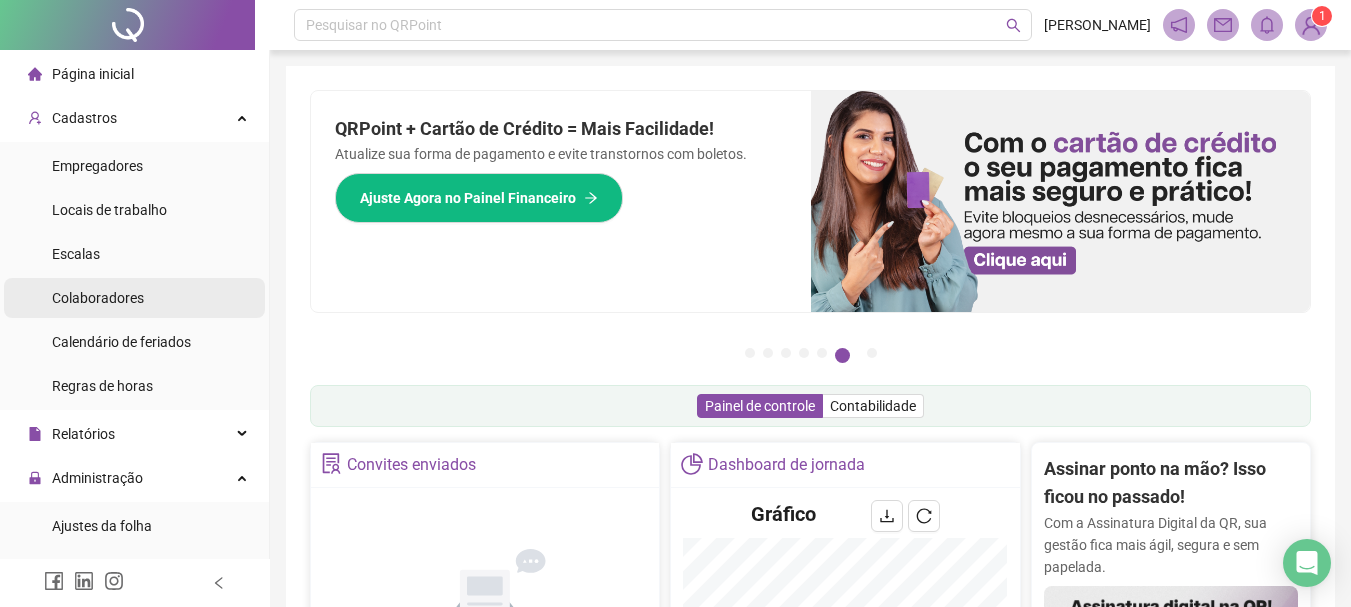 click on "Colaboradores" at bounding box center (134, 298) 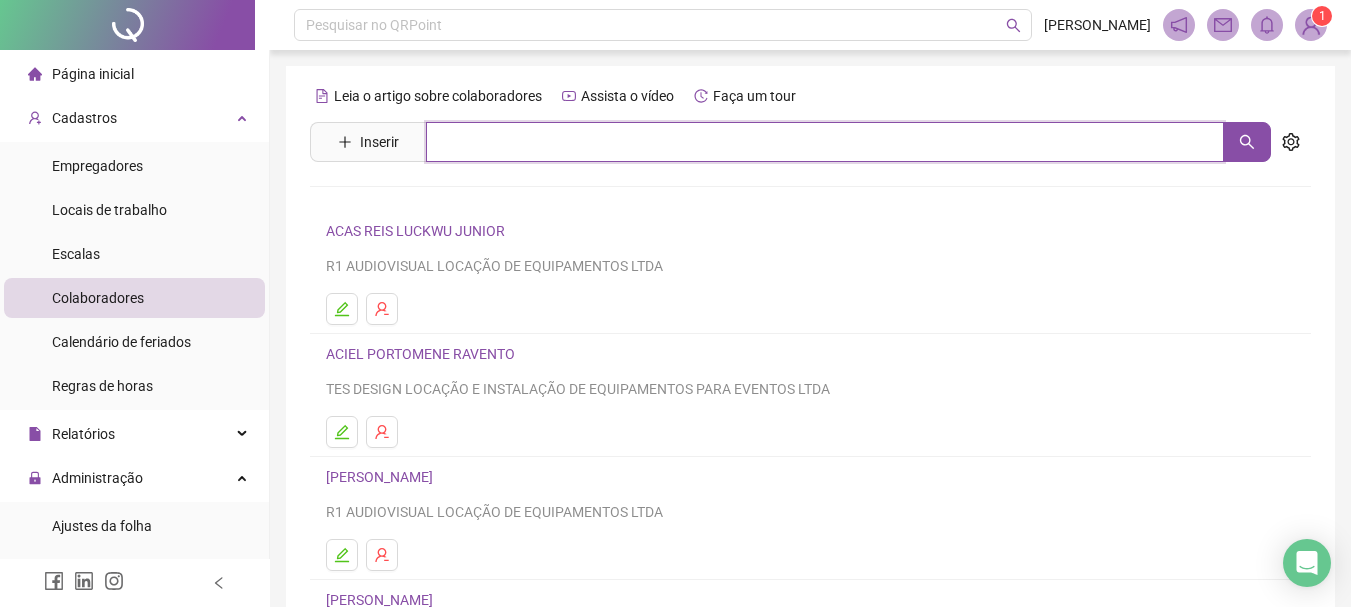 click at bounding box center (825, 142) 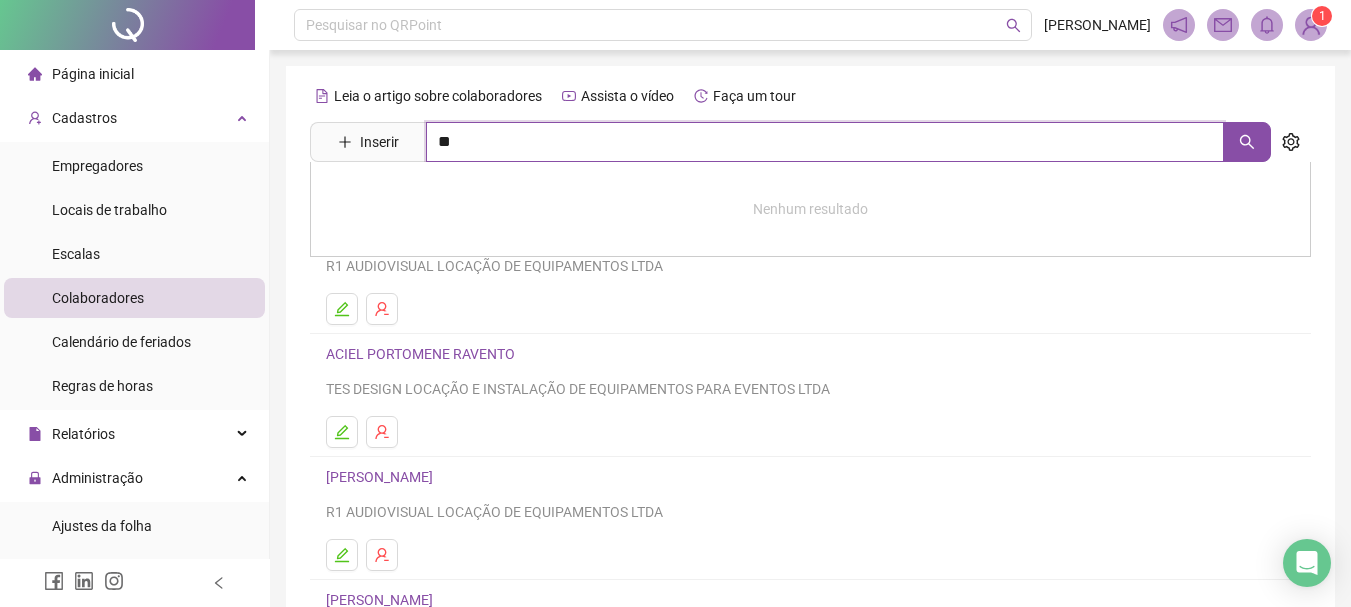 type on "*" 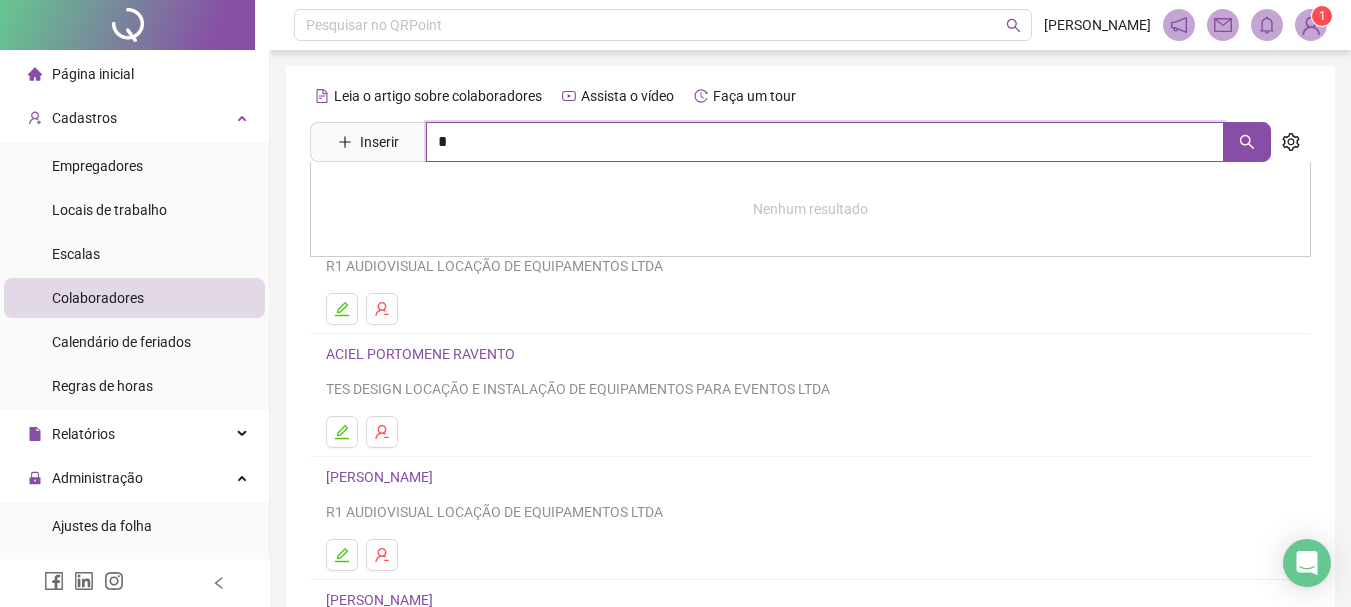 type 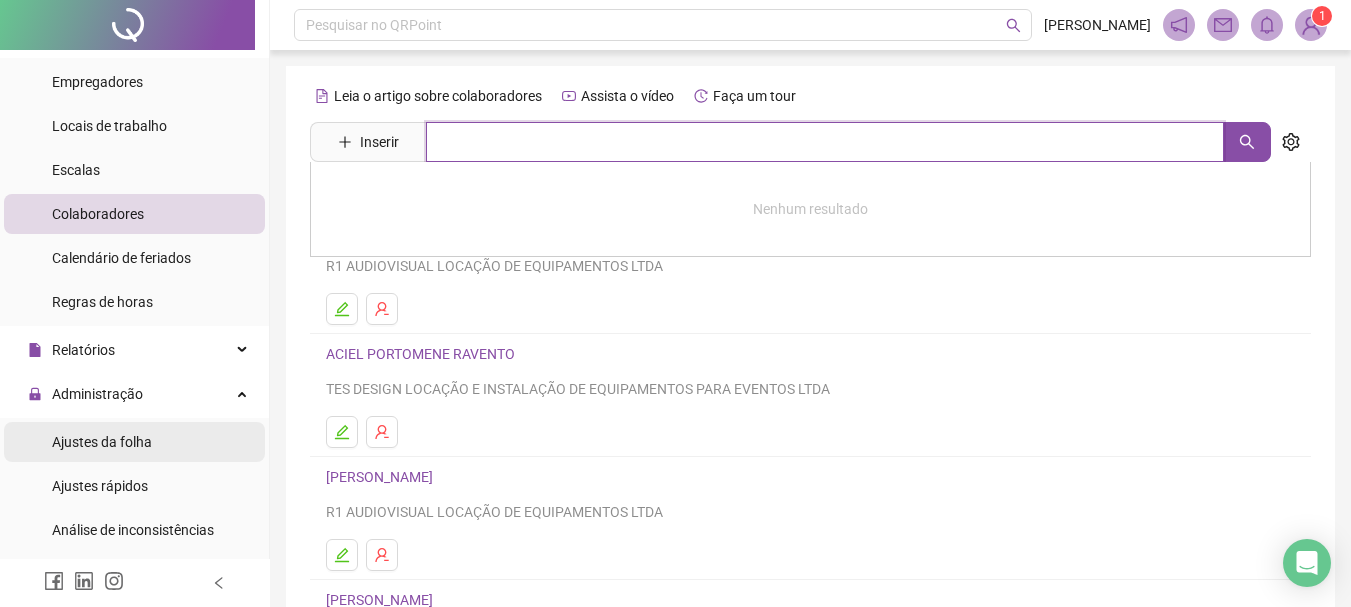 scroll, scrollTop: 200, scrollLeft: 0, axis: vertical 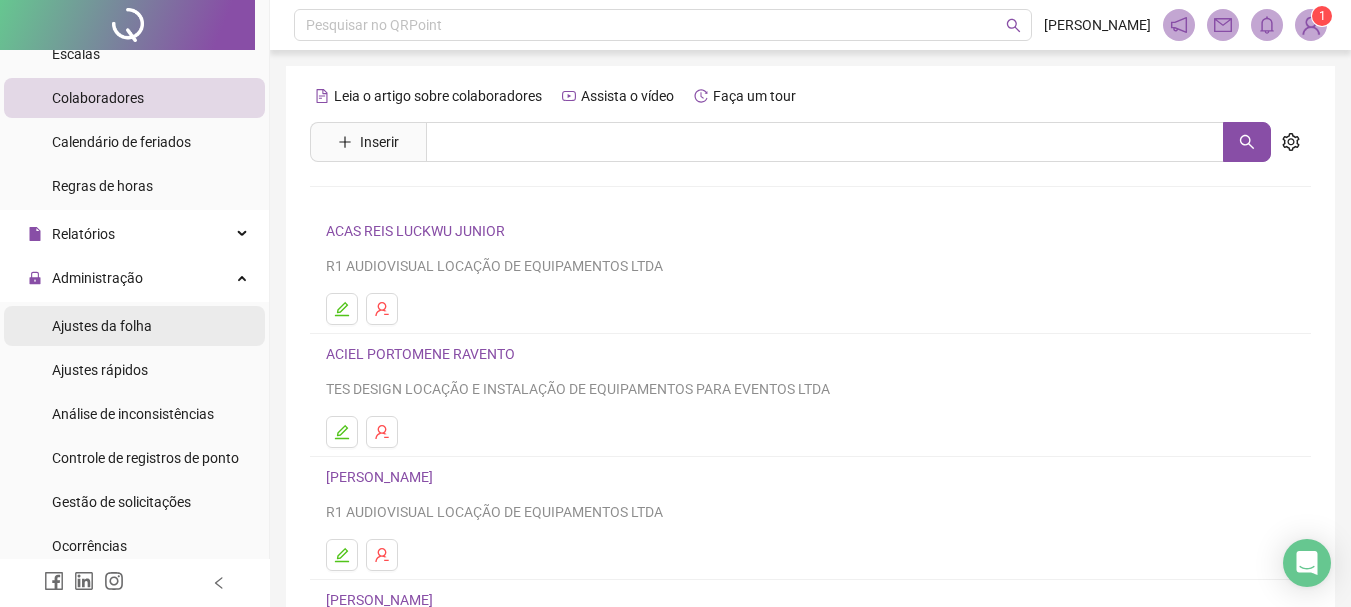 click on "Ajustes da folha" at bounding box center (102, 326) 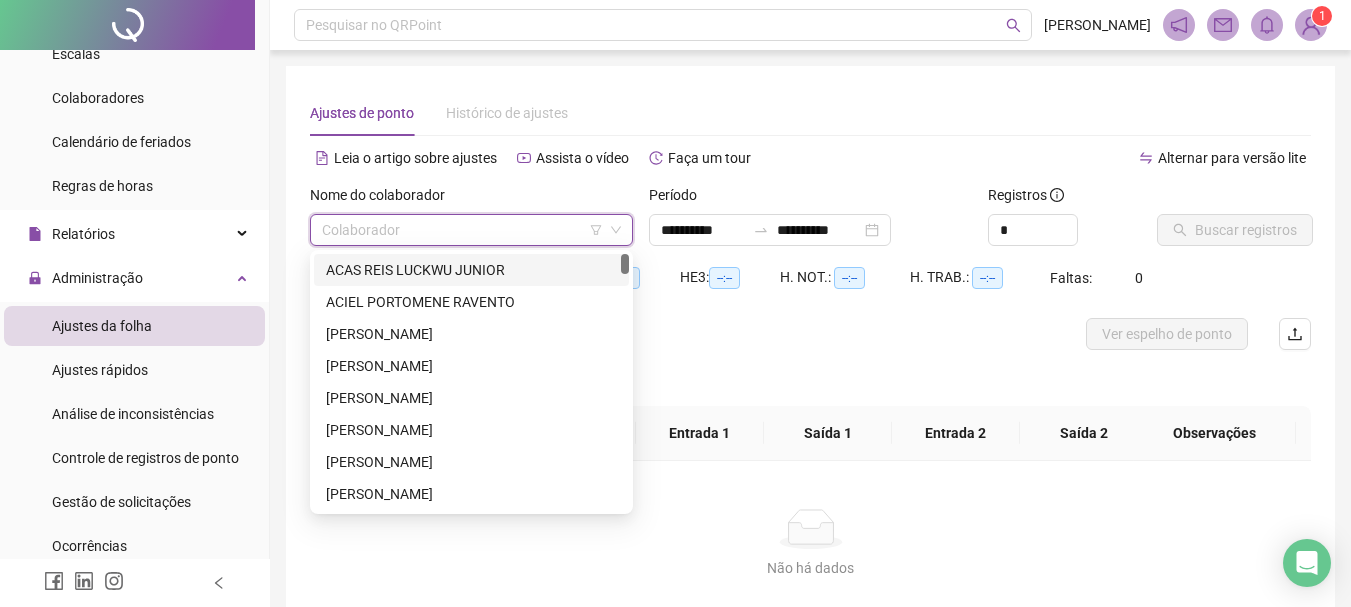 click at bounding box center (465, 230) 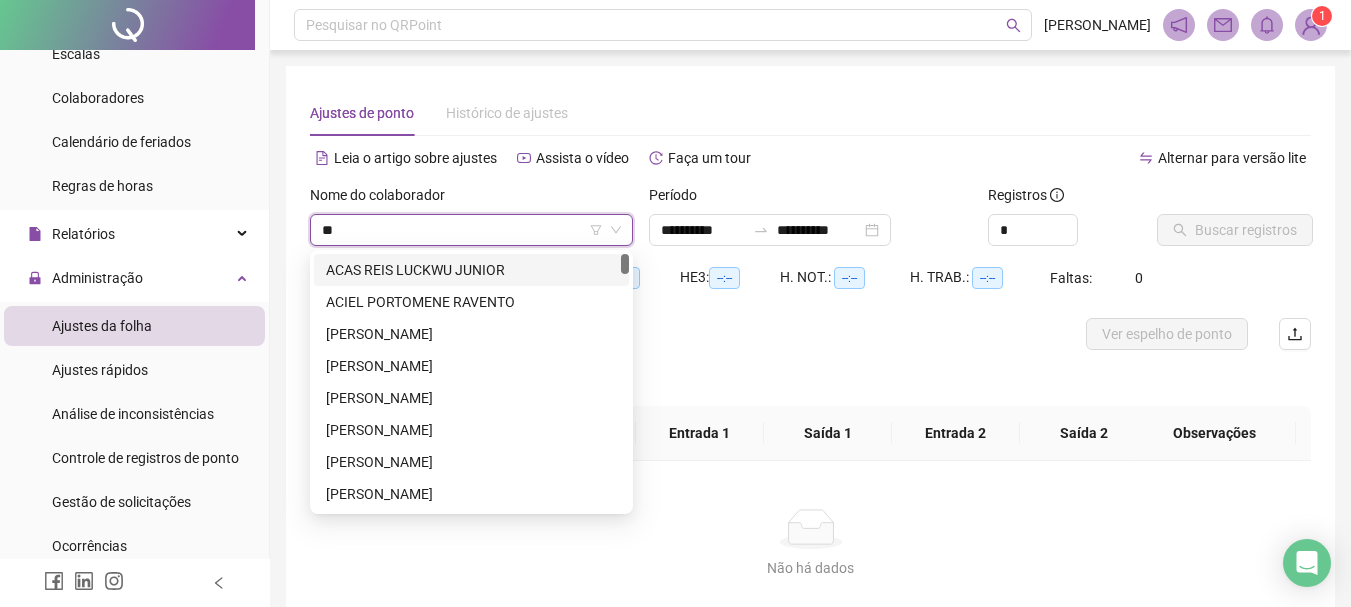 type on "***" 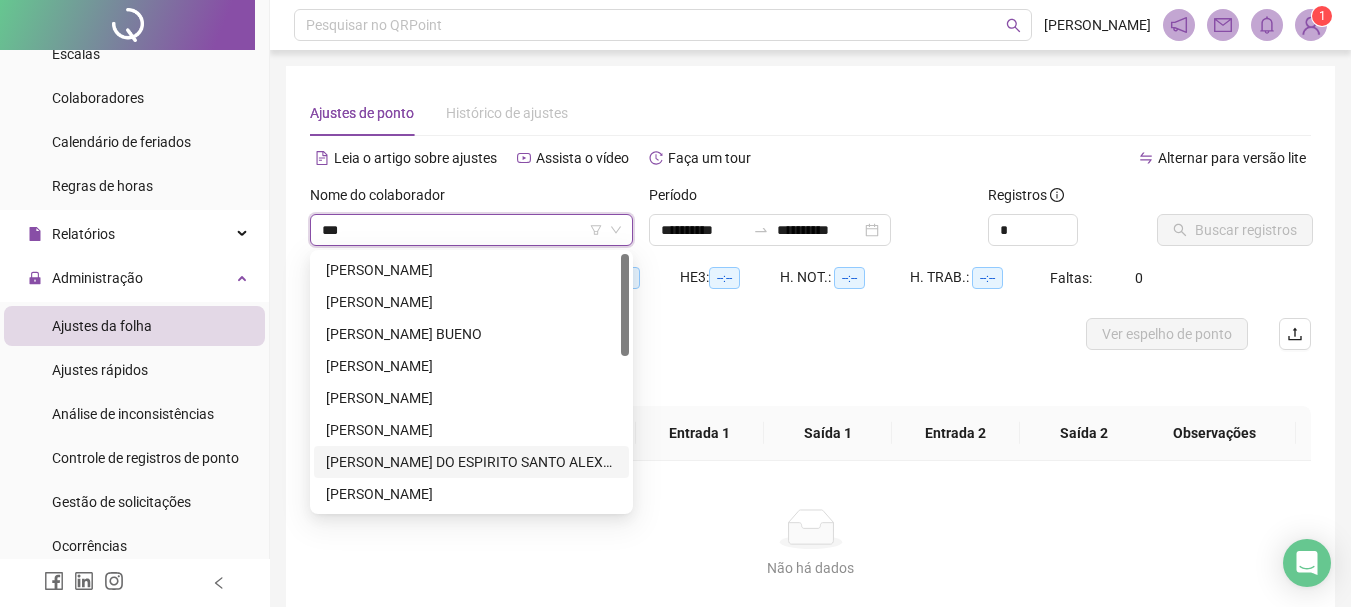 click on "[PERSON_NAME] DO ESPIRITO SANTO ALEXANDRINO" at bounding box center (471, 462) 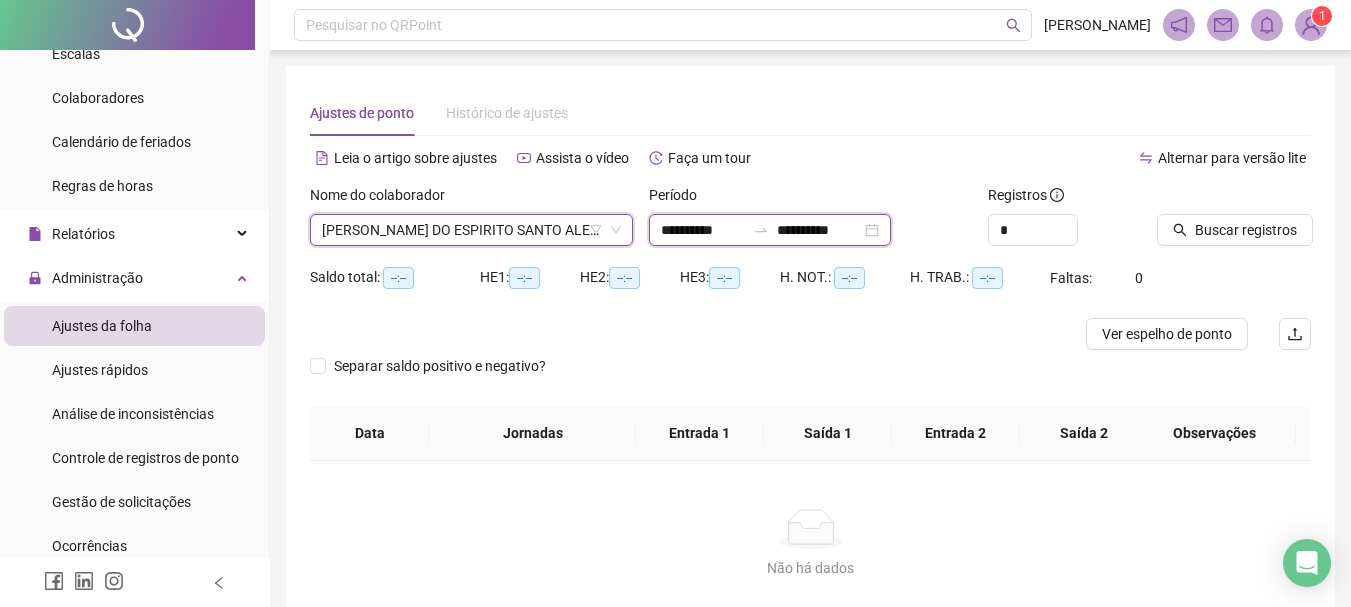 click on "**********" at bounding box center (703, 230) 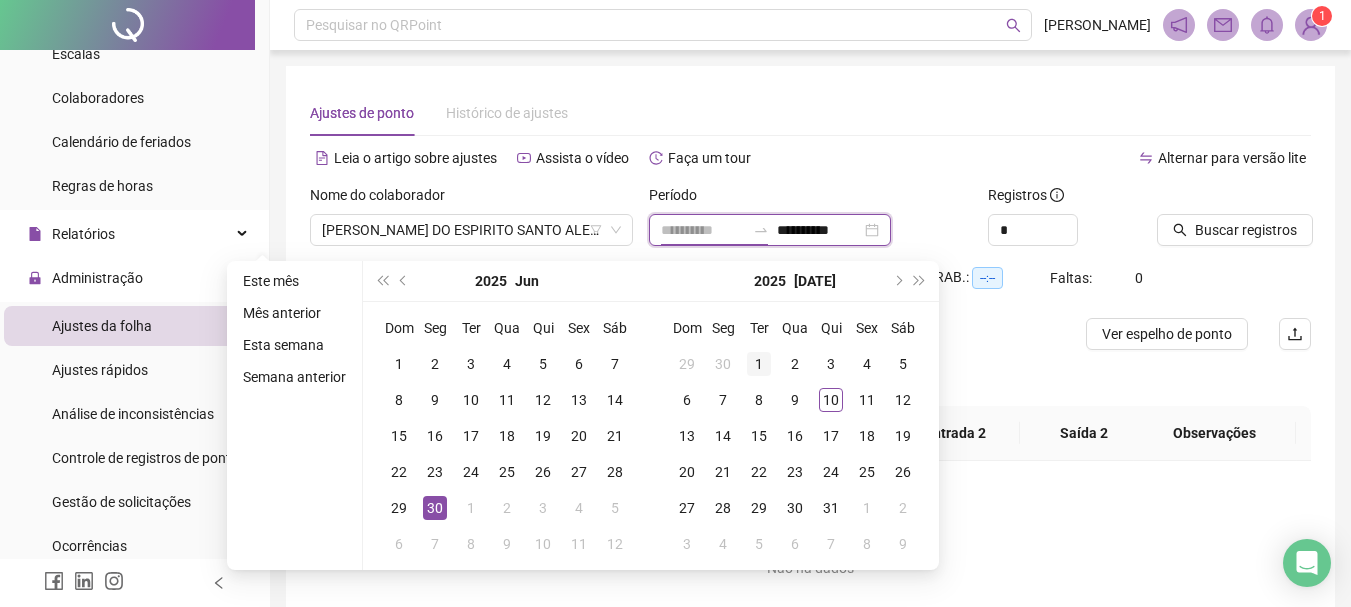 type on "**********" 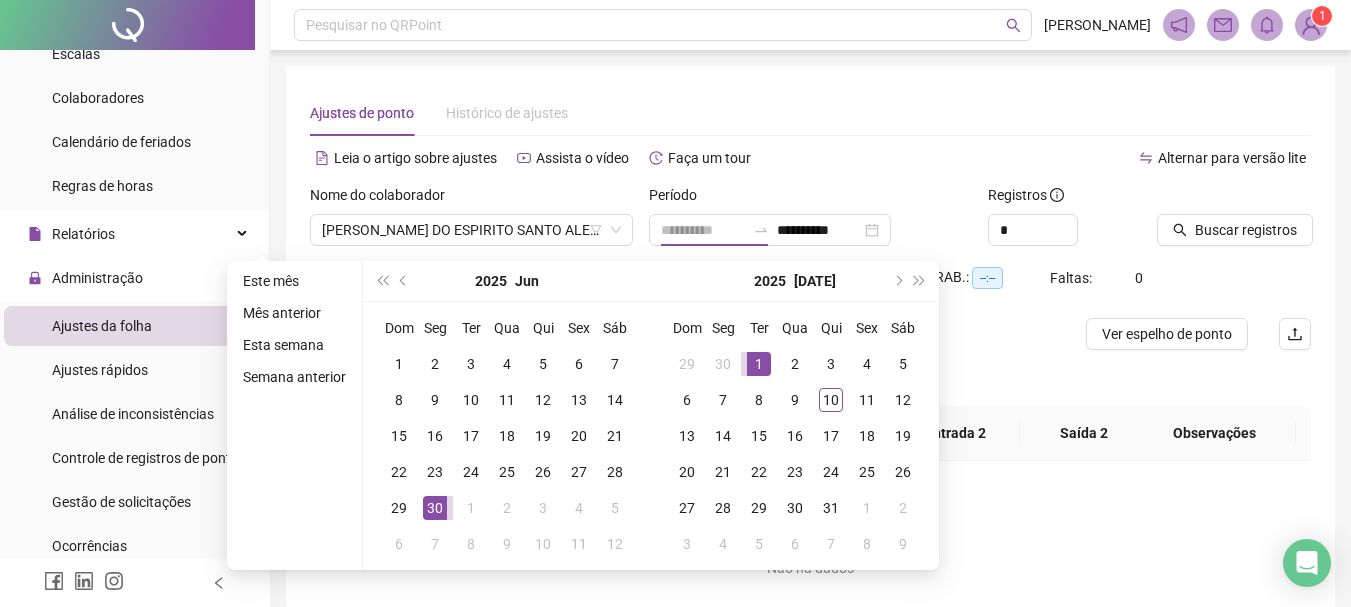 click on "1" at bounding box center [759, 364] 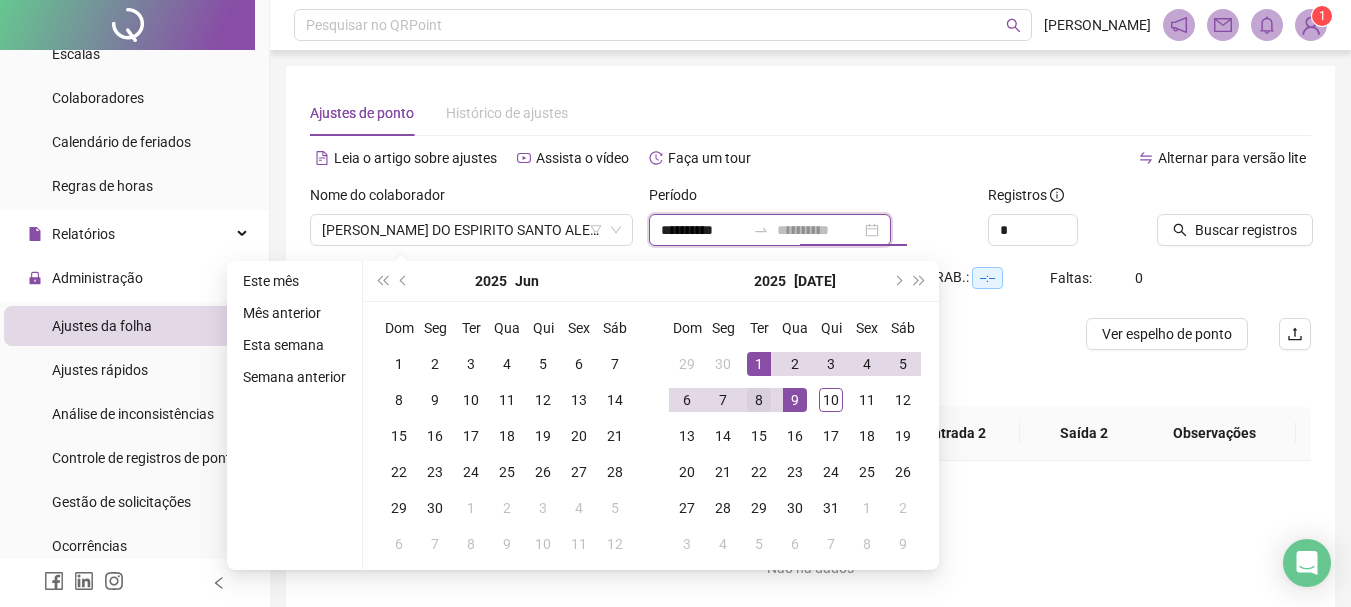 type on "**********" 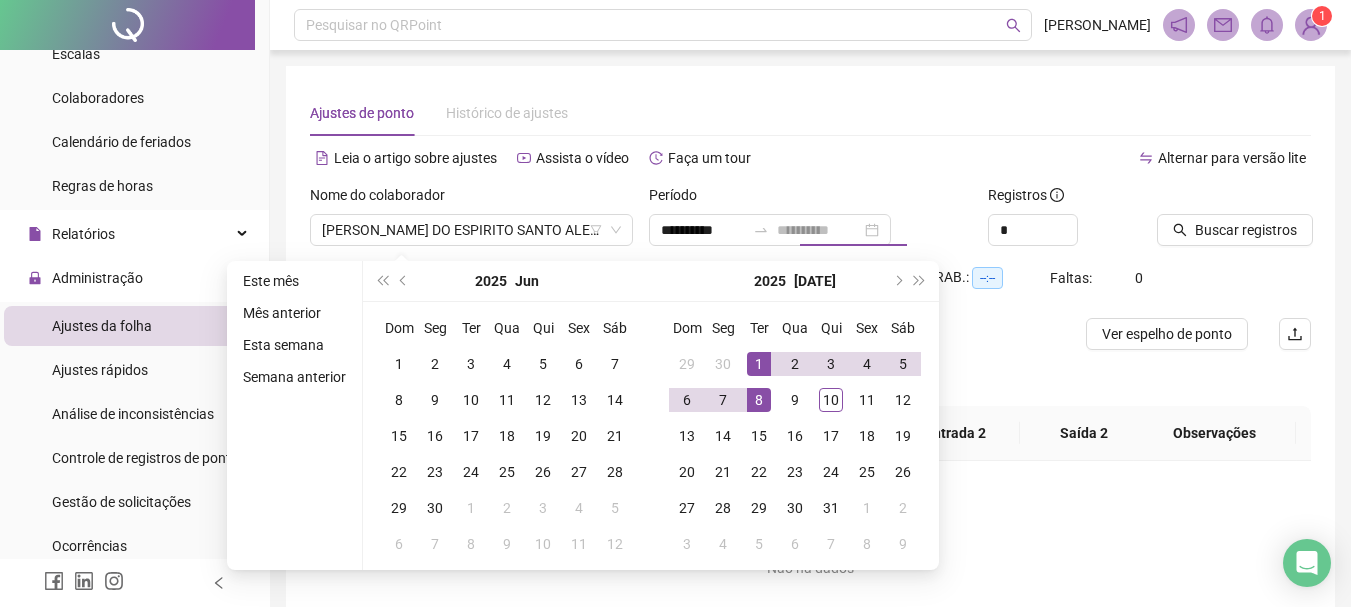 click on "8" at bounding box center [759, 400] 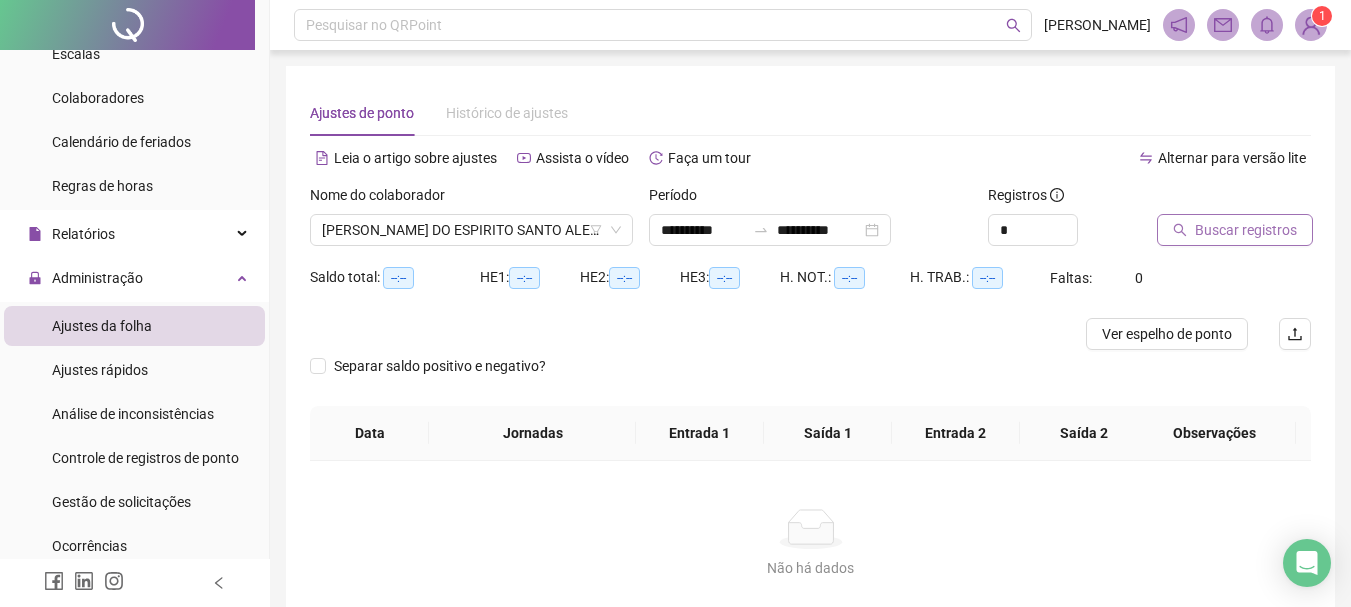 click on "Buscar registros" at bounding box center [1246, 230] 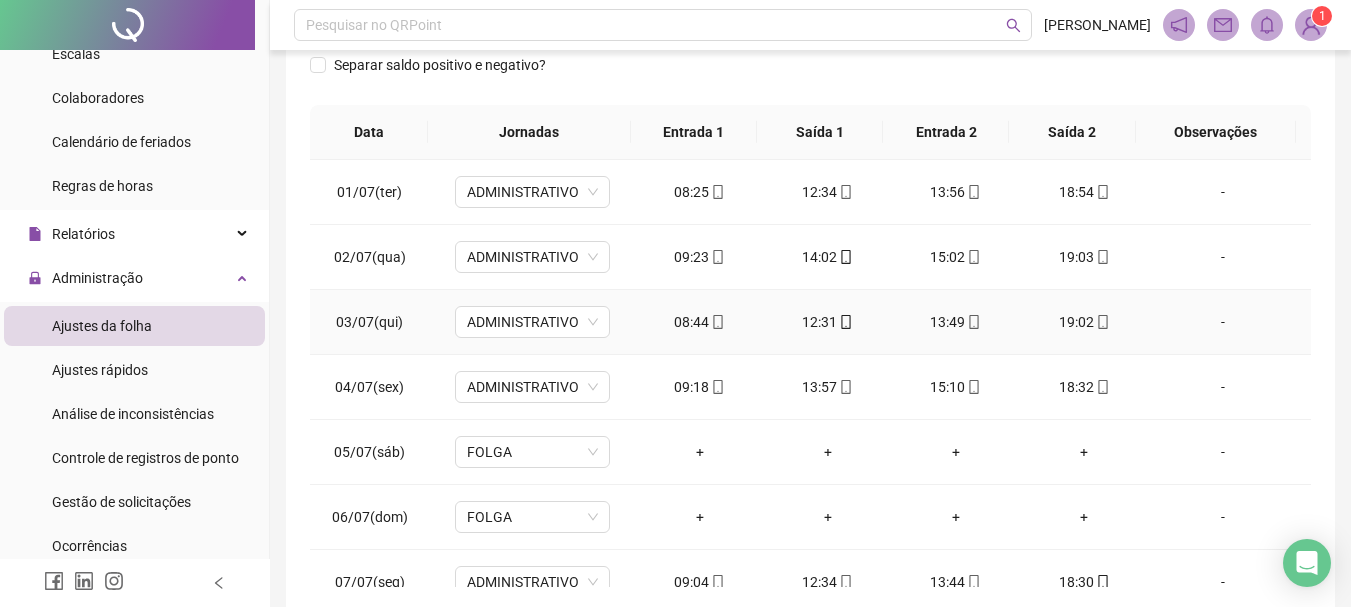 scroll, scrollTop: 415, scrollLeft: 0, axis: vertical 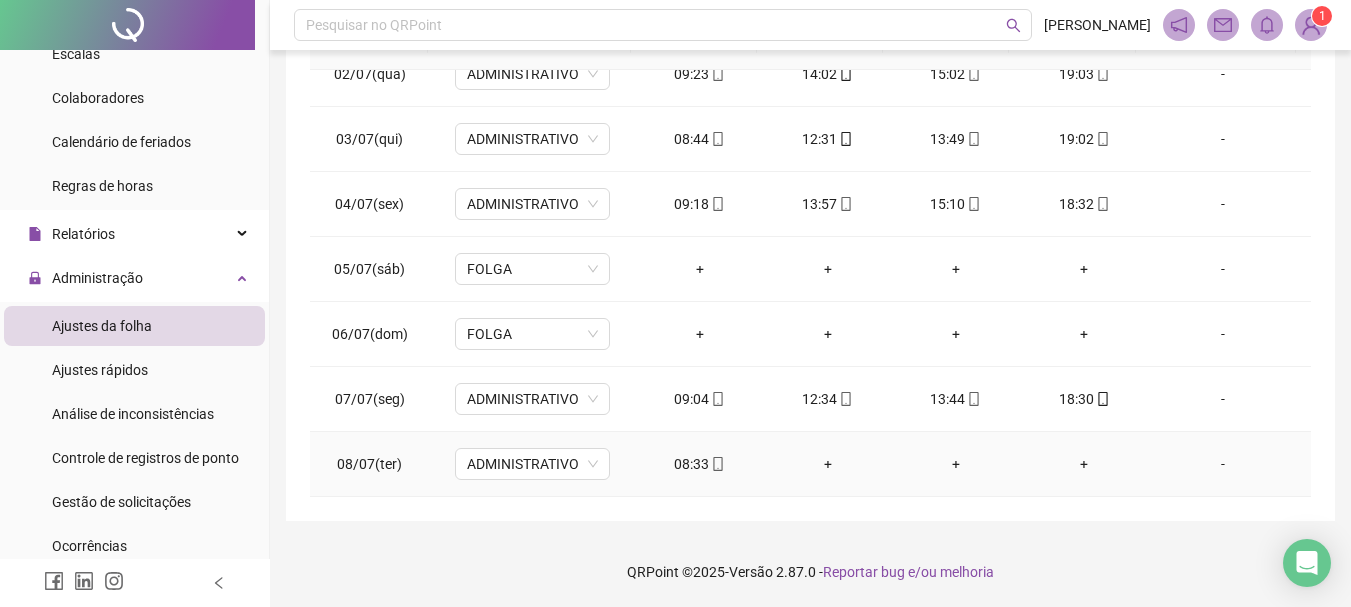 click on "-" at bounding box center (1223, 464) 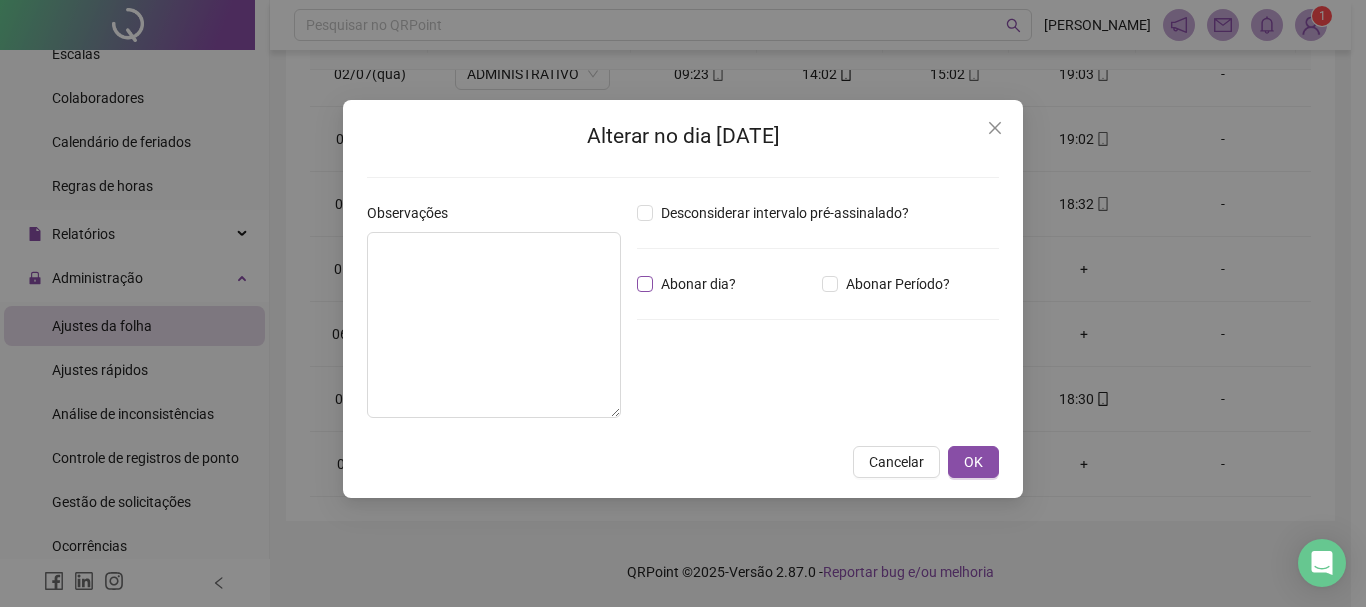 click on "Abonar dia?" at bounding box center [698, 284] 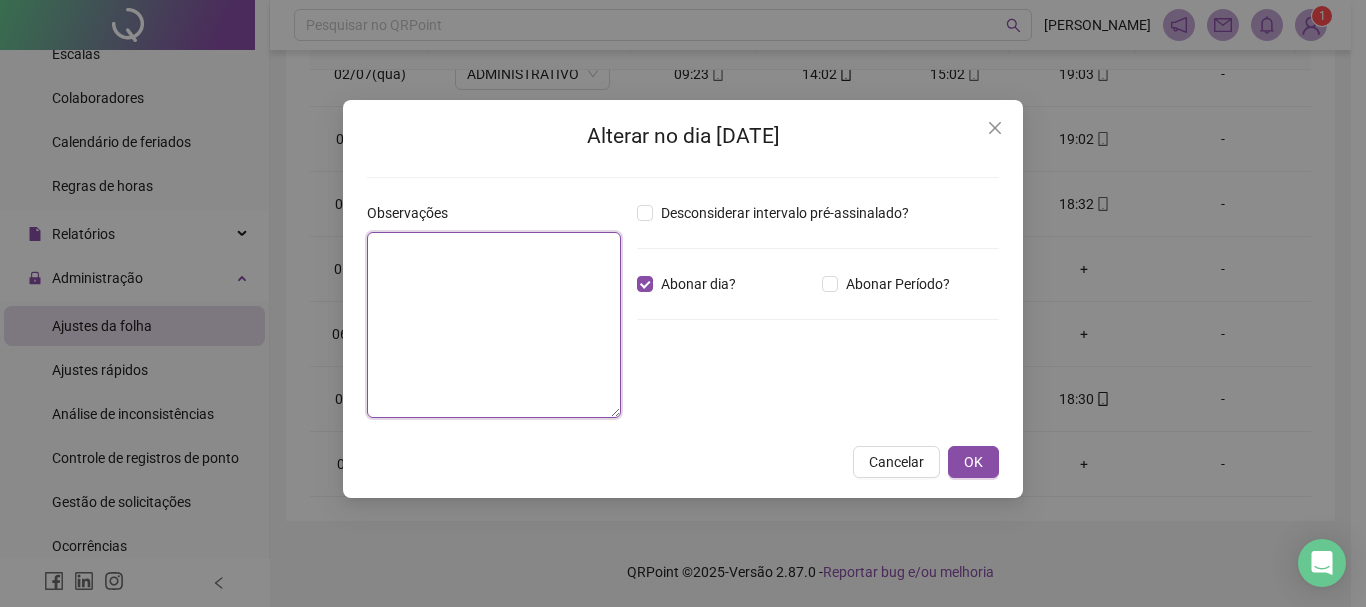 click at bounding box center (494, 325) 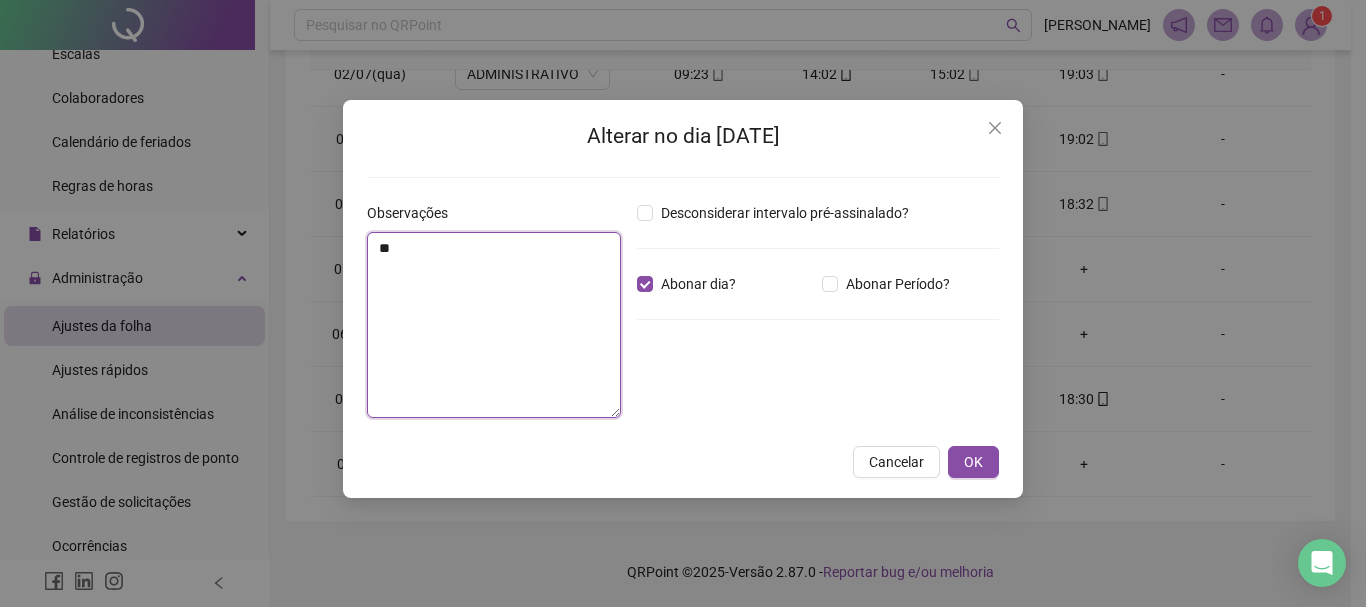 type on "*" 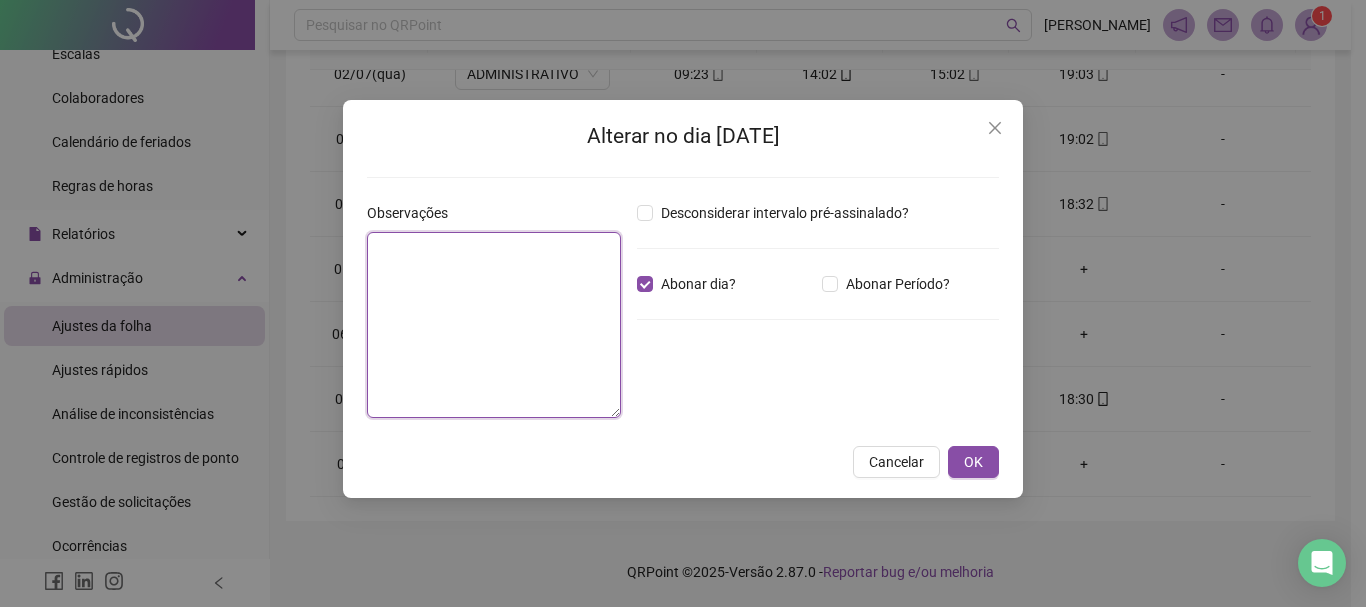 type on "*" 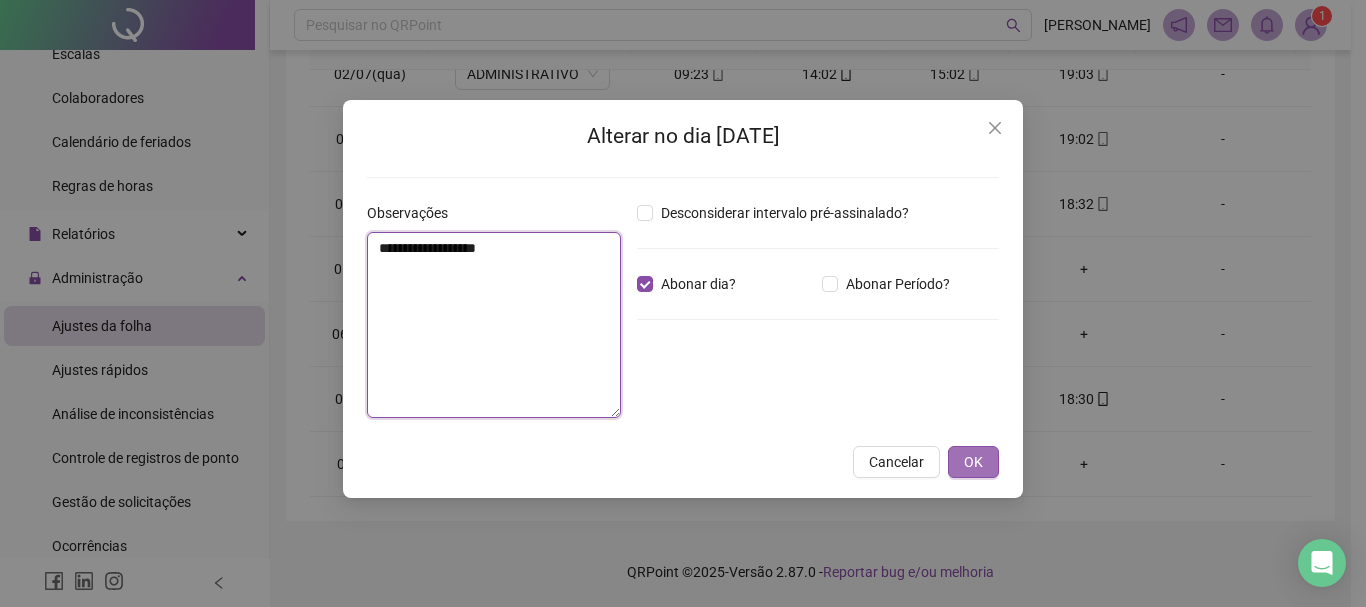 type on "**********" 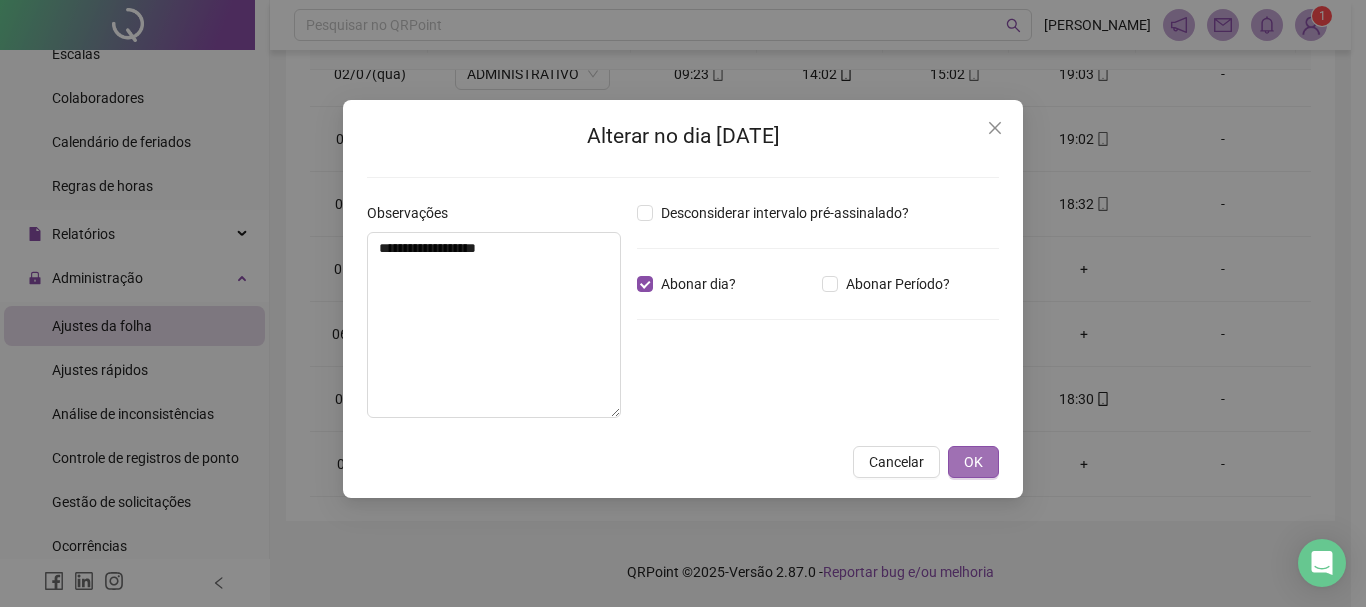 click on "OK" at bounding box center (973, 462) 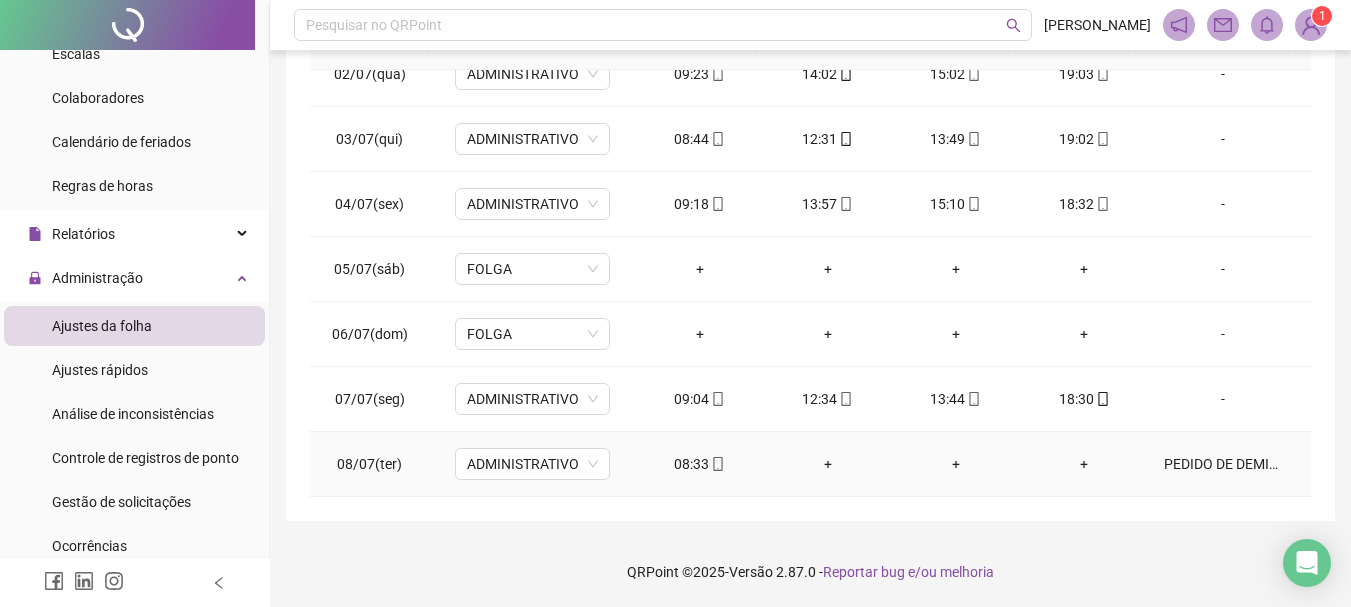 scroll, scrollTop: 0, scrollLeft: 0, axis: both 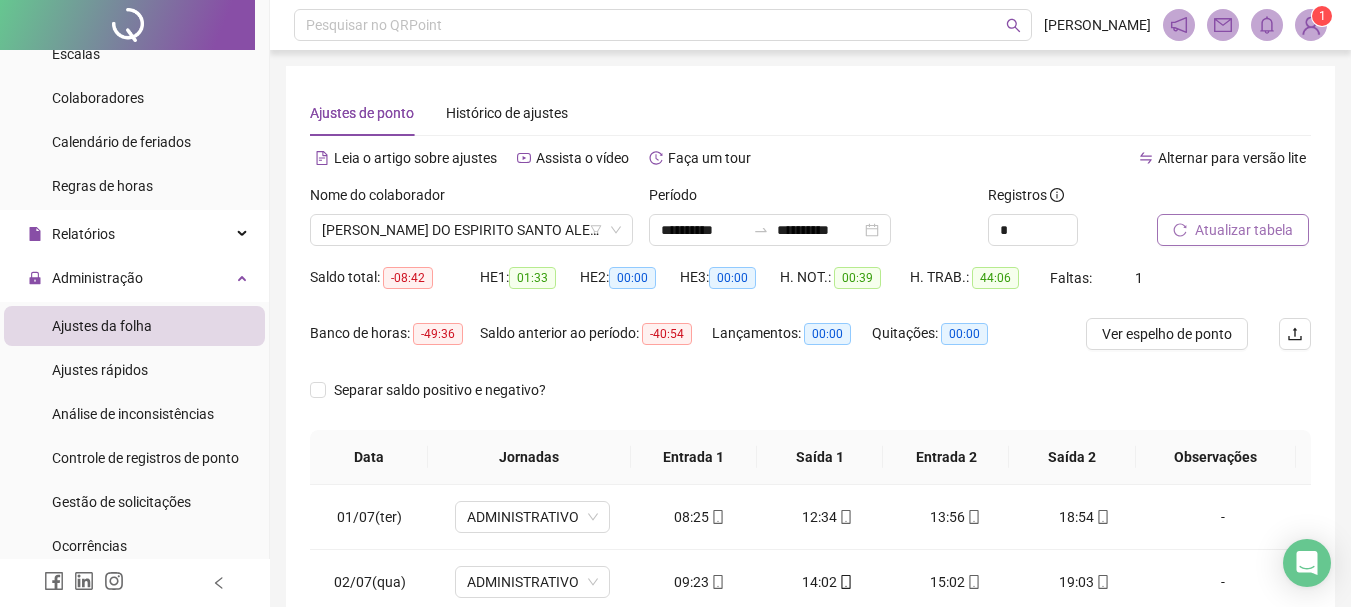 click on "Atualizar tabela" at bounding box center [1233, 230] 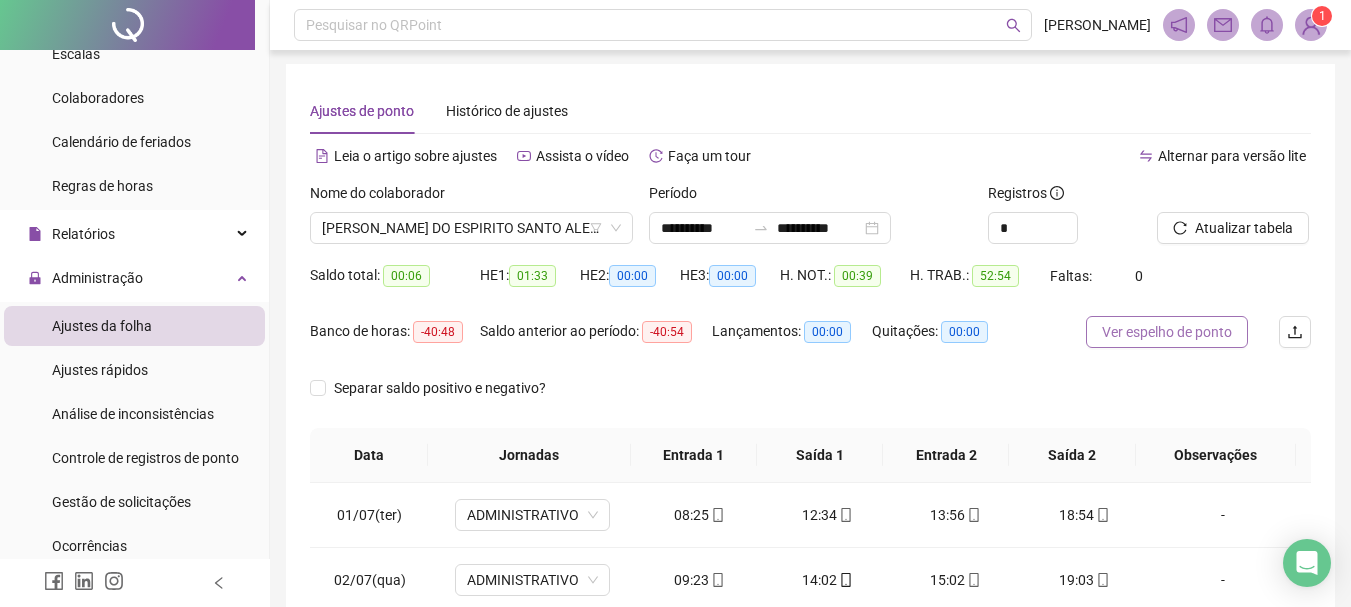 scroll, scrollTop: 0, scrollLeft: 0, axis: both 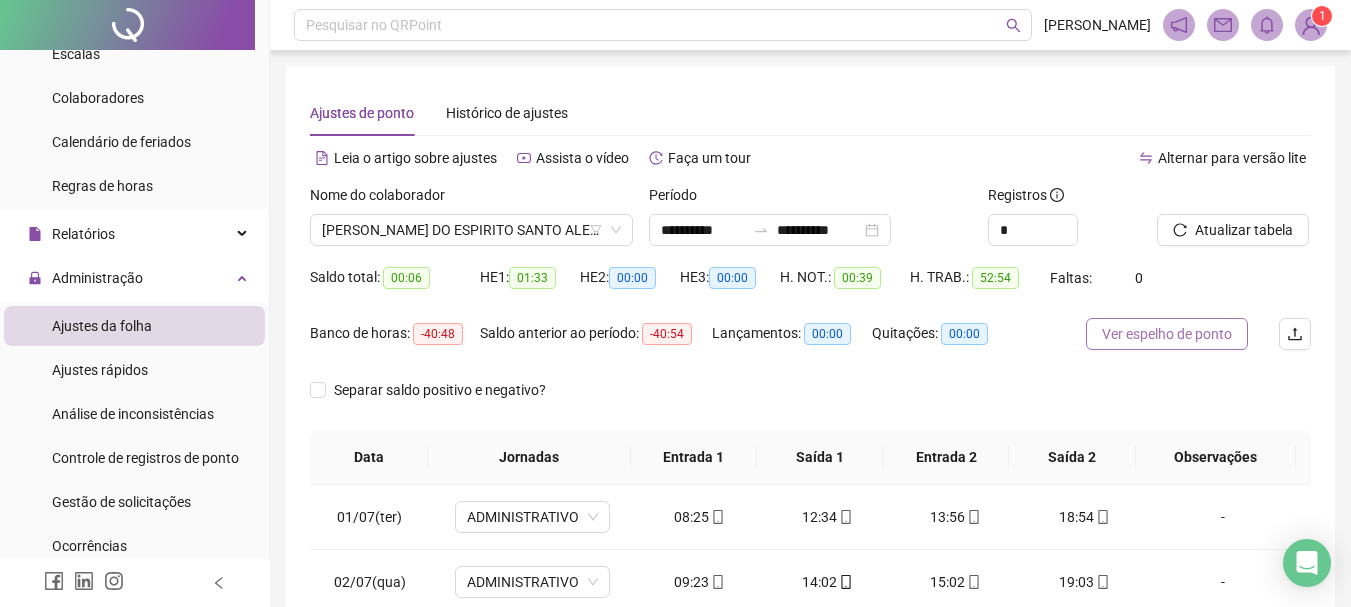 click on "Ver espelho de ponto" at bounding box center [1167, 334] 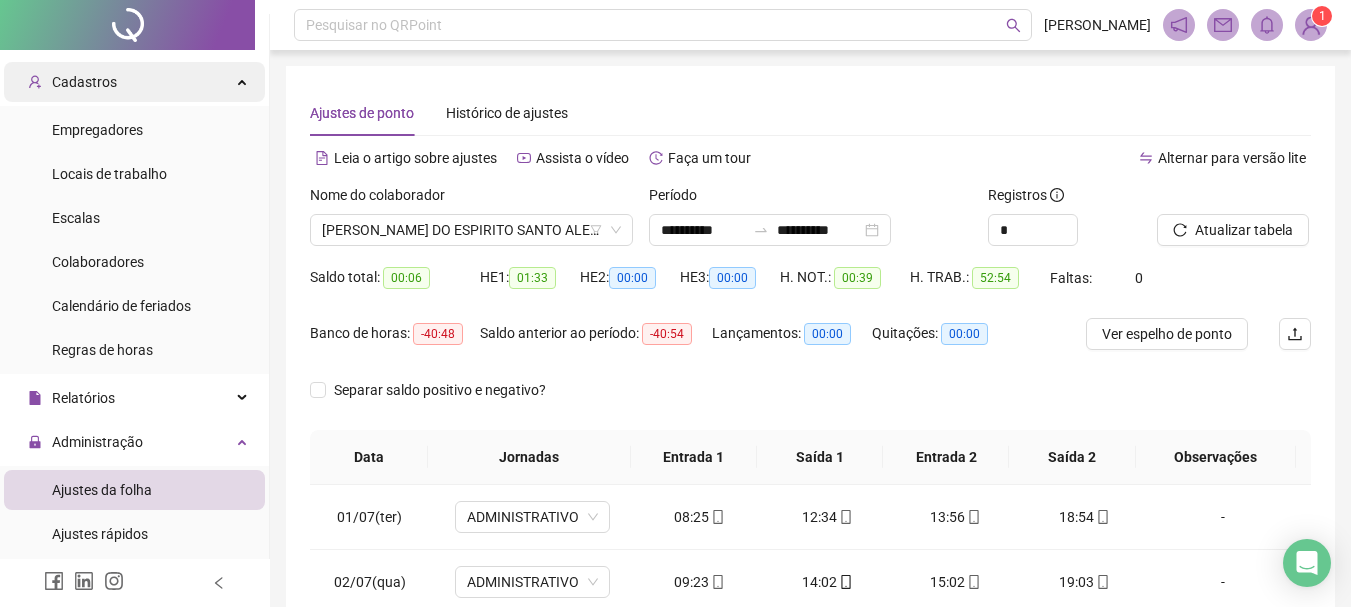 scroll, scrollTop: 0, scrollLeft: 0, axis: both 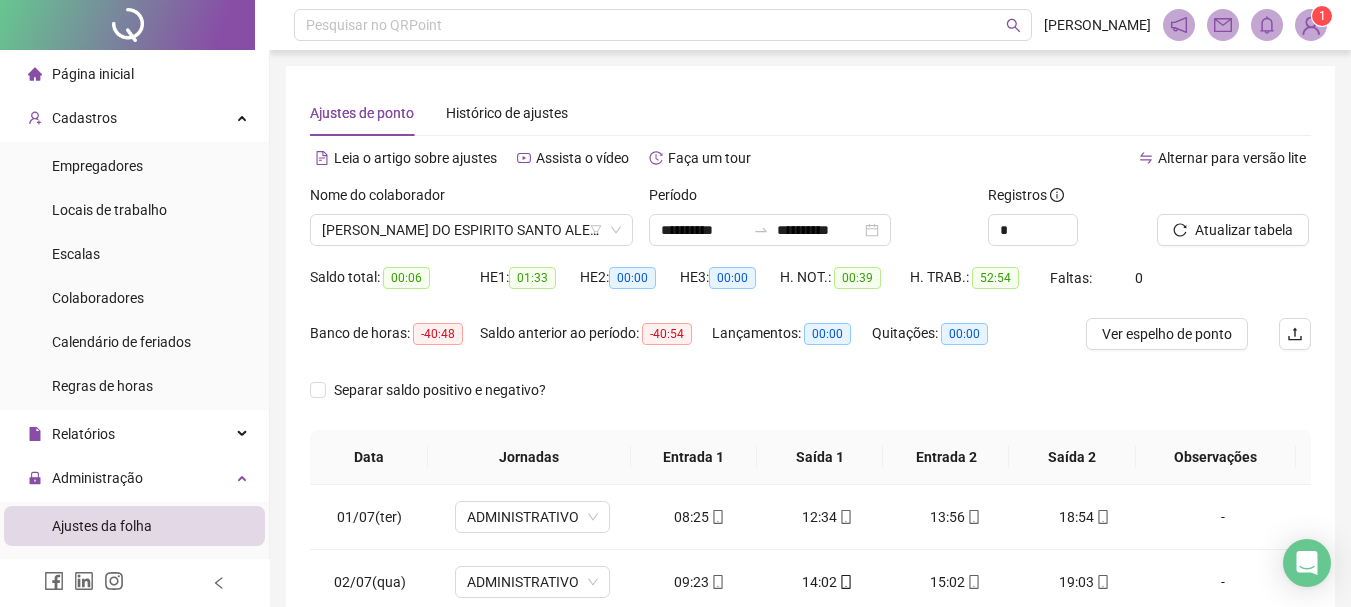 click on "Página inicial" at bounding box center (93, 74) 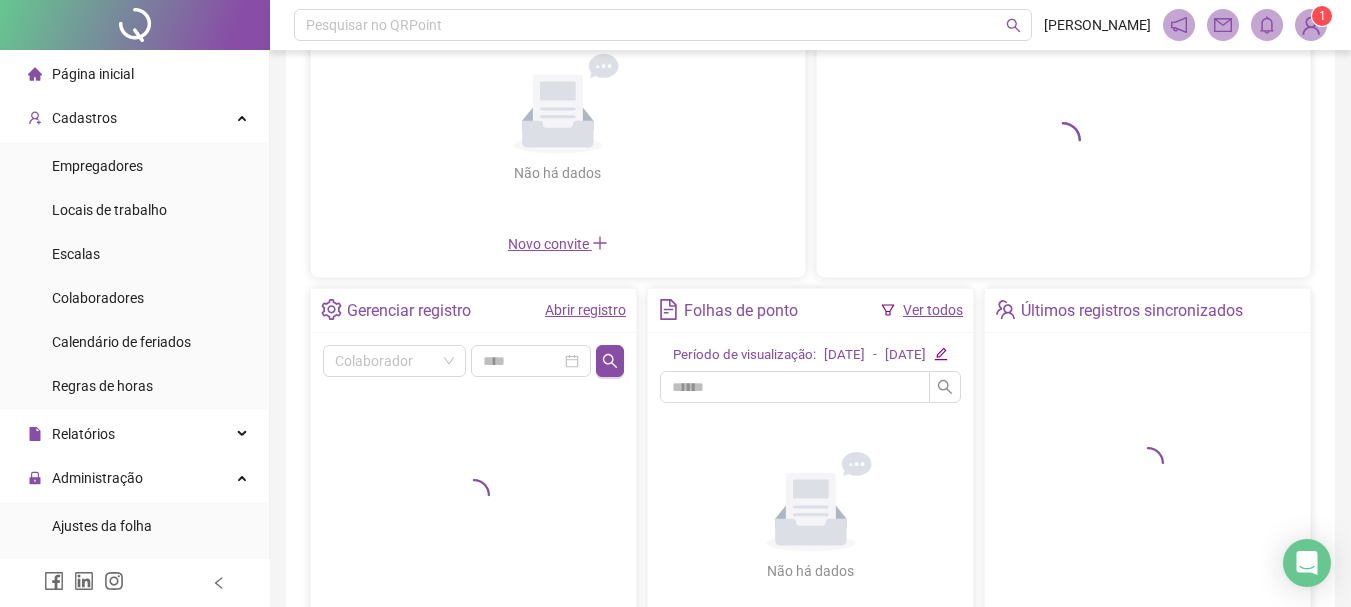 click on "Ver todos" at bounding box center (933, 310) 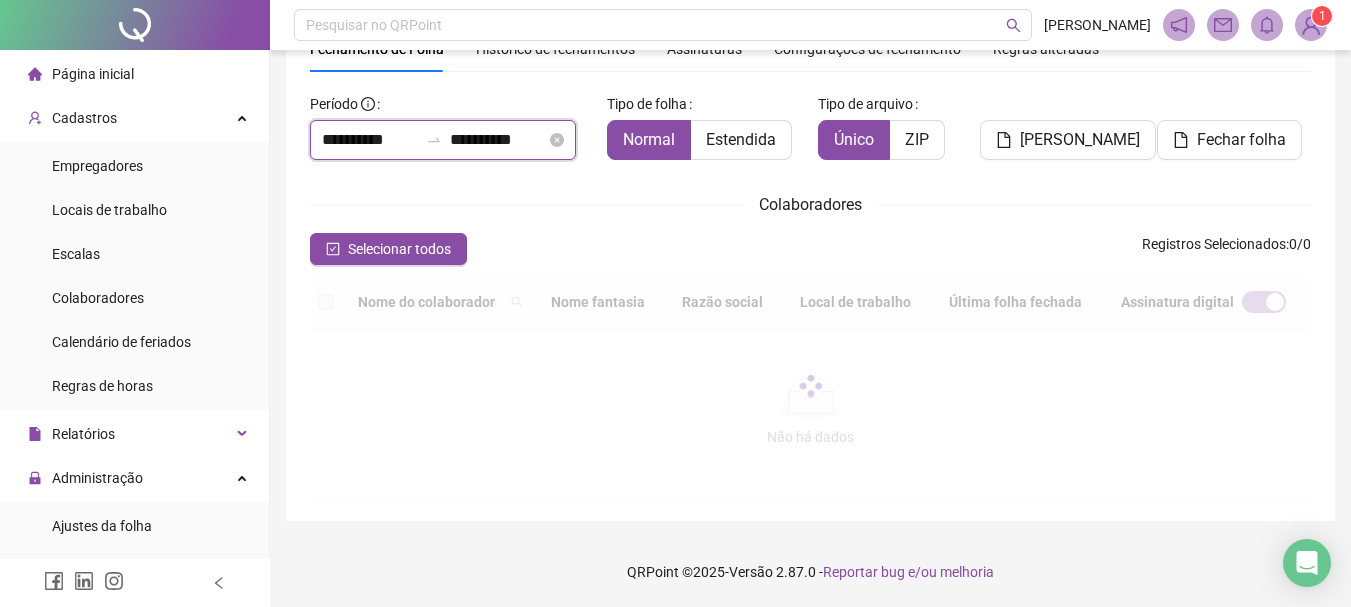 click on "**********" at bounding box center [370, 140] 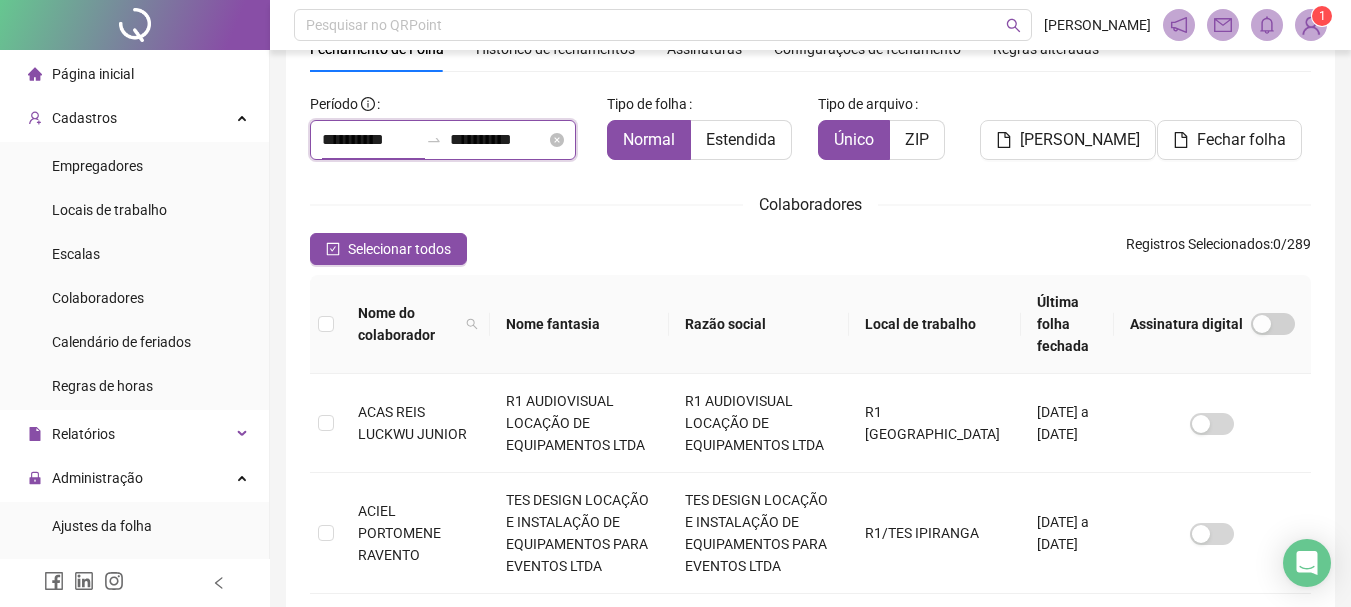 scroll, scrollTop: 106, scrollLeft: 0, axis: vertical 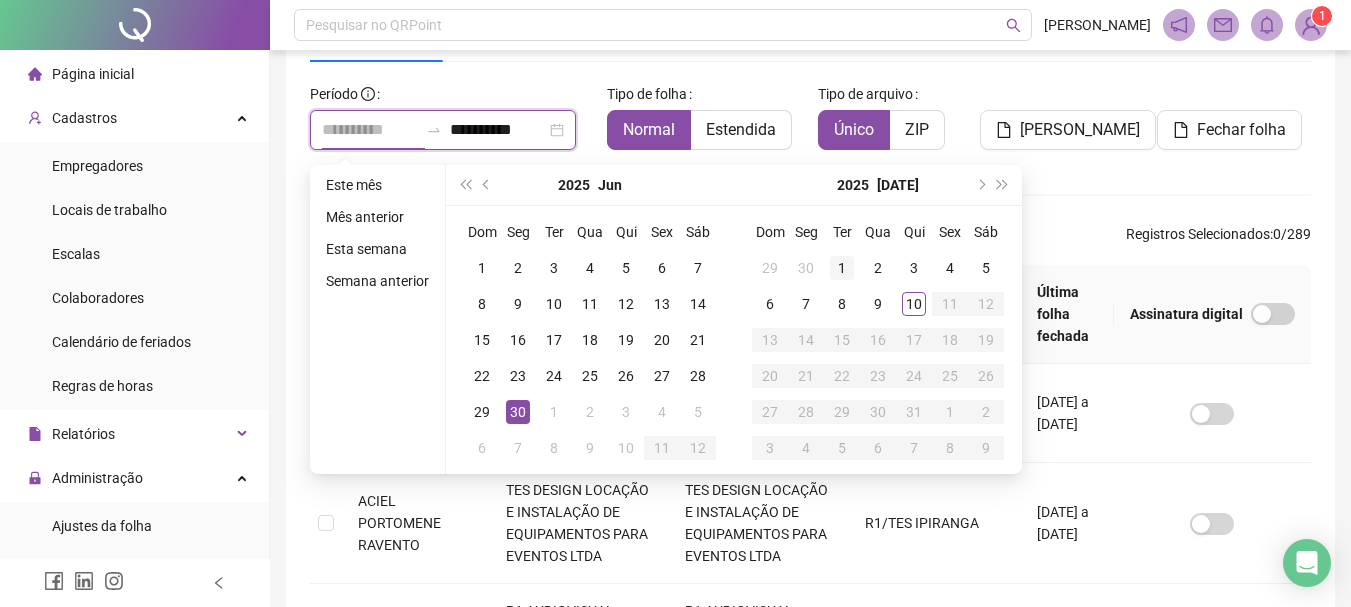 type on "**********" 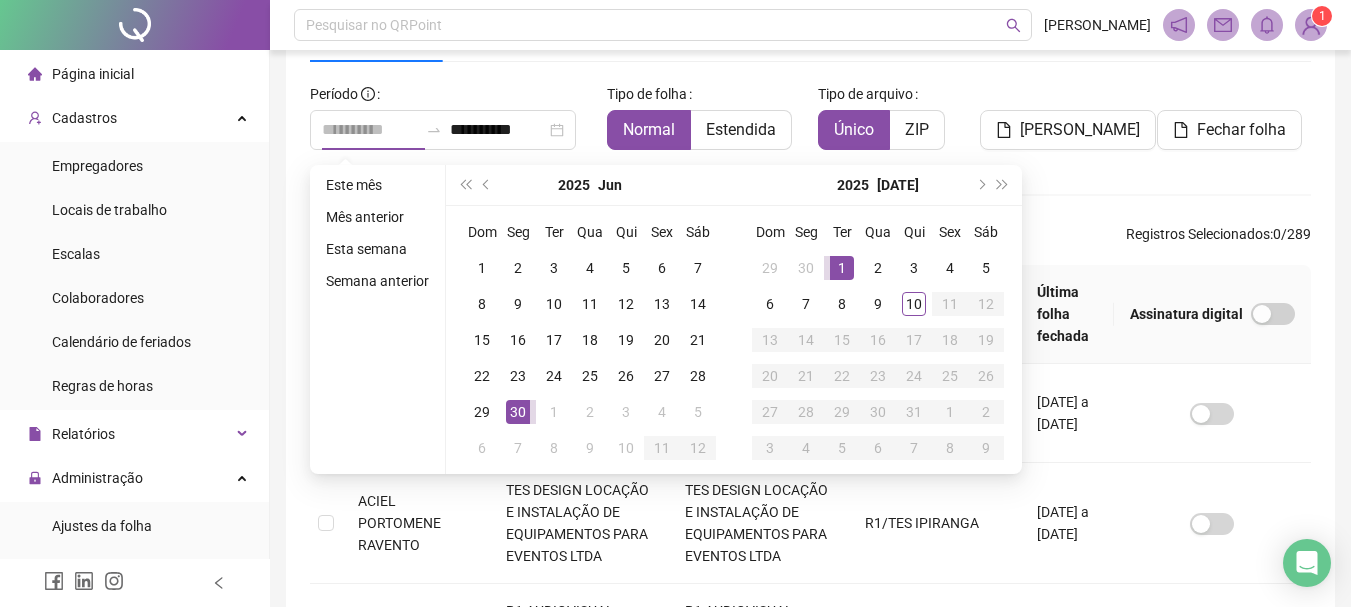 click on "1" at bounding box center (842, 268) 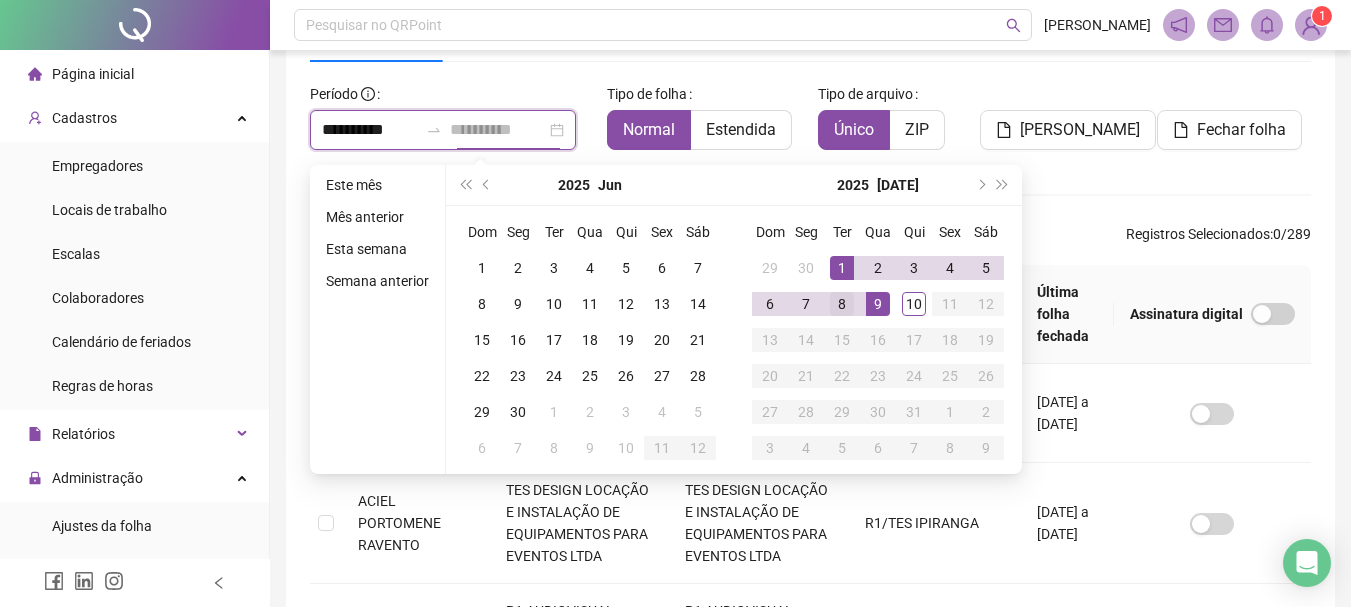 type on "**********" 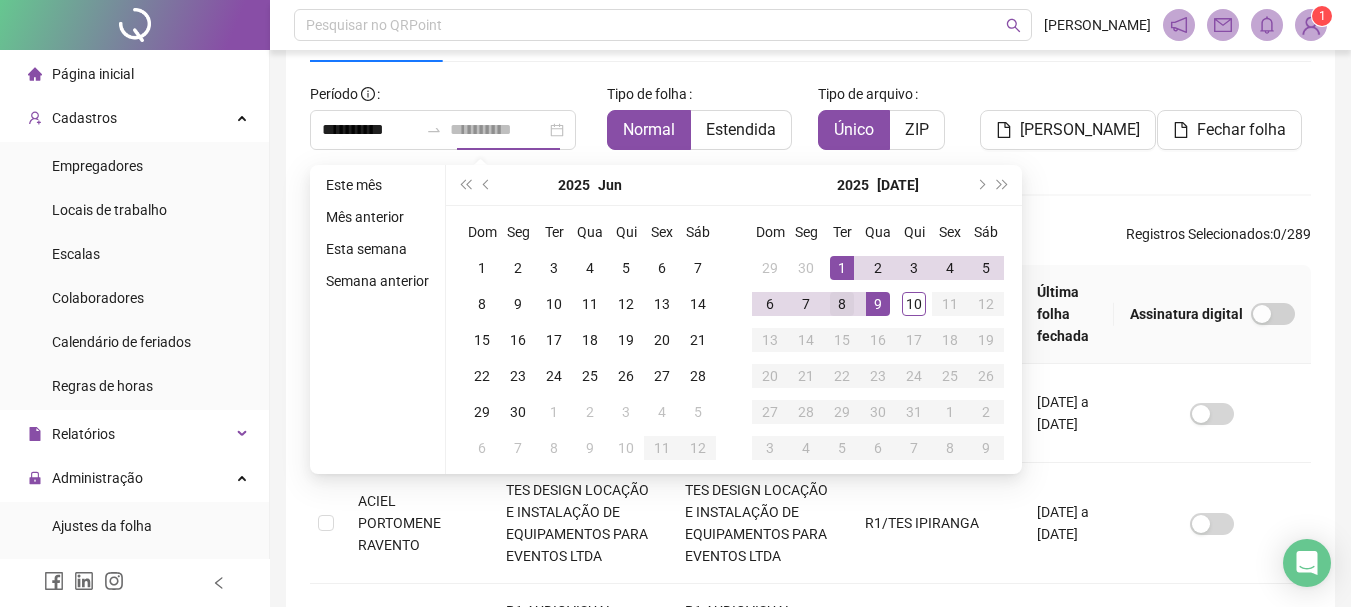 click on "8" at bounding box center (842, 304) 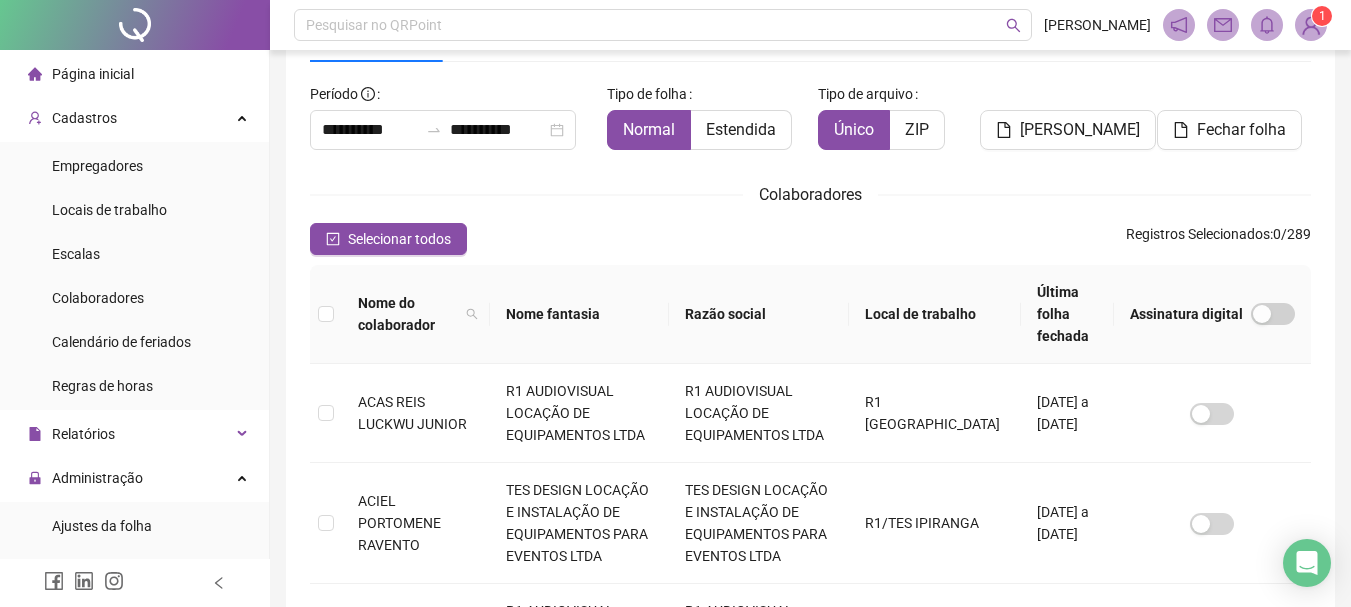 drag, startPoint x: 738, startPoint y: 129, endPoint x: 957, endPoint y: 130, distance: 219.00229 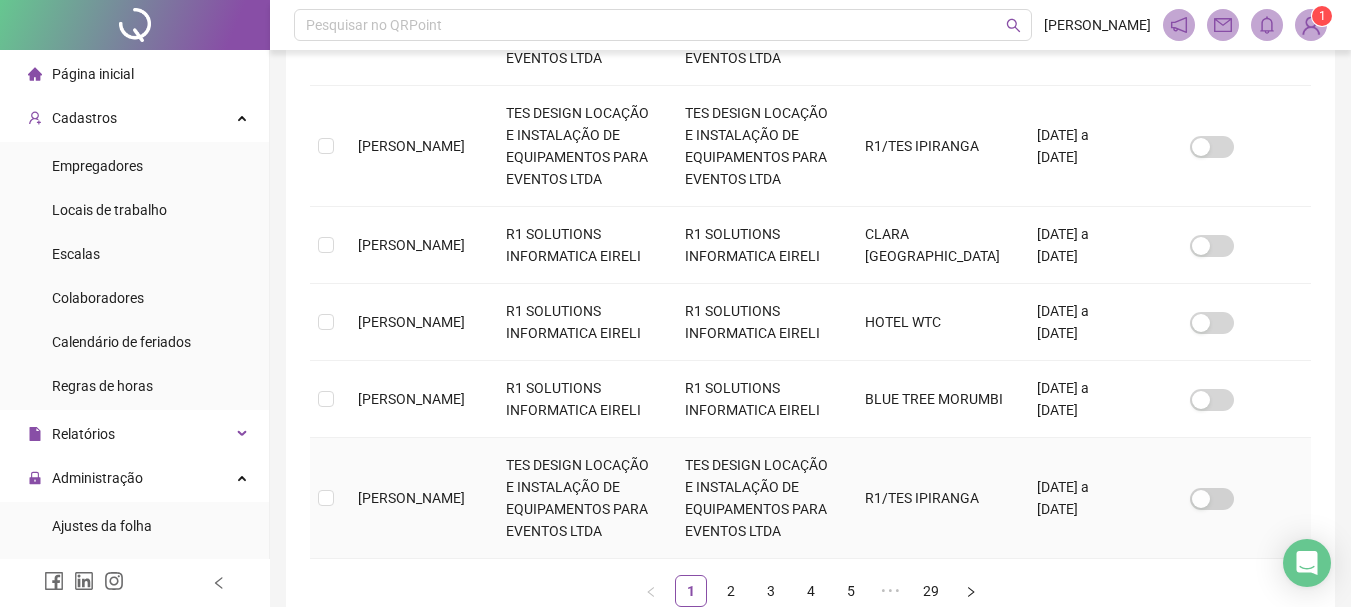 scroll, scrollTop: 1049, scrollLeft: 0, axis: vertical 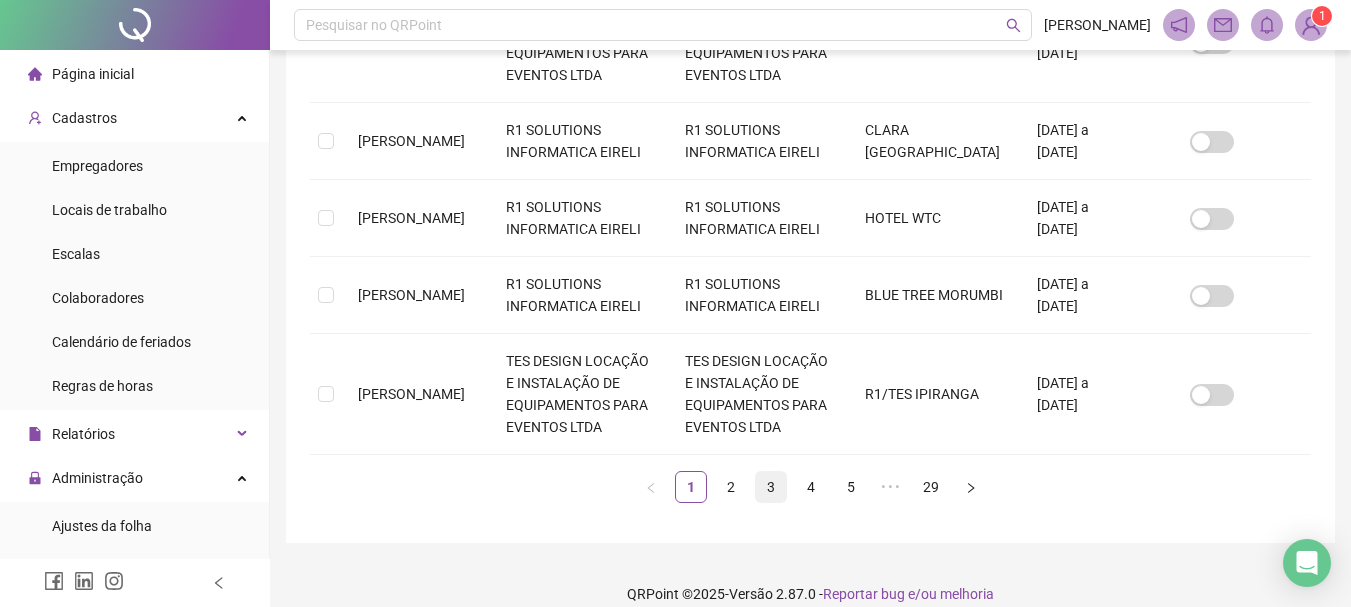 click on "3" at bounding box center (771, 487) 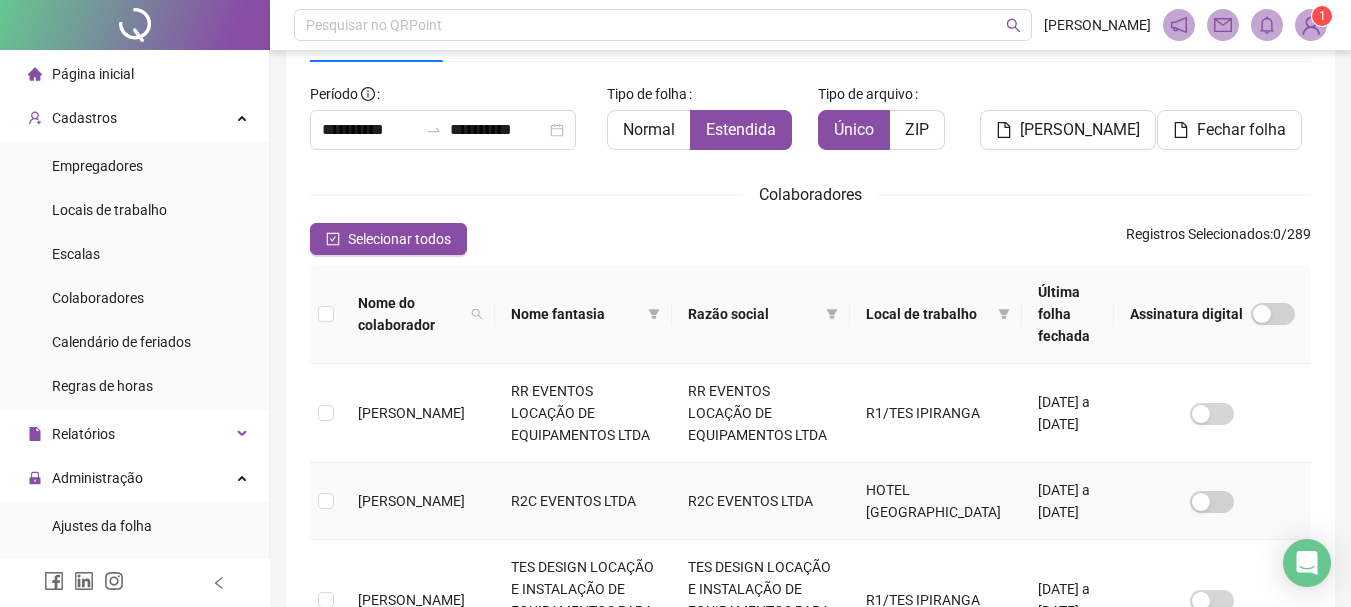 click on "R2C EVENTOS LTDA" at bounding box center [761, 501] 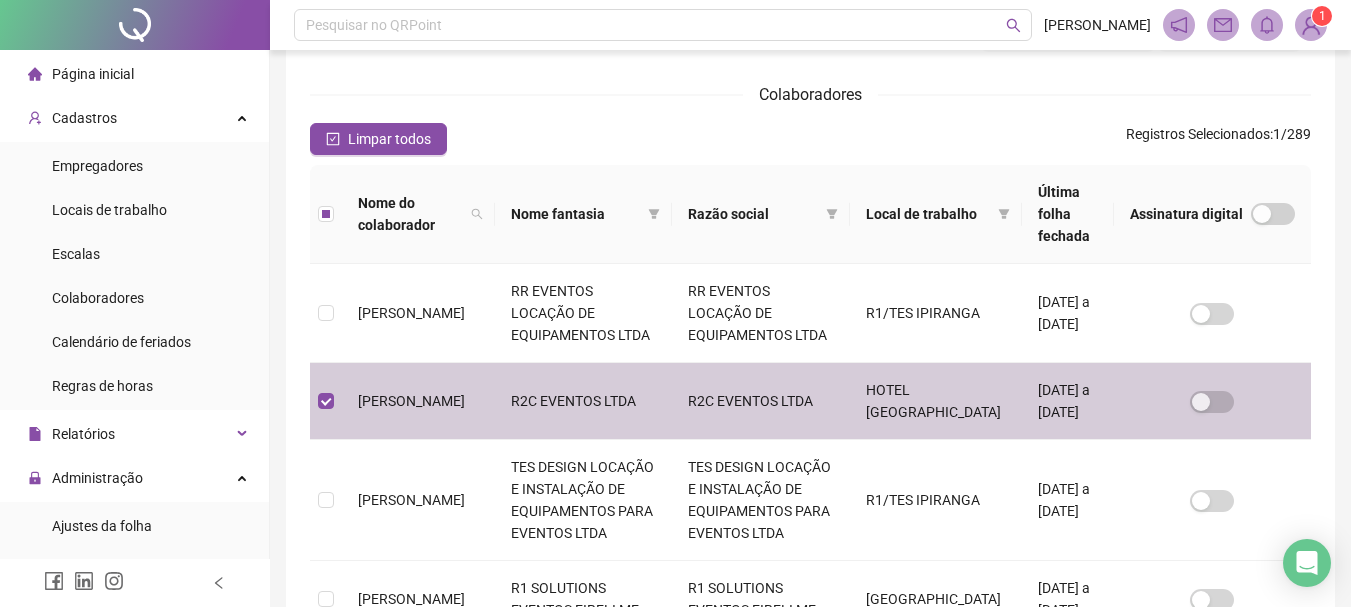 drag, startPoint x: 438, startPoint y: 397, endPoint x: 518, endPoint y: 400, distance: 80.05623 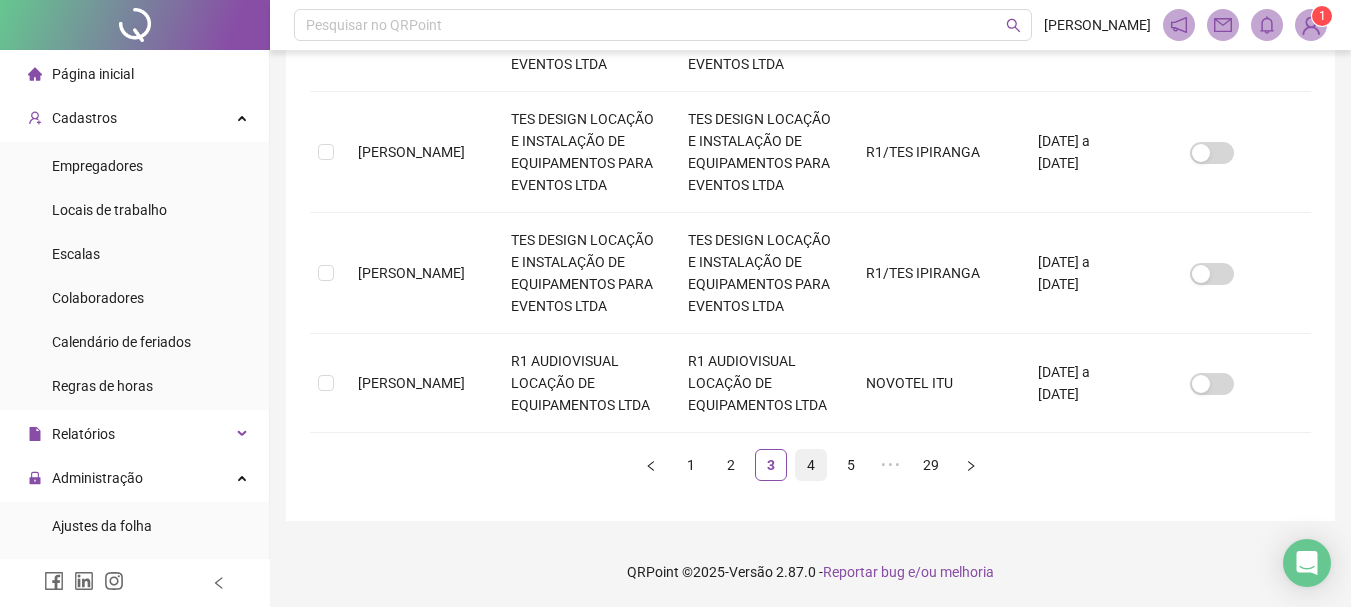 click on "4" at bounding box center [811, 465] 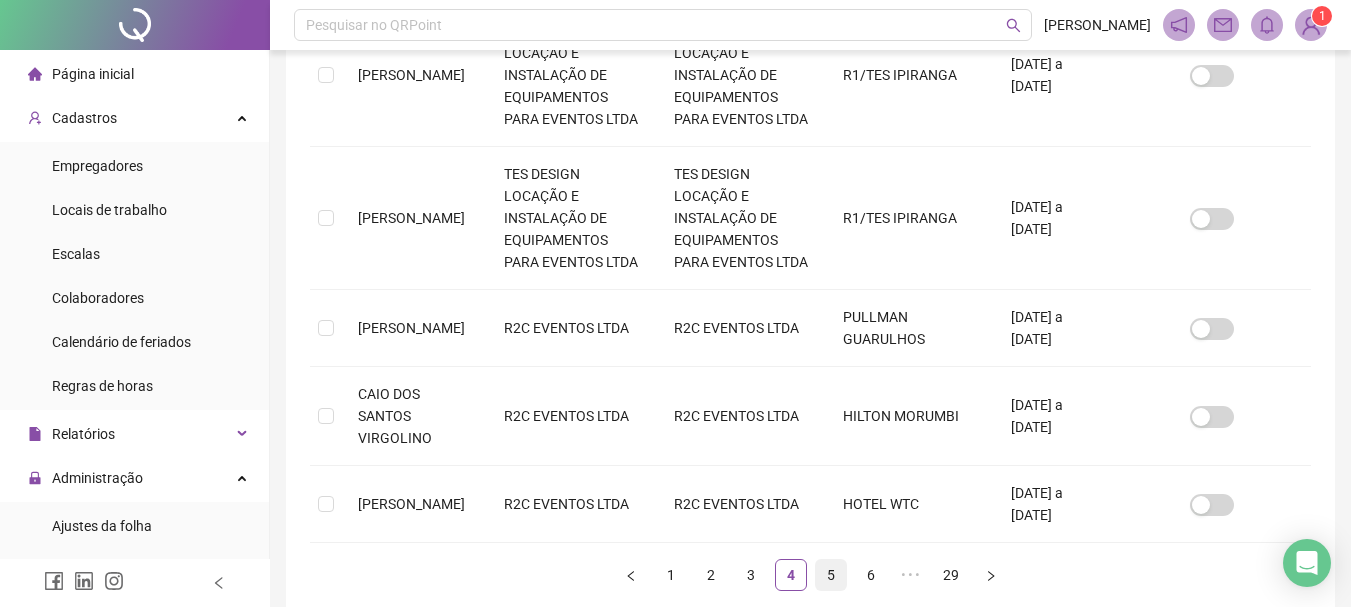 click on "5" at bounding box center [831, 575] 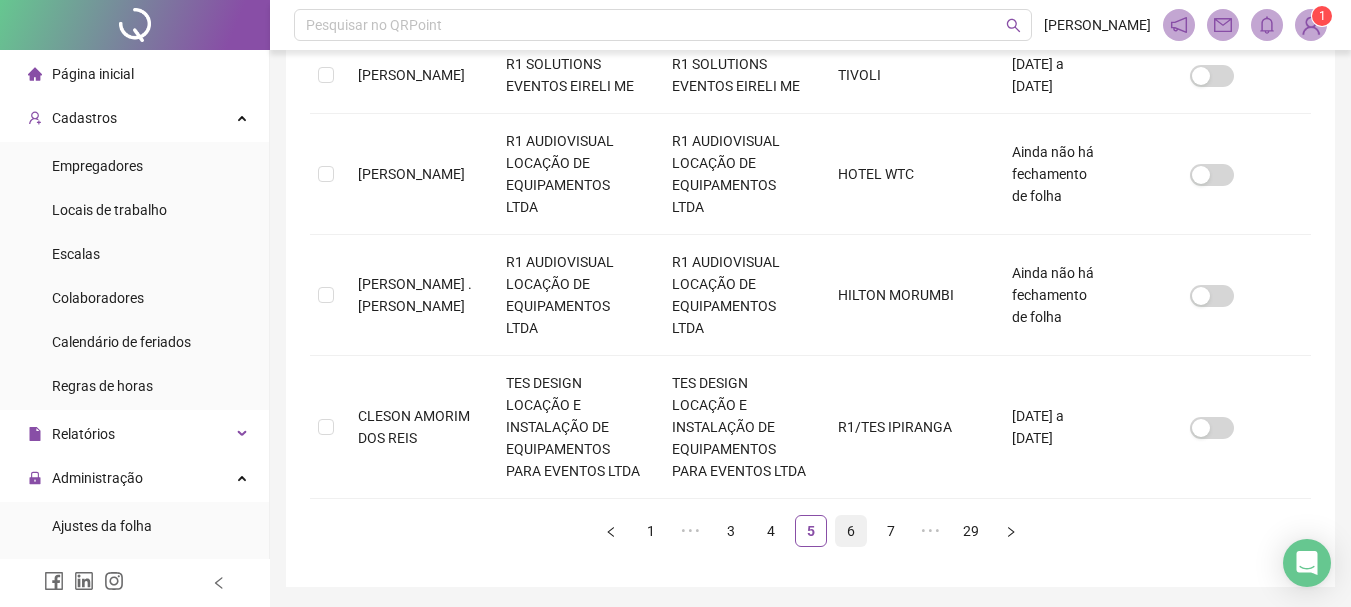 click on "6" at bounding box center (851, 531) 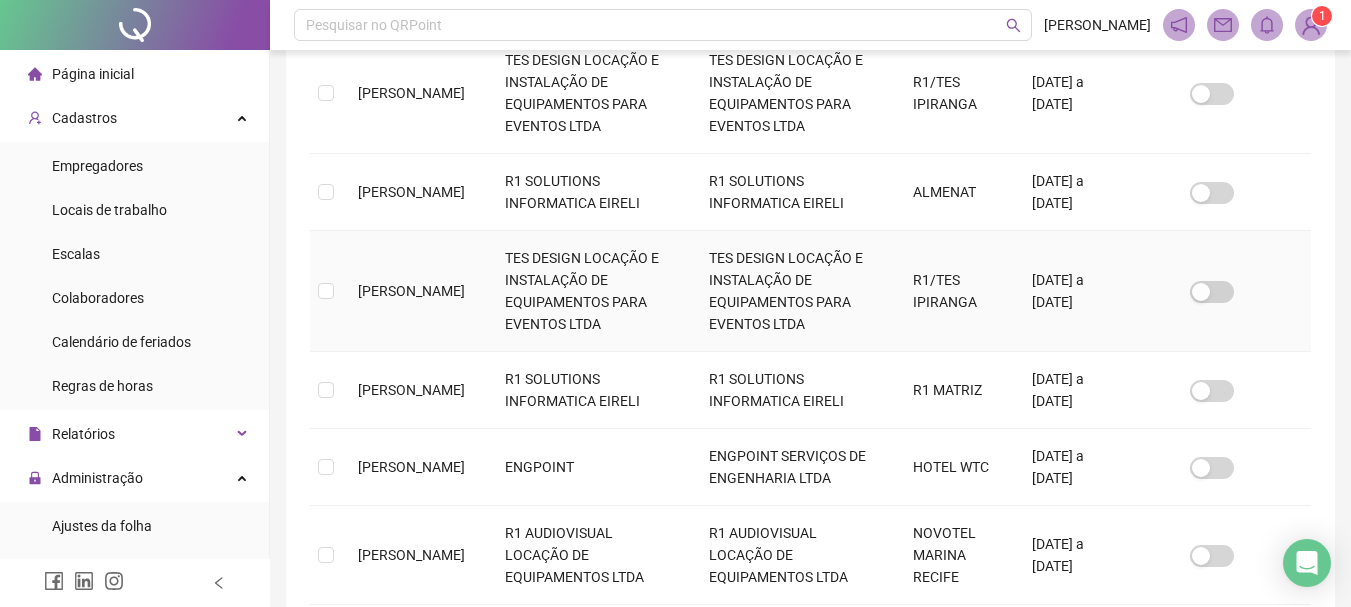 scroll, scrollTop: 1049, scrollLeft: 0, axis: vertical 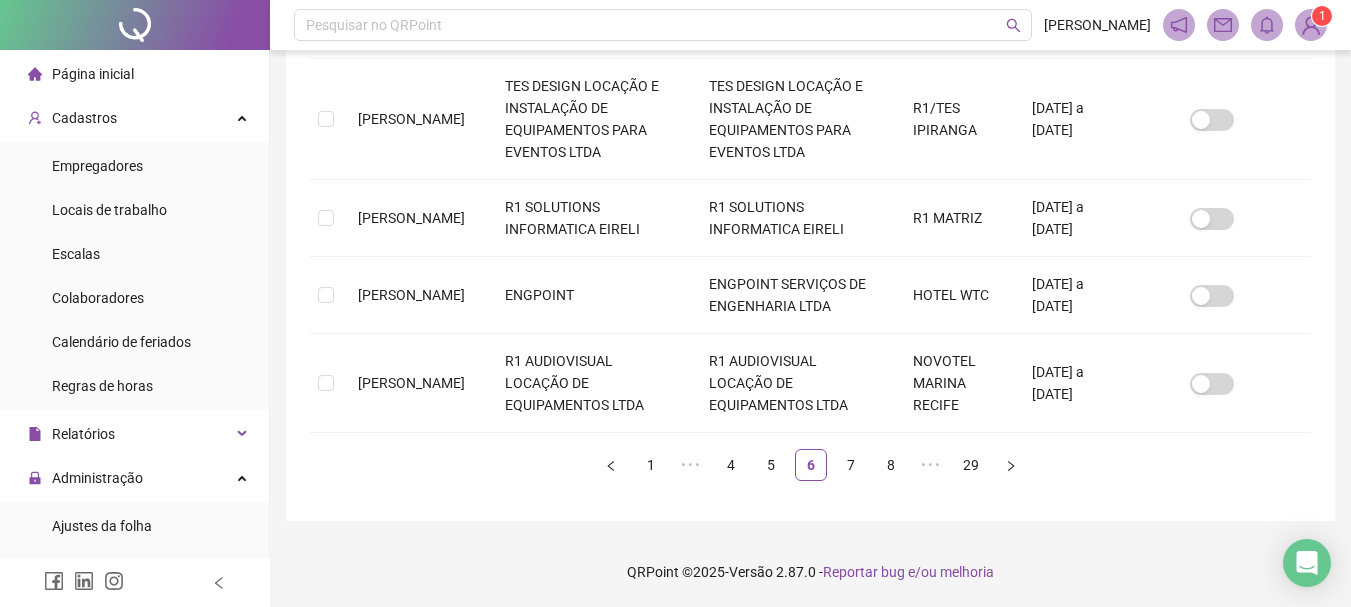 click on "1 ••• 4 5 6 7 8 ••• 29" at bounding box center (810, 465) 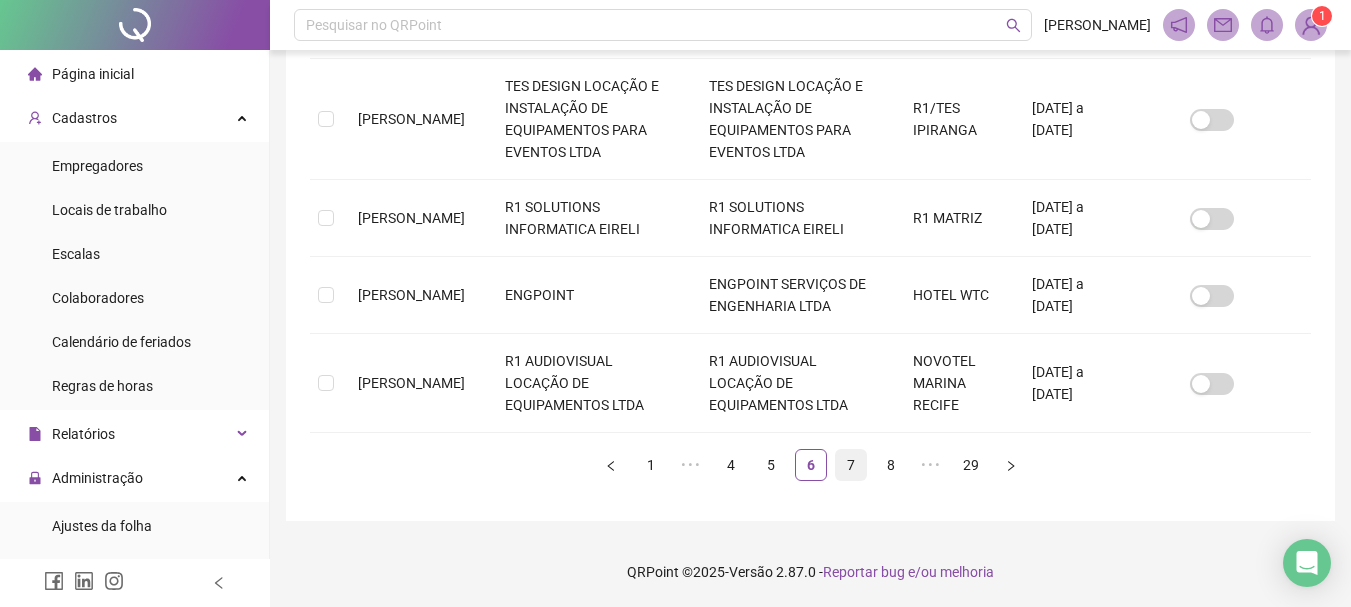 click on "7" at bounding box center [851, 465] 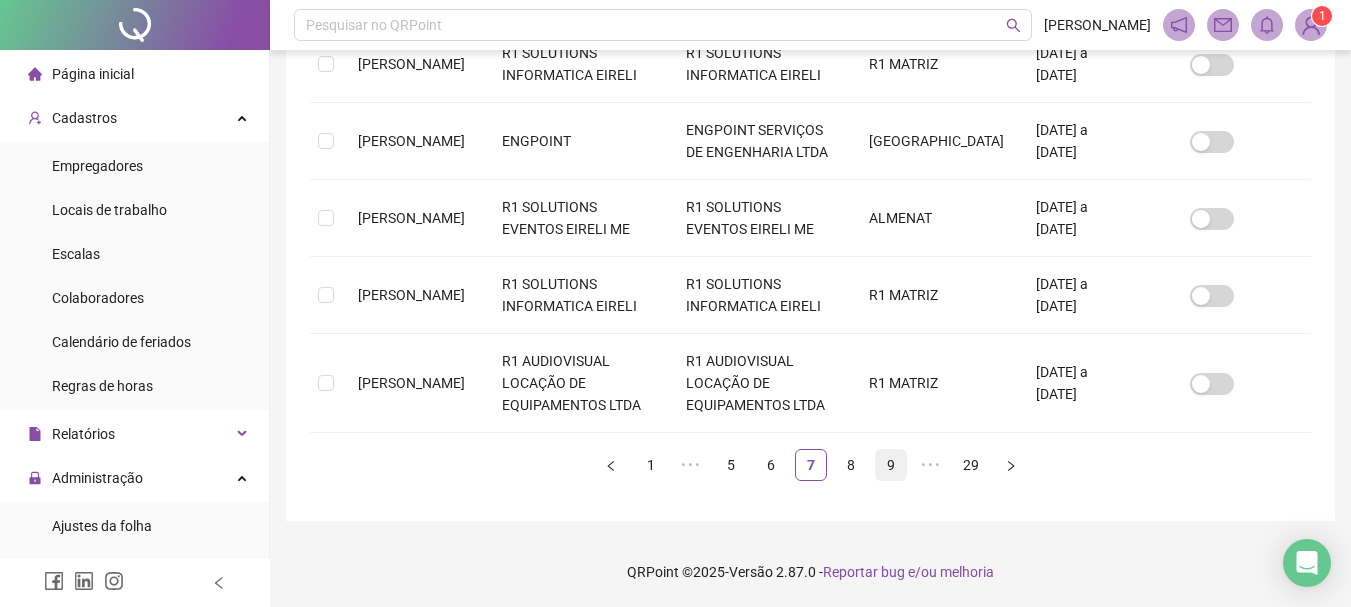 click on "9" at bounding box center (891, 465) 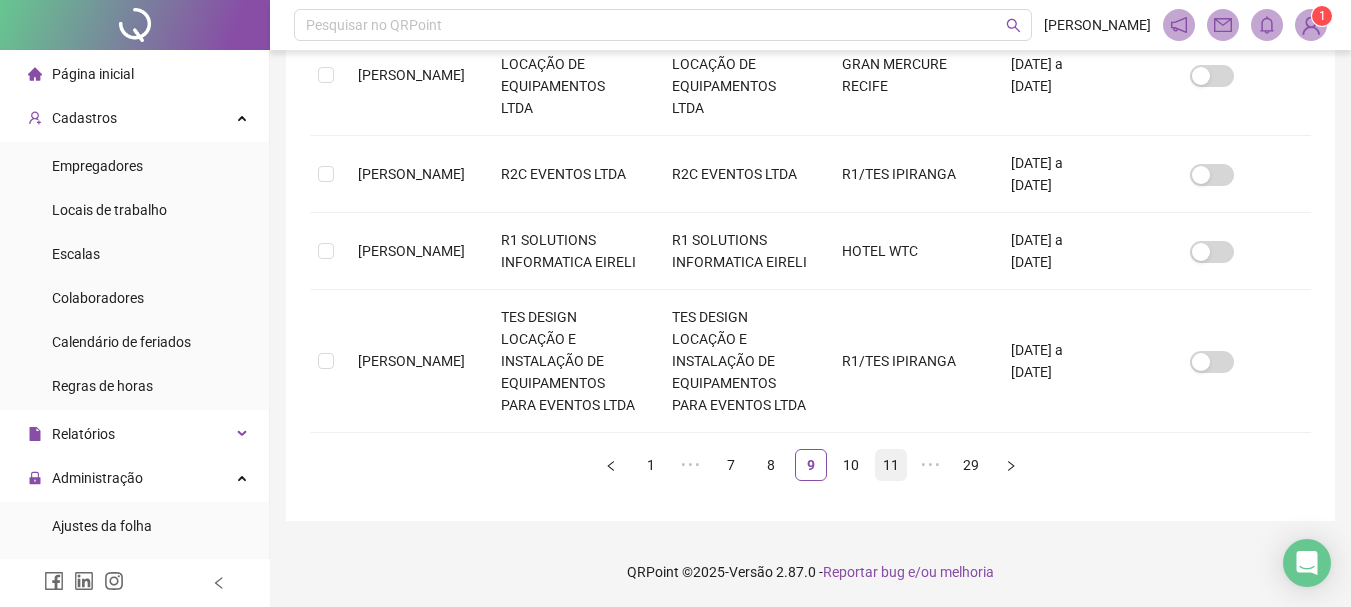 click on "11" at bounding box center (891, 465) 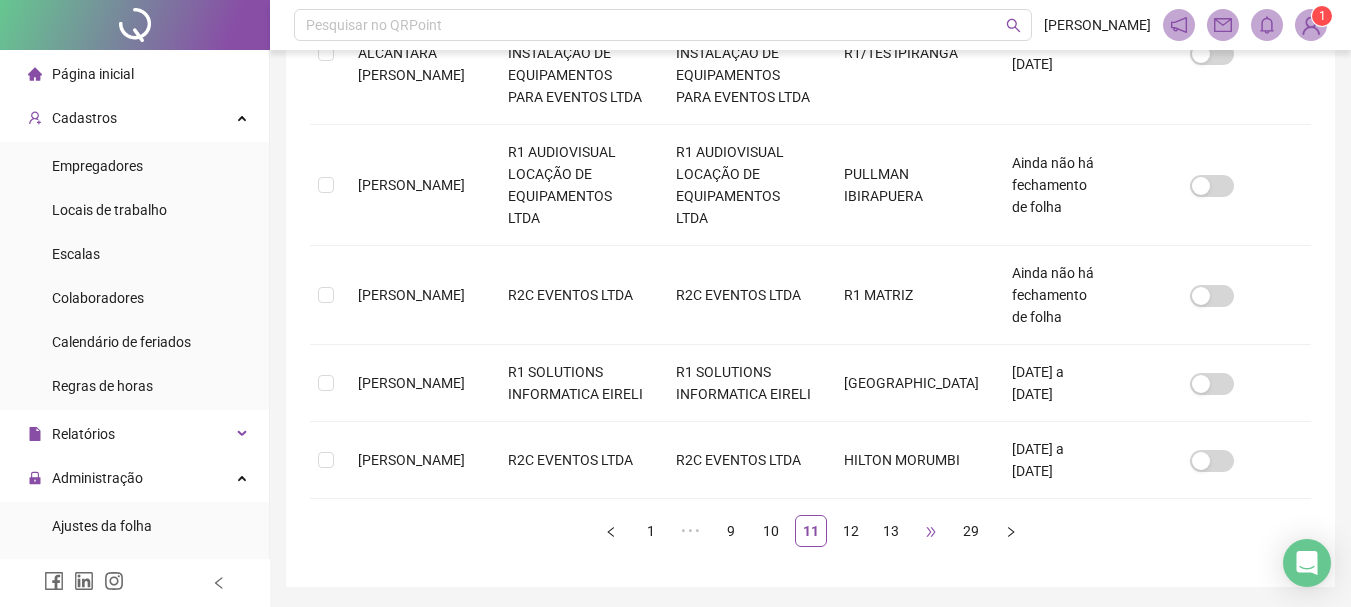 click on "•••" at bounding box center [931, 531] 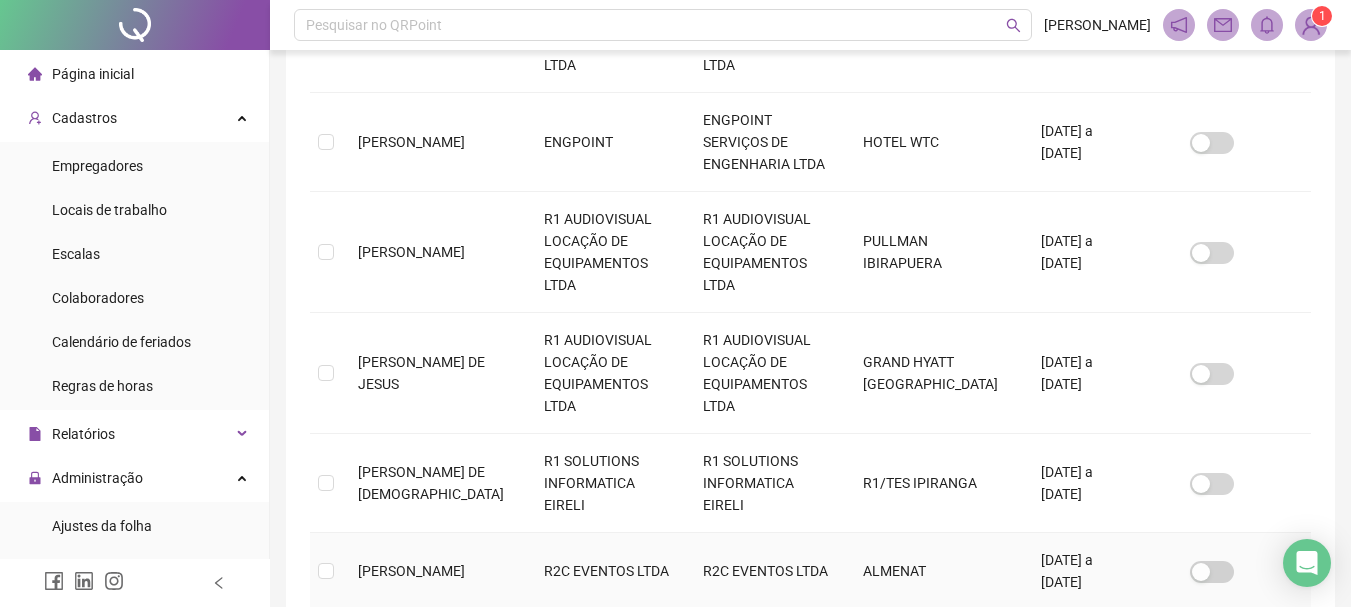 scroll, scrollTop: 1005, scrollLeft: 0, axis: vertical 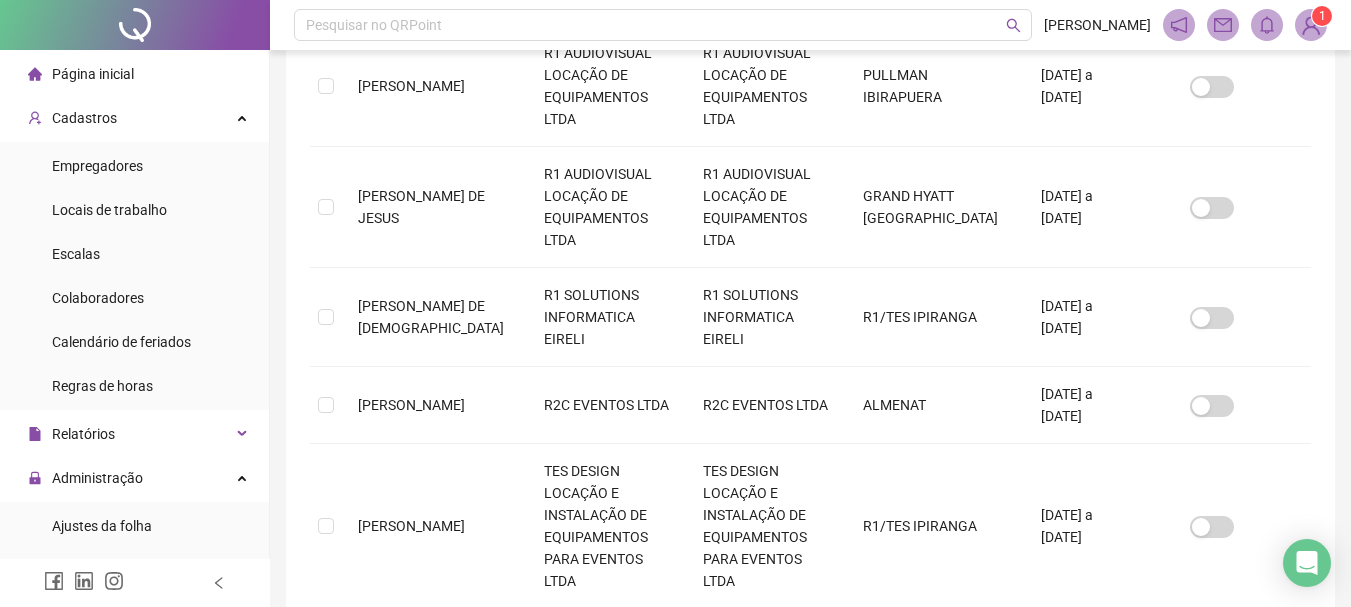 click on "15" at bounding box center (771, 641) 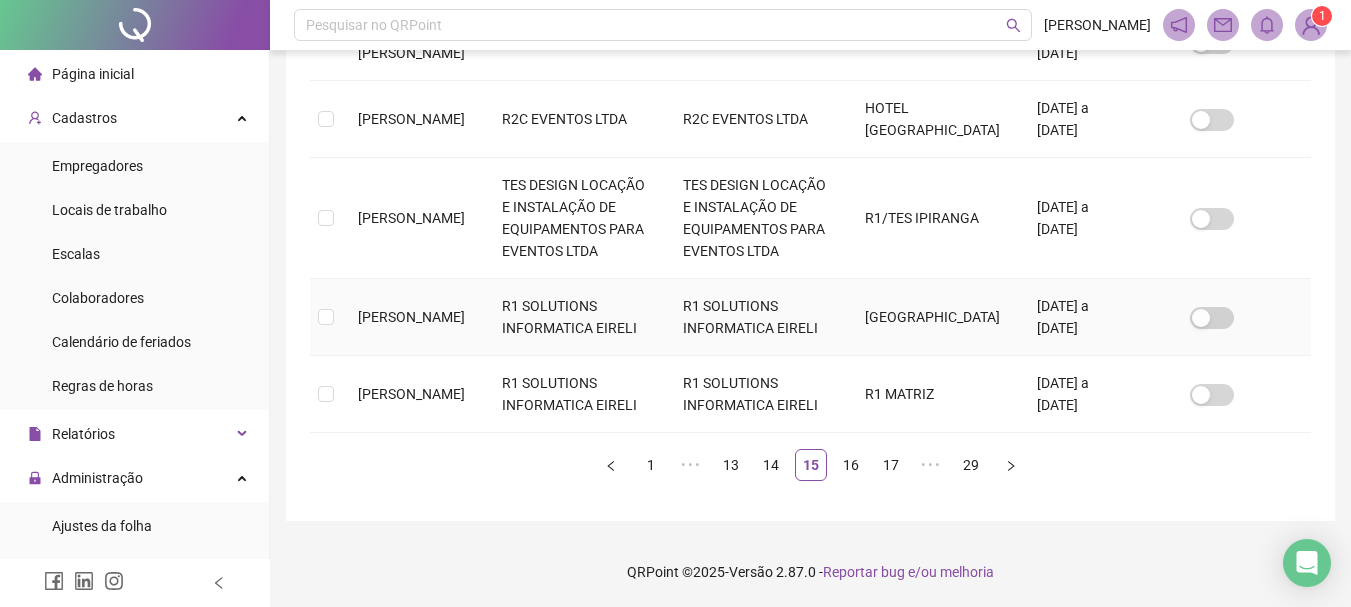 scroll, scrollTop: 1049, scrollLeft: 0, axis: vertical 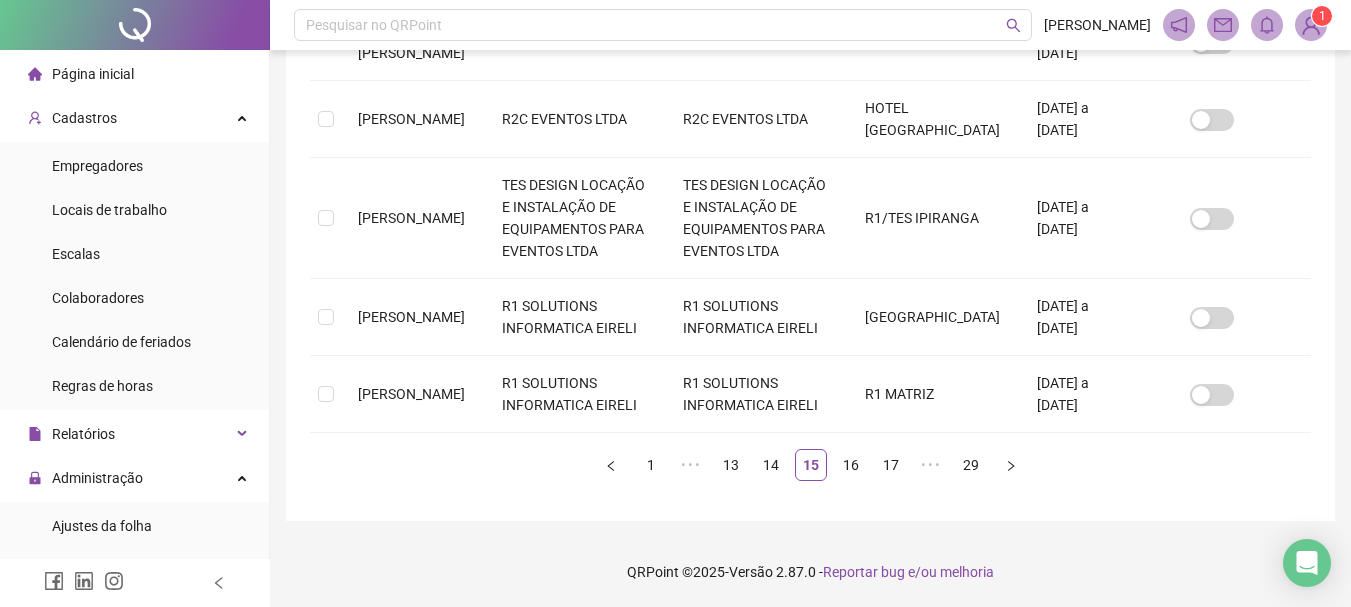 click on "1 ••• 13 14 15 16 17 ••• 29" at bounding box center [810, 465] 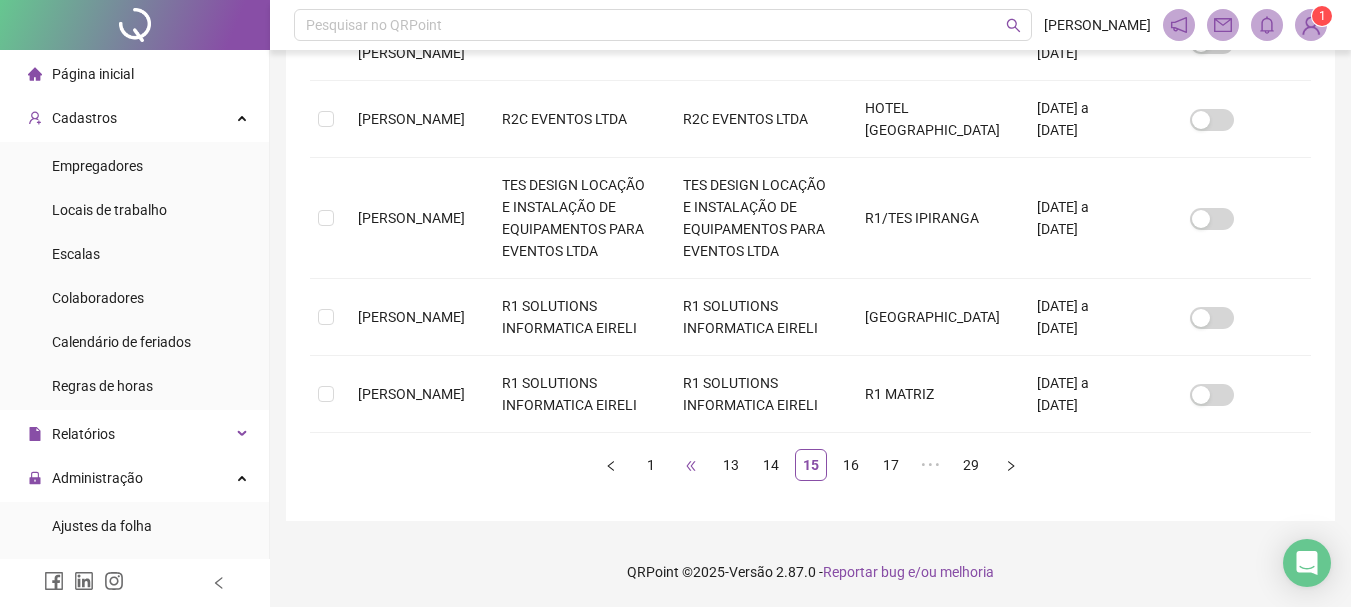 click on "•••" at bounding box center (691, 465) 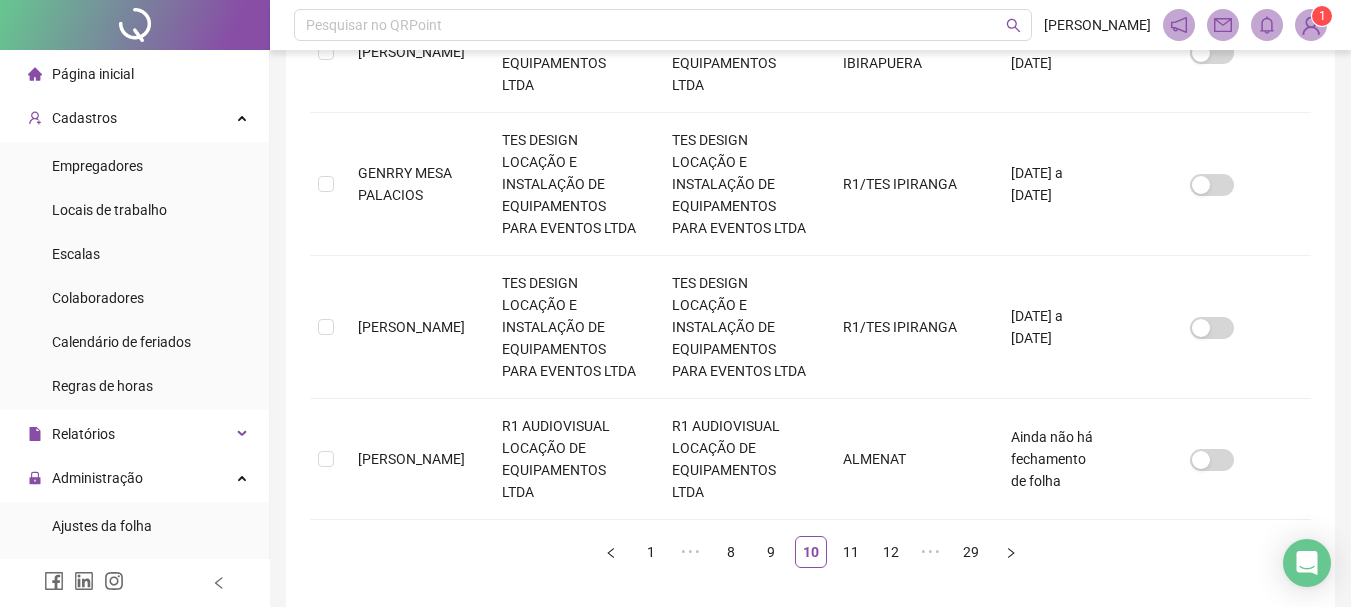scroll, scrollTop: 1027, scrollLeft: 0, axis: vertical 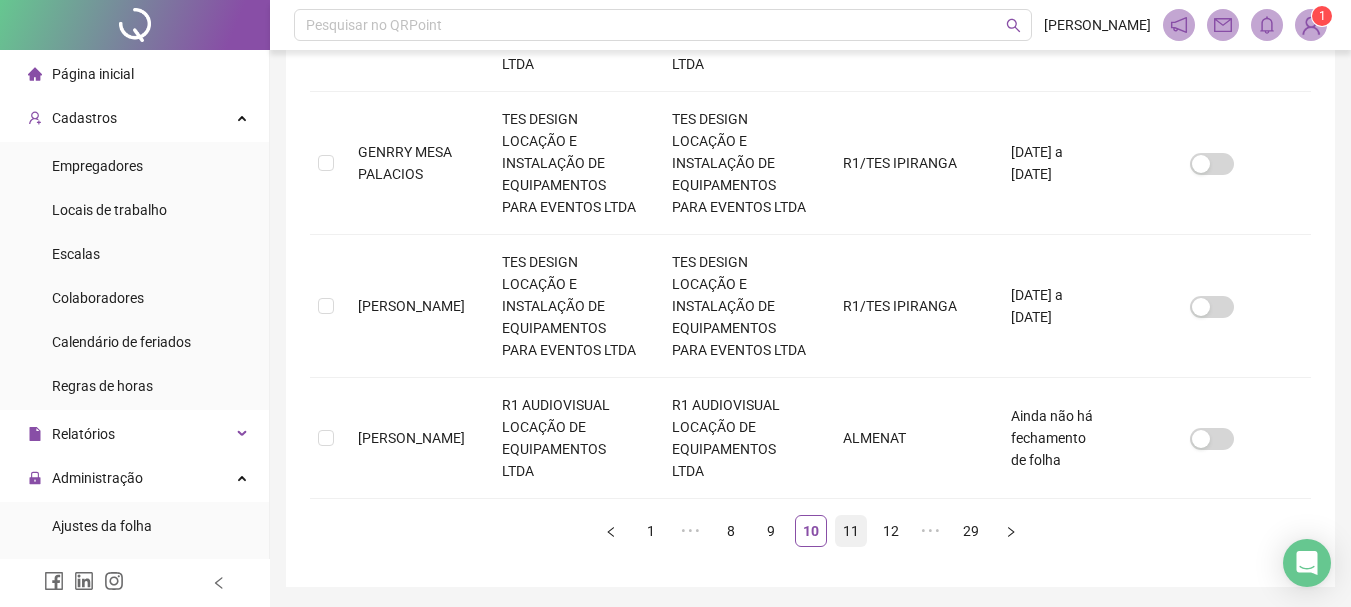 click on "11" at bounding box center [851, 531] 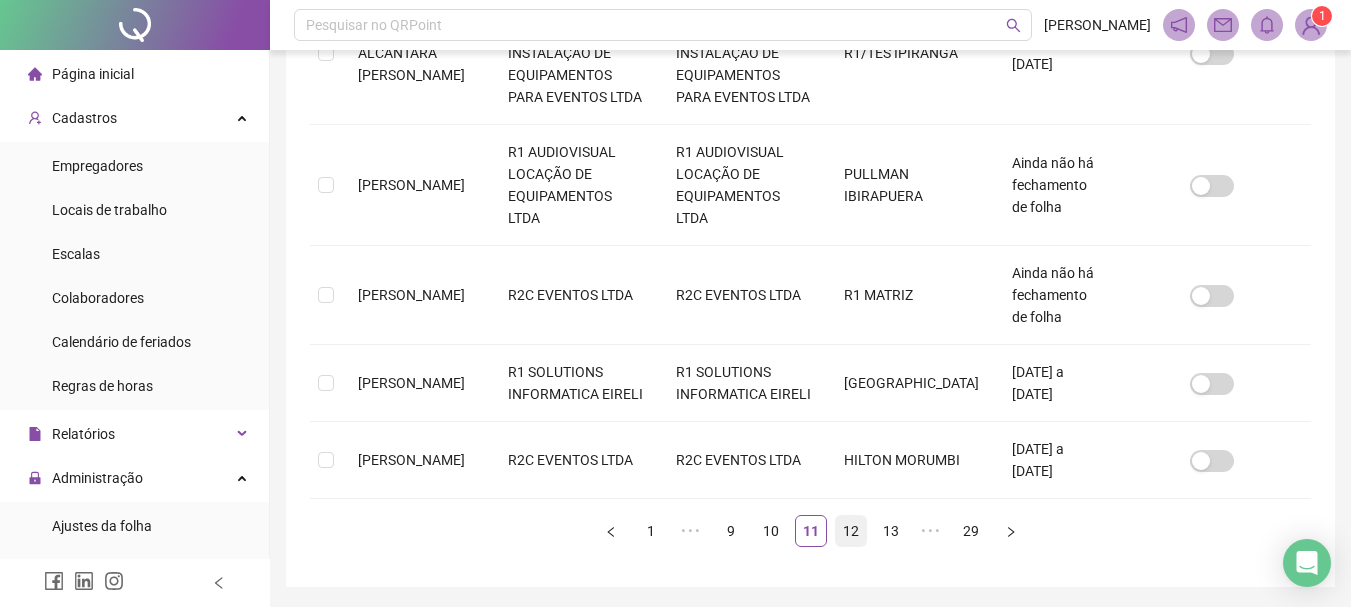 click on "12" at bounding box center [851, 531] 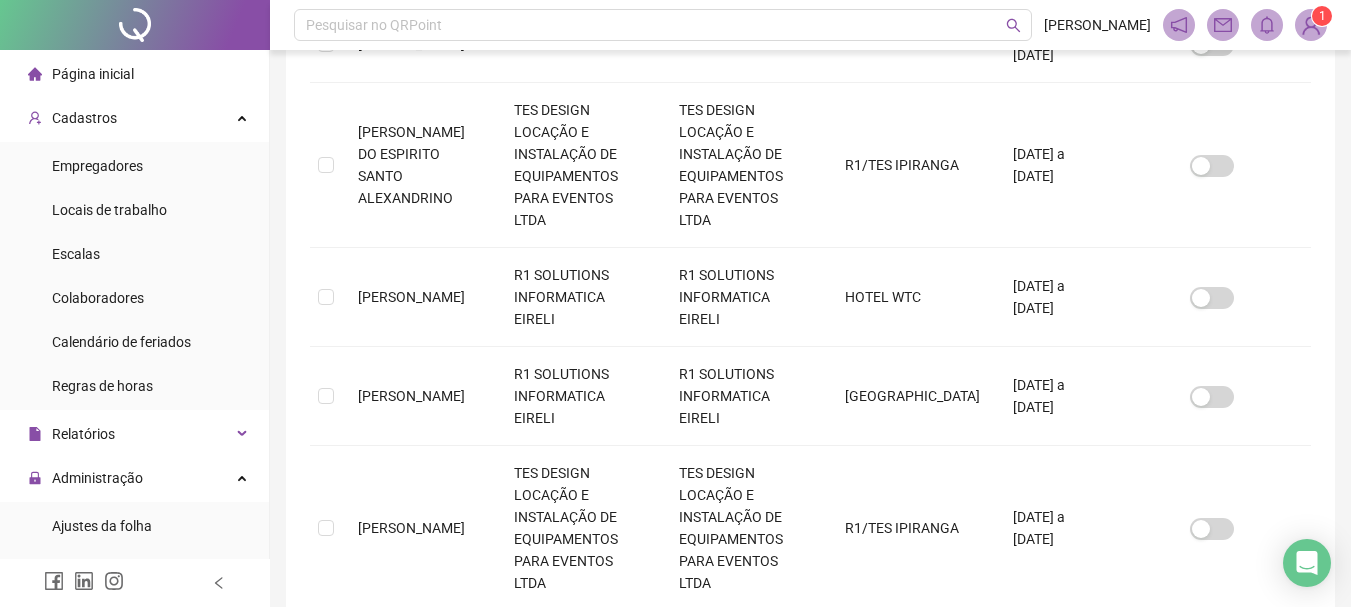 scroll, scrollTop: 617, scrollLeft: 0, axis: vertical 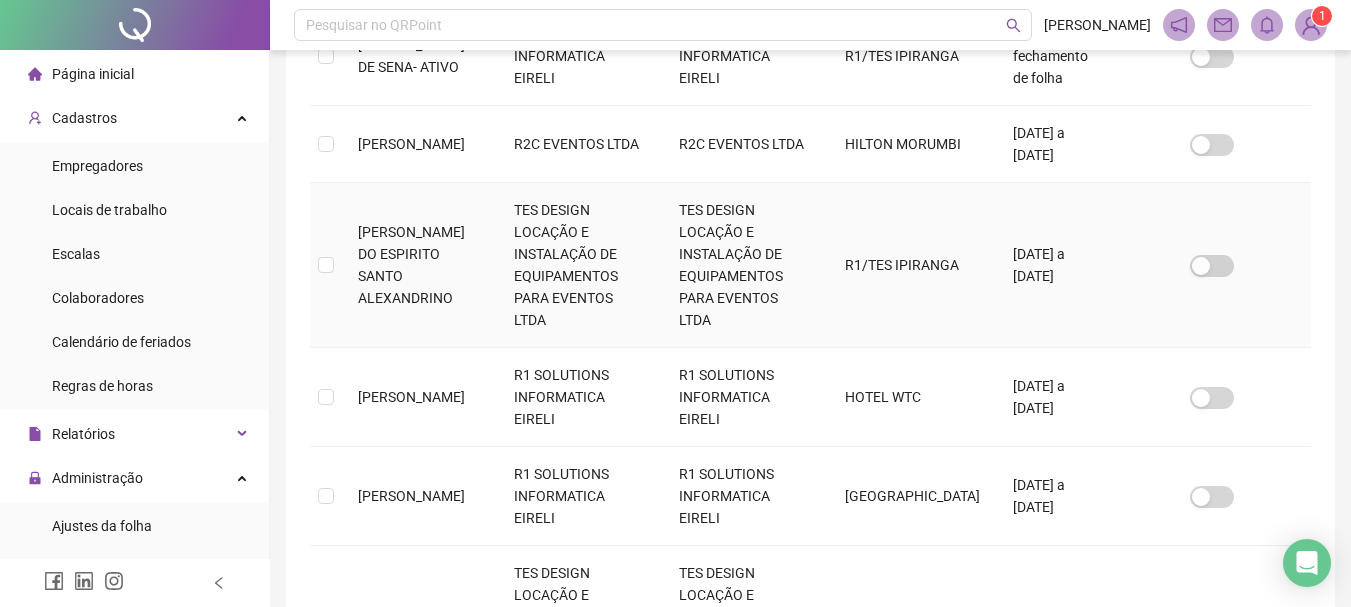 click at bounding box center [326, 265] 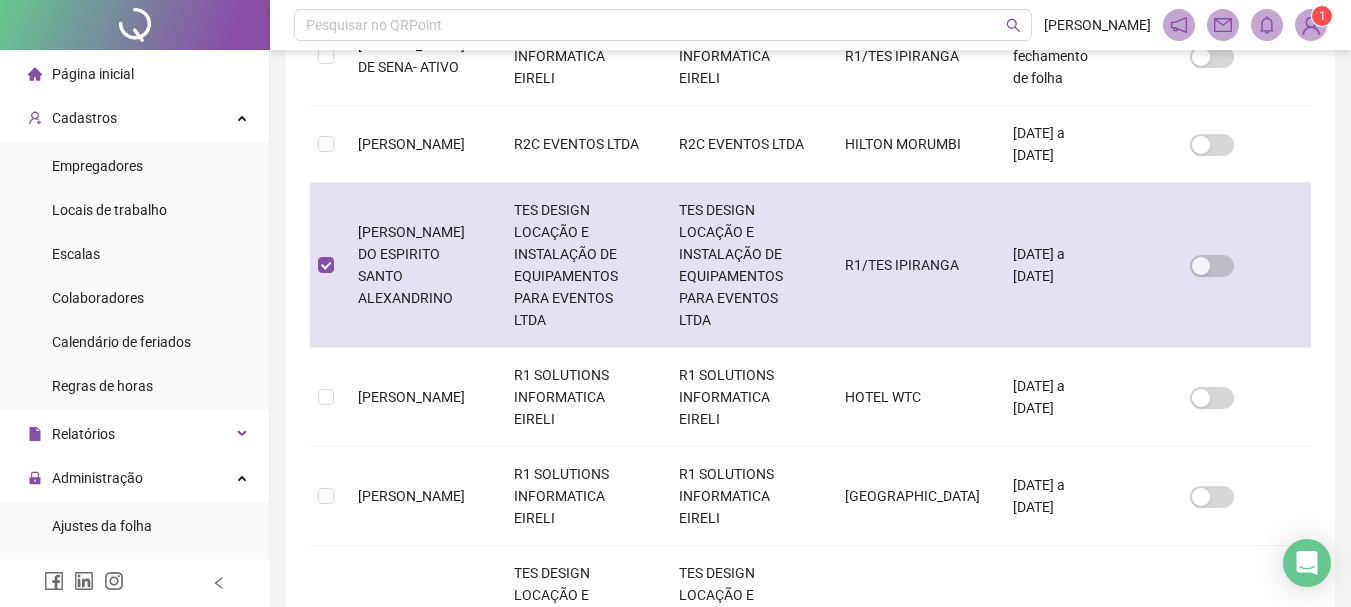 scroll, scrollTop: 106, scrollLeft: 0, axis: vertical 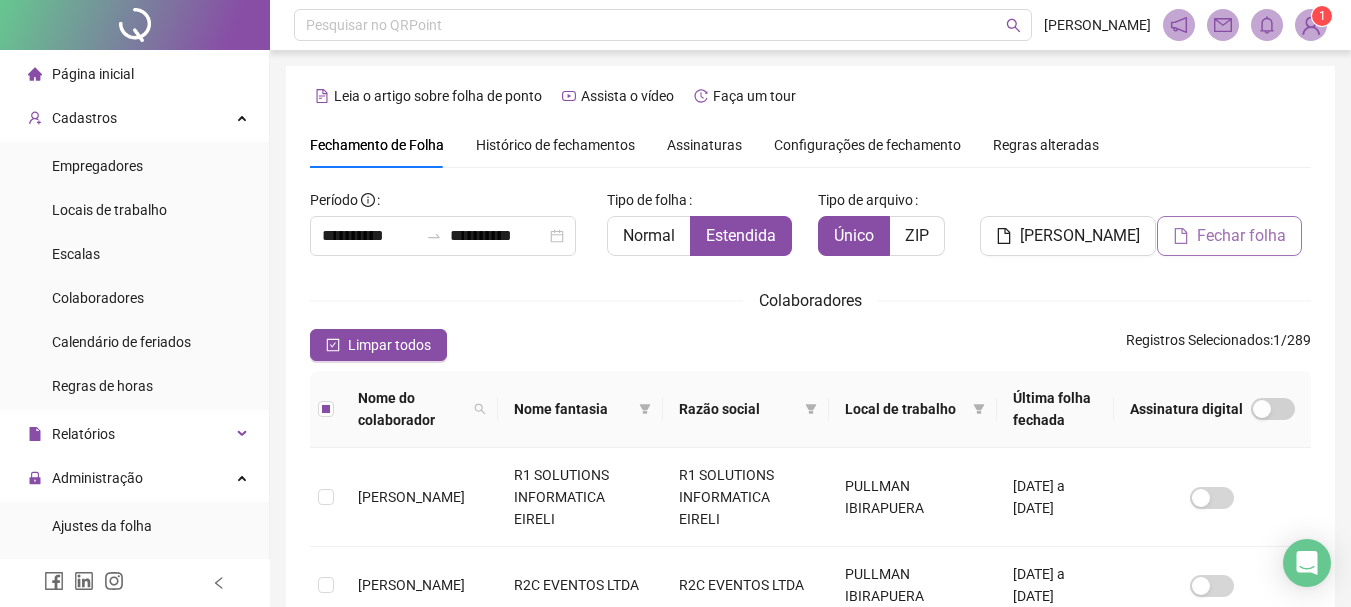 click on "Fechar folha" at bounding box center (1241, 236) 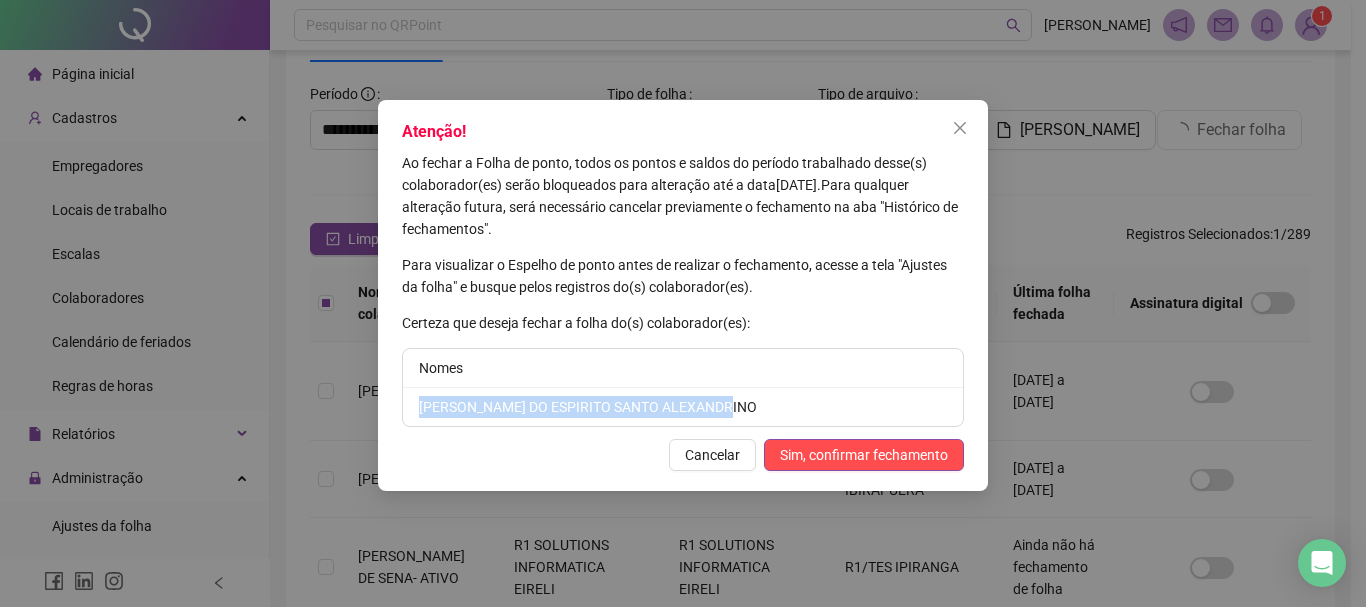 drag, startPoint x: 723, startPoint y: 404, endPoint x: 340, endPoint y: 416, distance: 383.18796 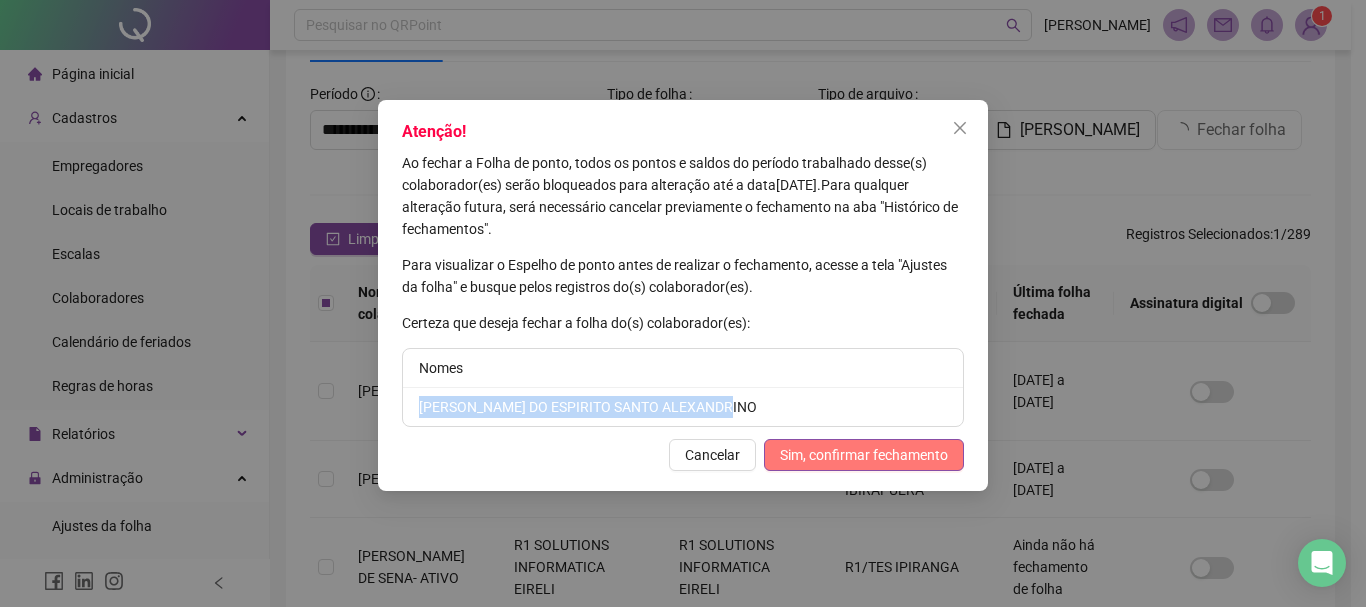 click on "Sim, confirmar fechamento" at bounding box center [864, 455] 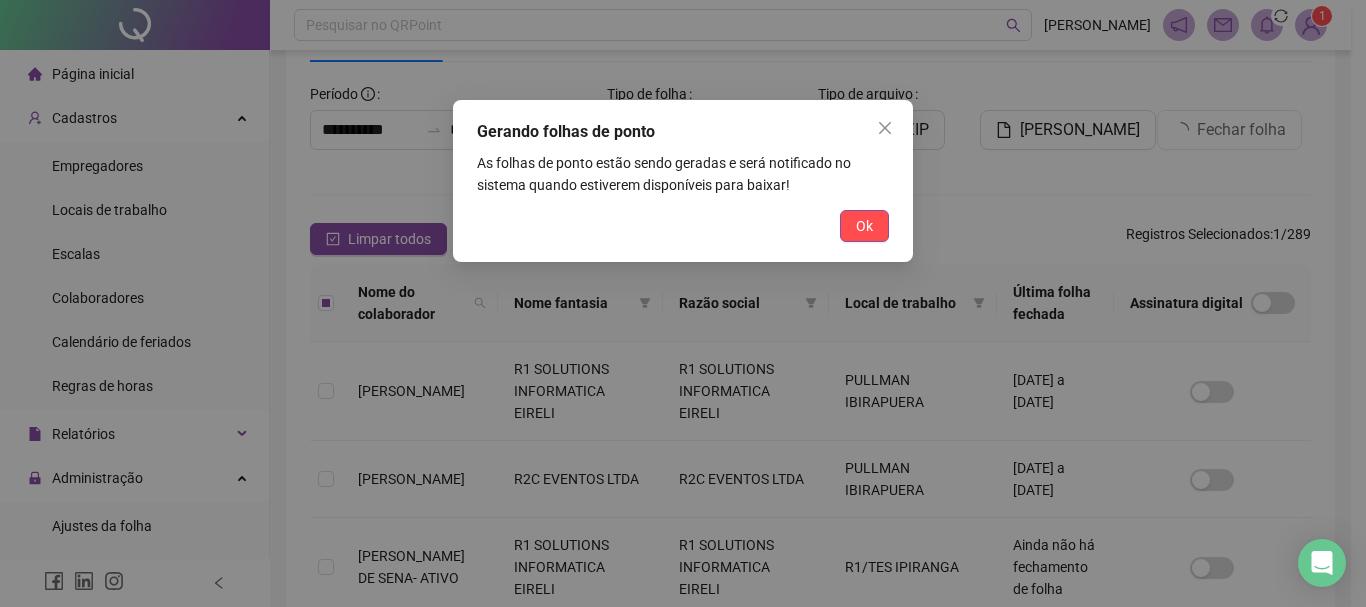 click on "Ok" at bounding box center [864, 226] 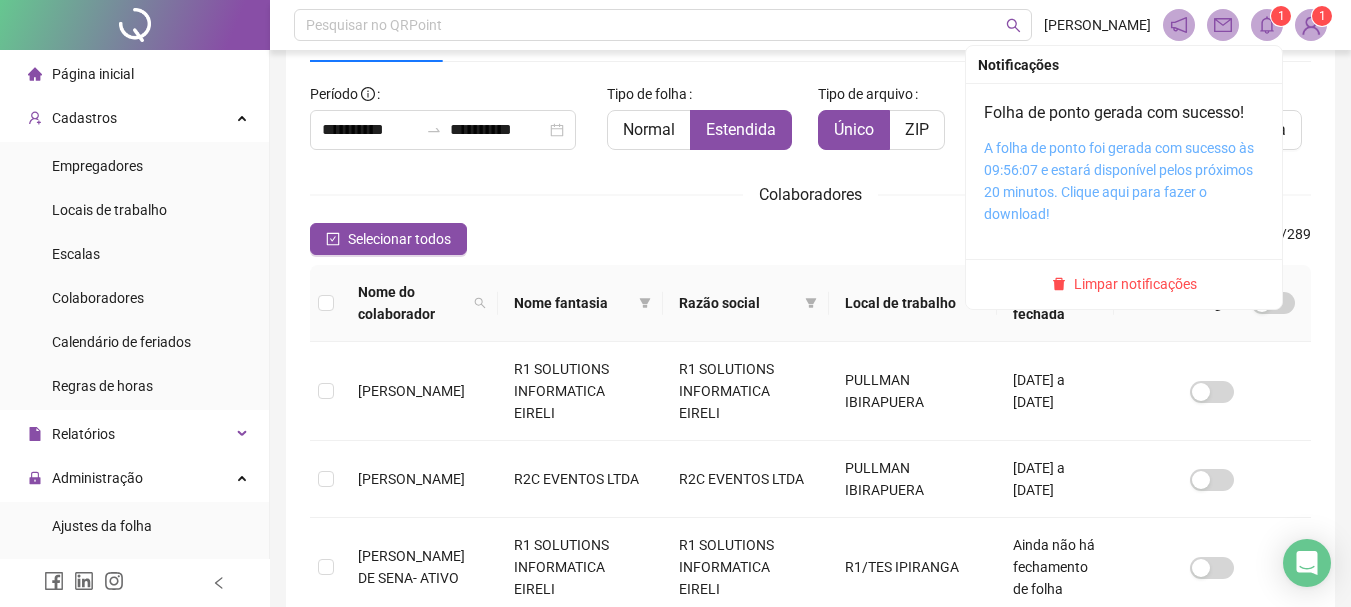 click on "A folha de ponto foi gerada com sucesso às 09:56:07 e estará disponível pelos próximos 20 minutos.
Clique aqui para fazer o download!" at bounding box center (1119, 181) 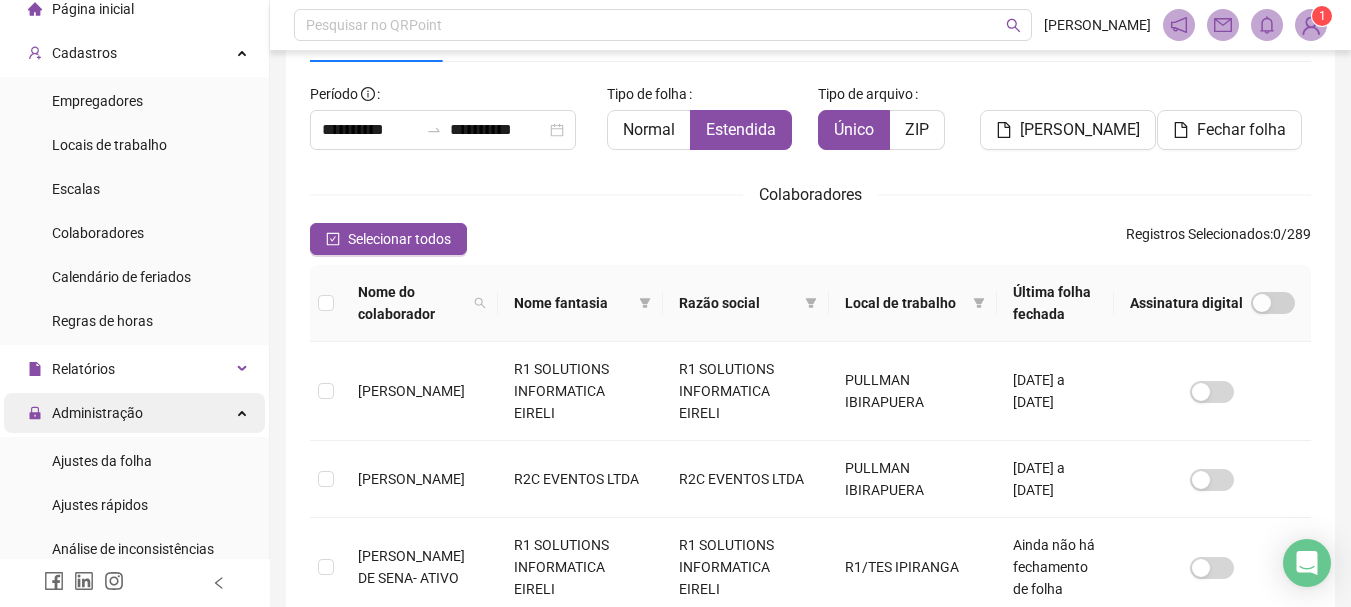 scroll, scrollTop: 100, scrollLeft: 0, axis: vertical 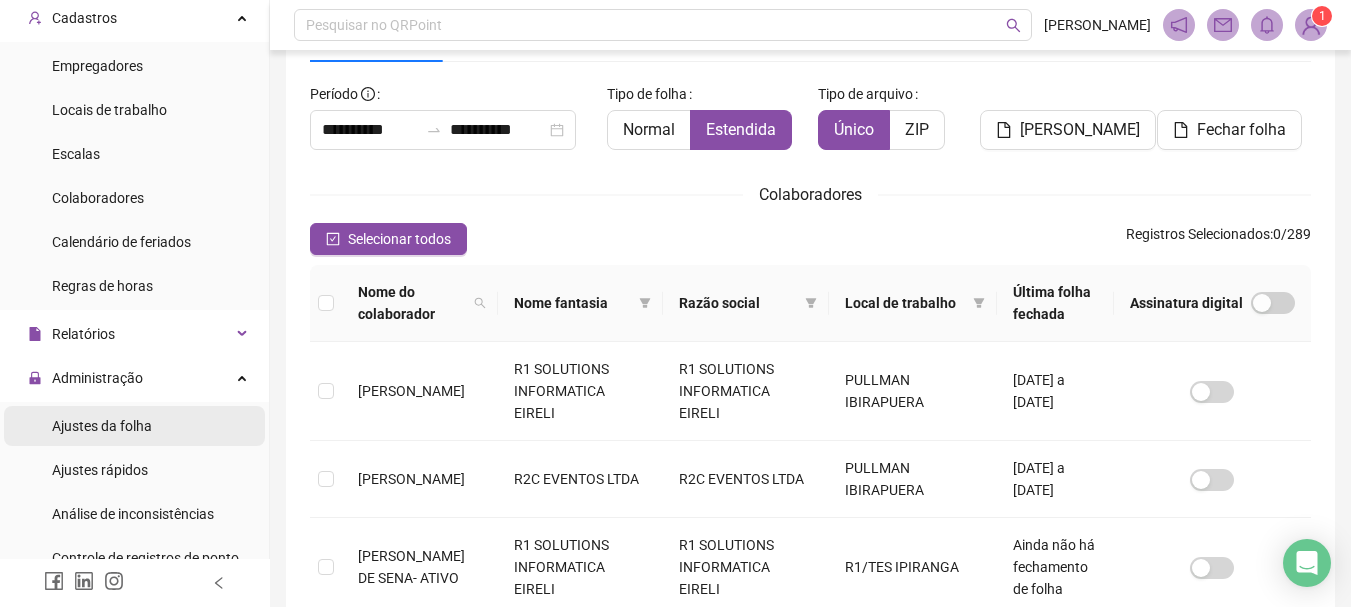 click on "Ajustes da folha" at bounding box center (102, 426) 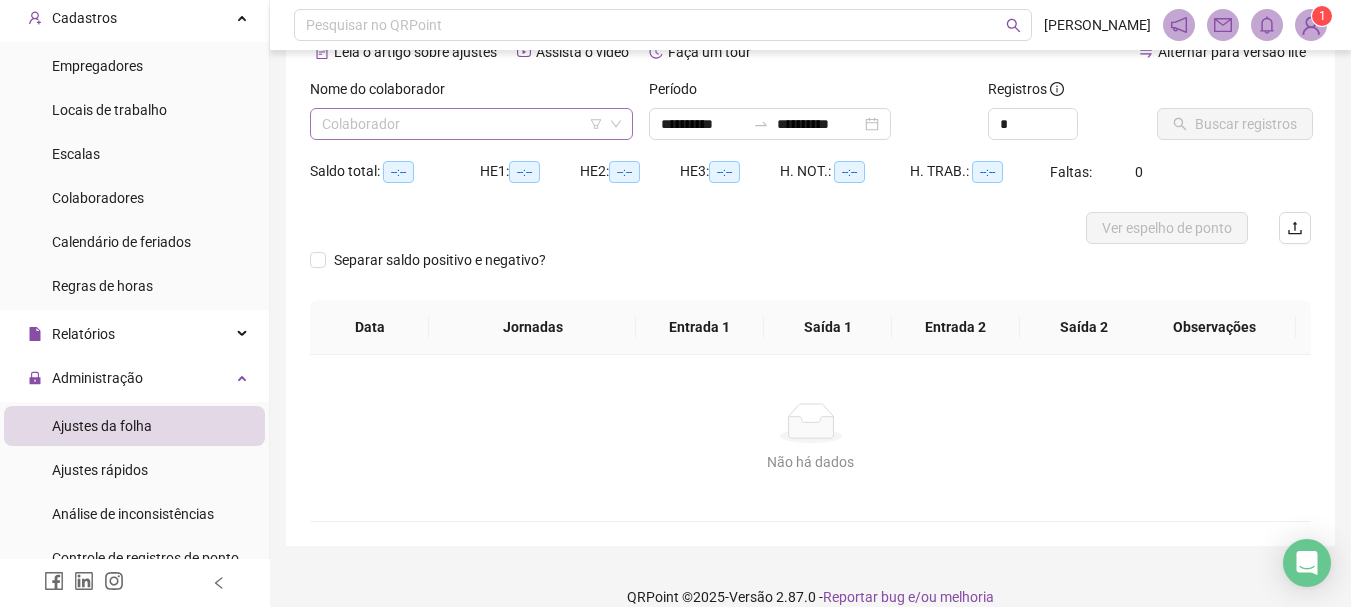 click at bounding box center [465, 124] 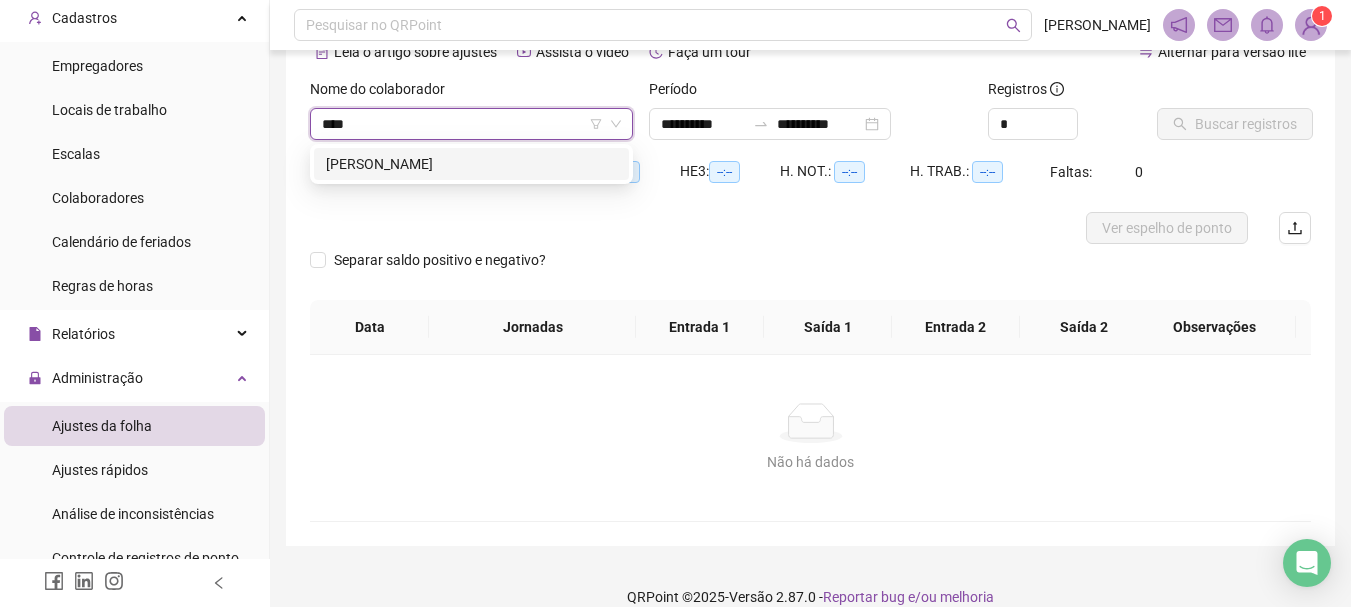 type on "*****" 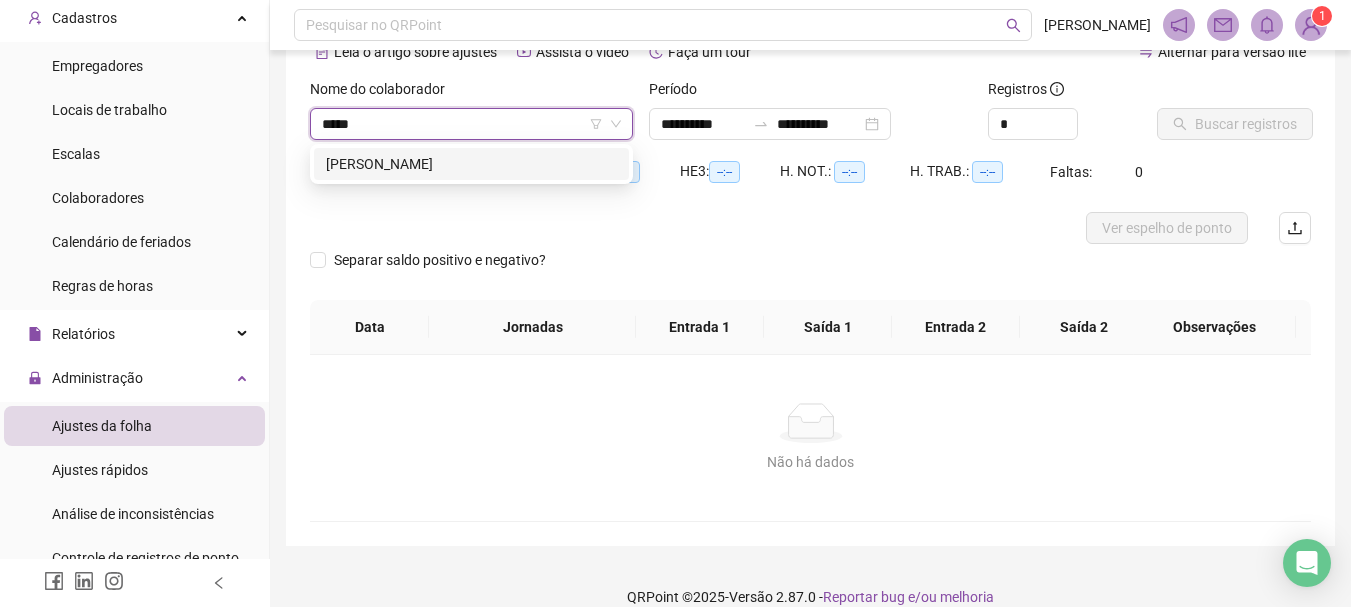 click on "[PERSON_NAME]" at bounding box center [471, 164] 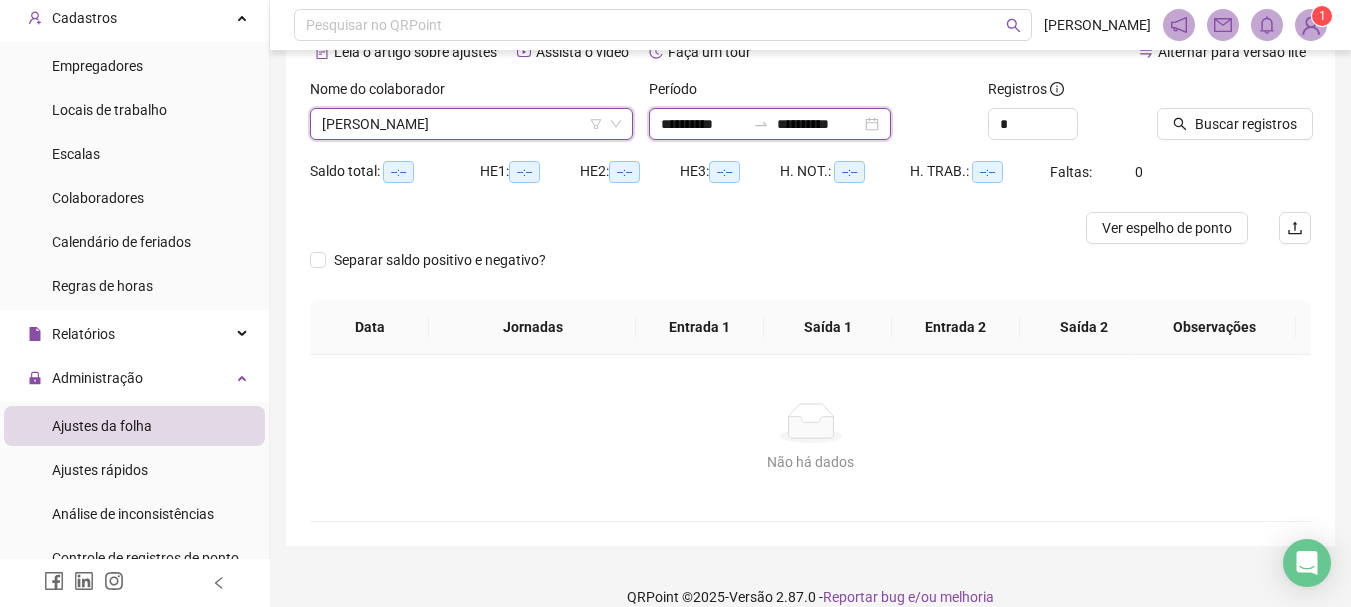 click on "**********" at bounding box center (703, 124) 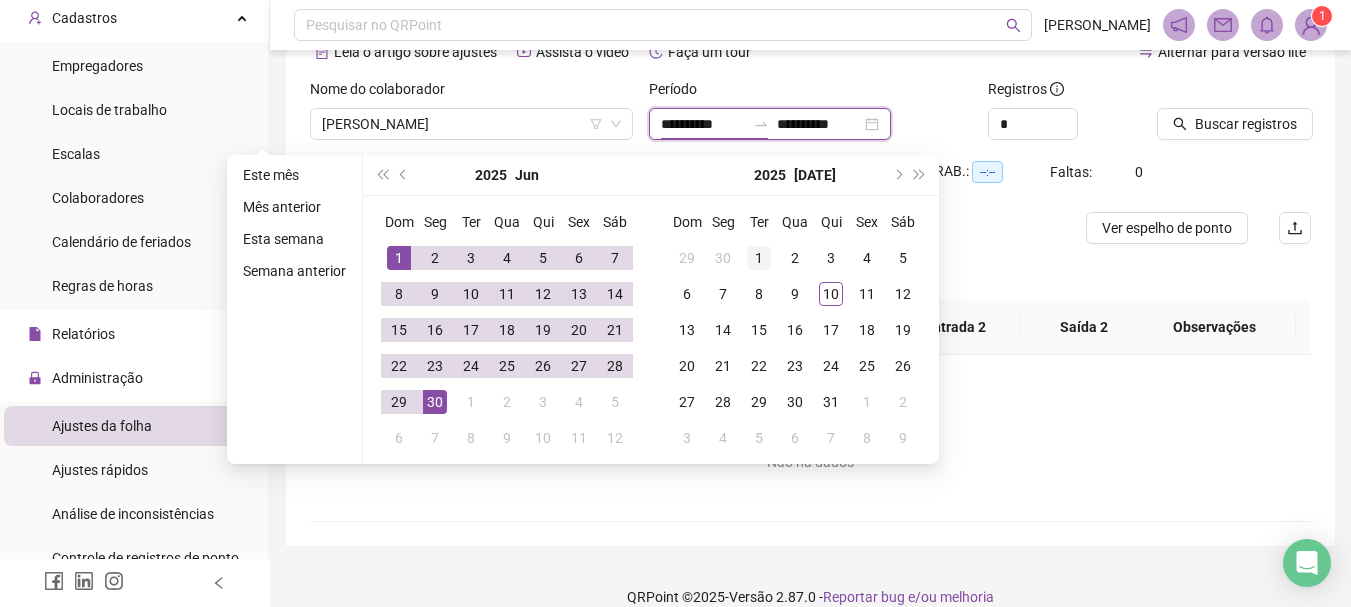 type on "**********" 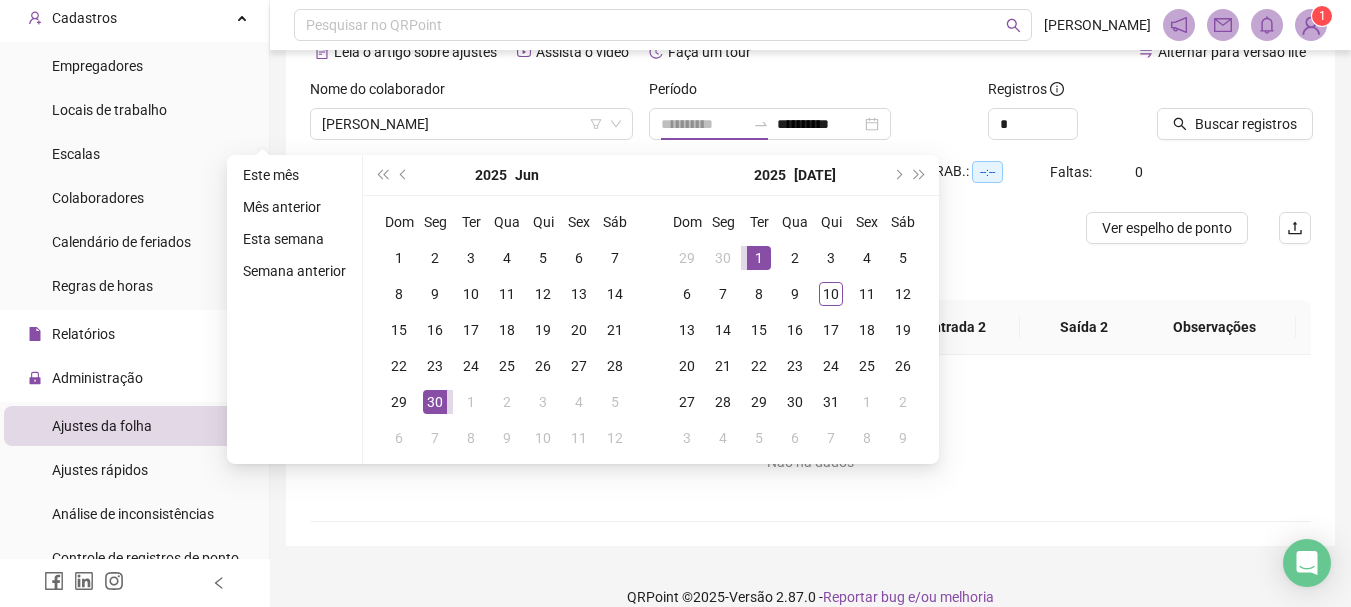 click on "1" at bounding box center [759, 258] 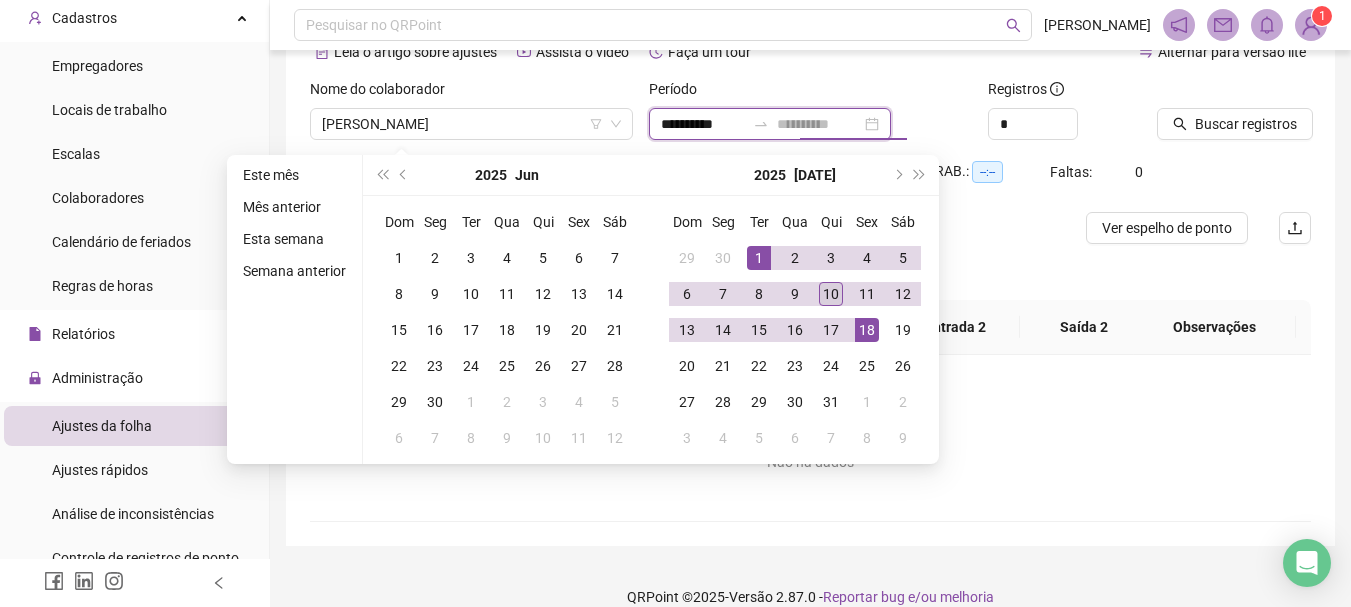 type on "**********" 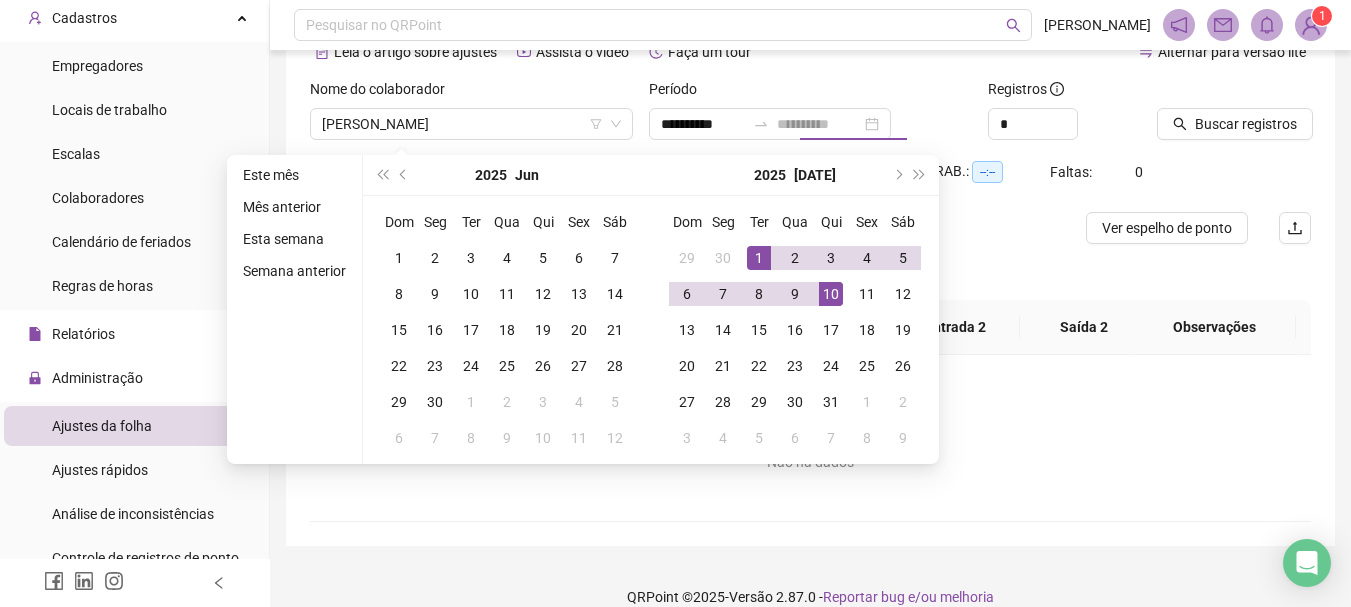 drag, startPoint x: 833, startPoint y: 300, endPoint x: 878, endPoint y: 286, distance: 47.127487 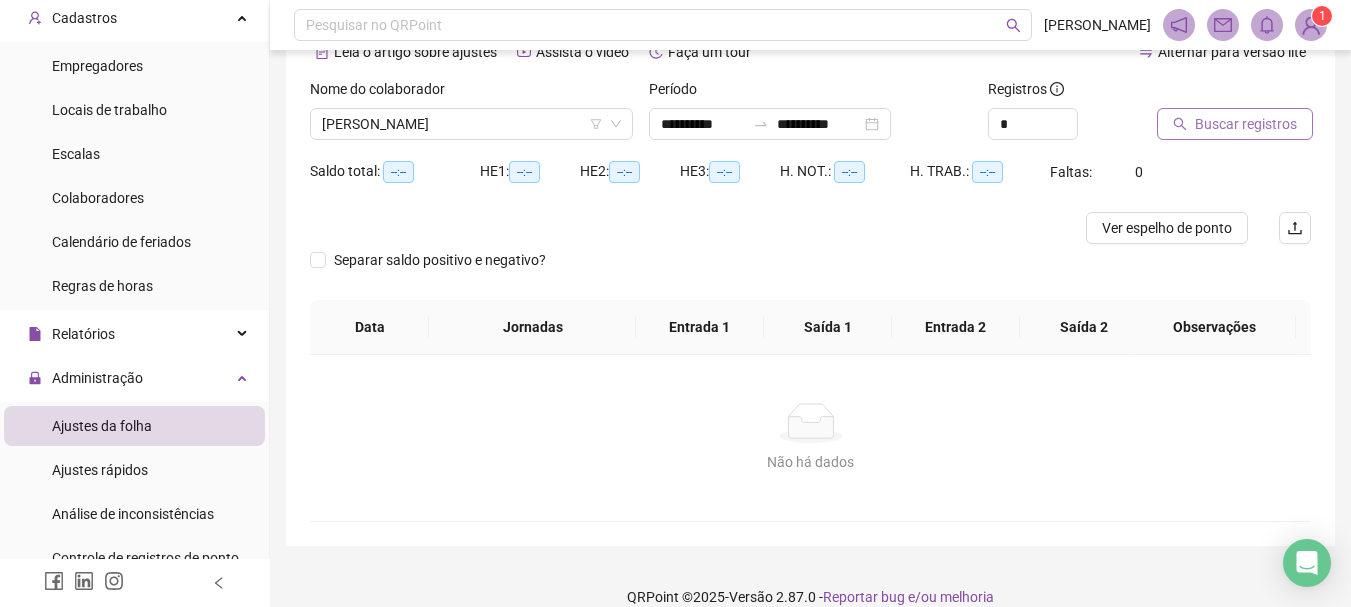click on "Buscar registros" at bounding box center (1246, 124) 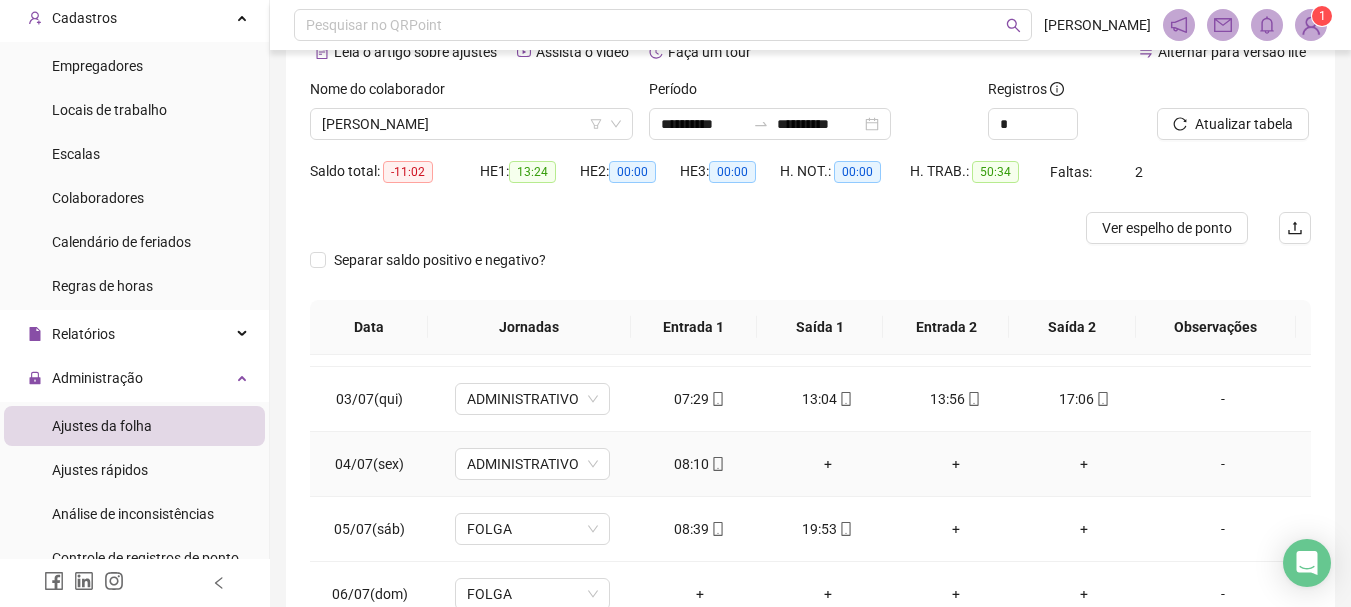 scroll, scrollTop: 223, scrollLeft: 0, axis: vertical 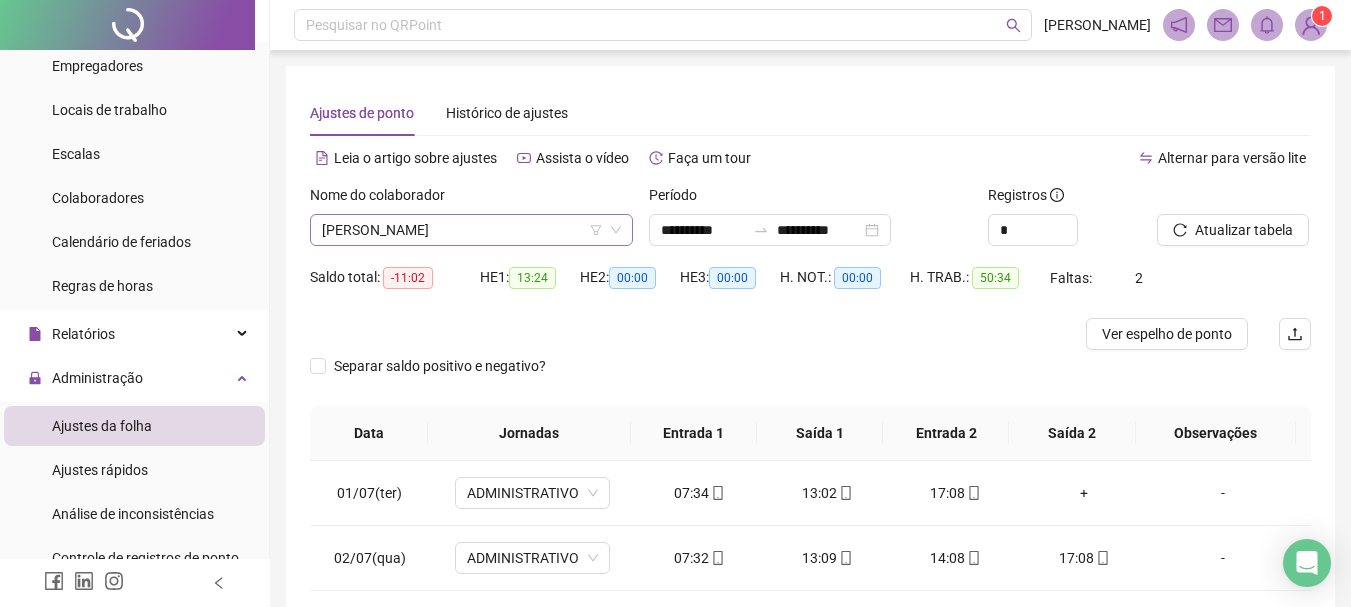 click on "[PERSON_NAME]" at bounding box center [471, 230] 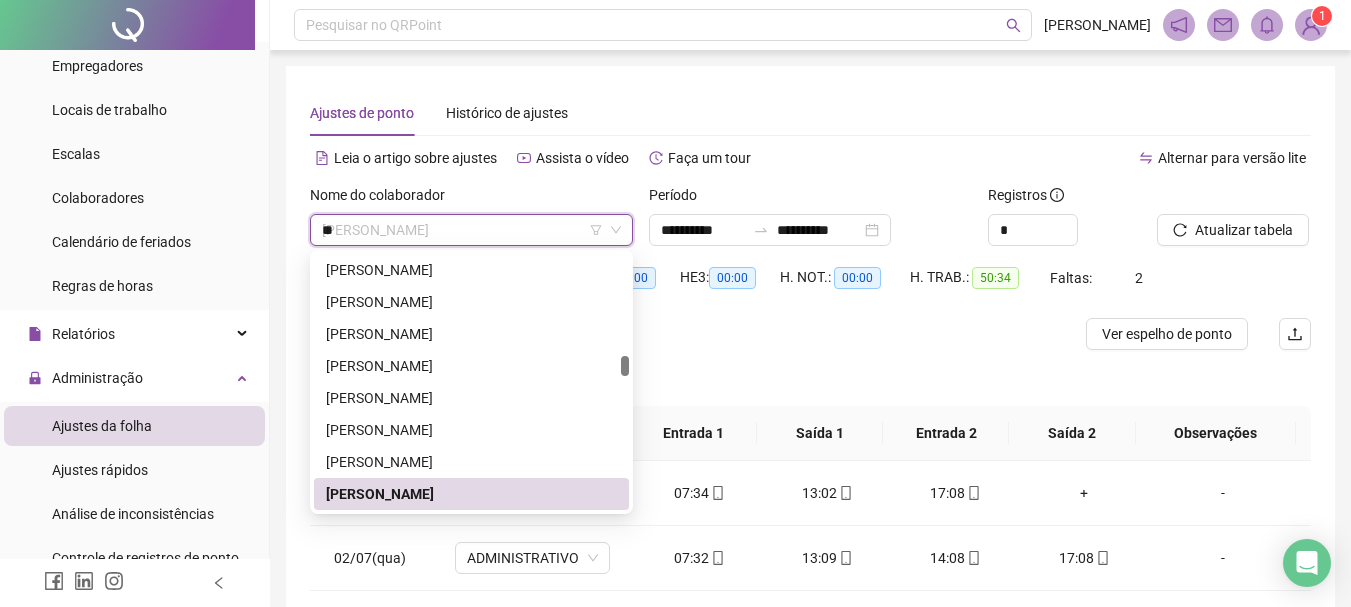 scroll, scrollTop: 0, scrollLeft: 0, axis: both 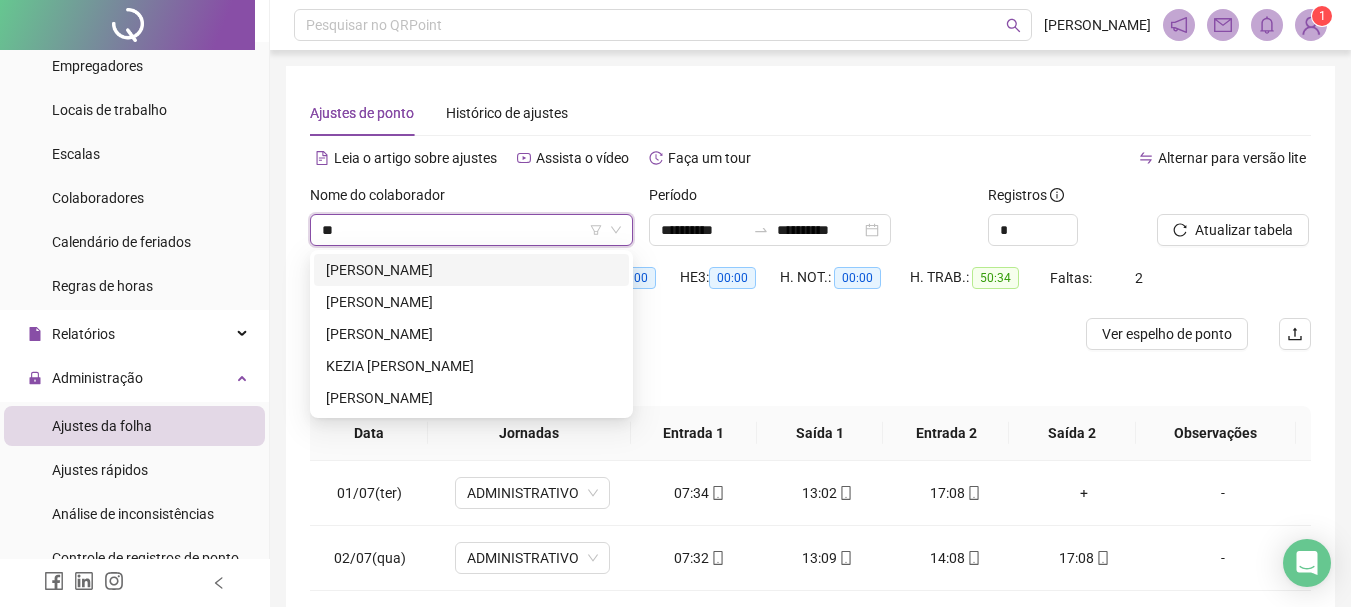 type on "***" 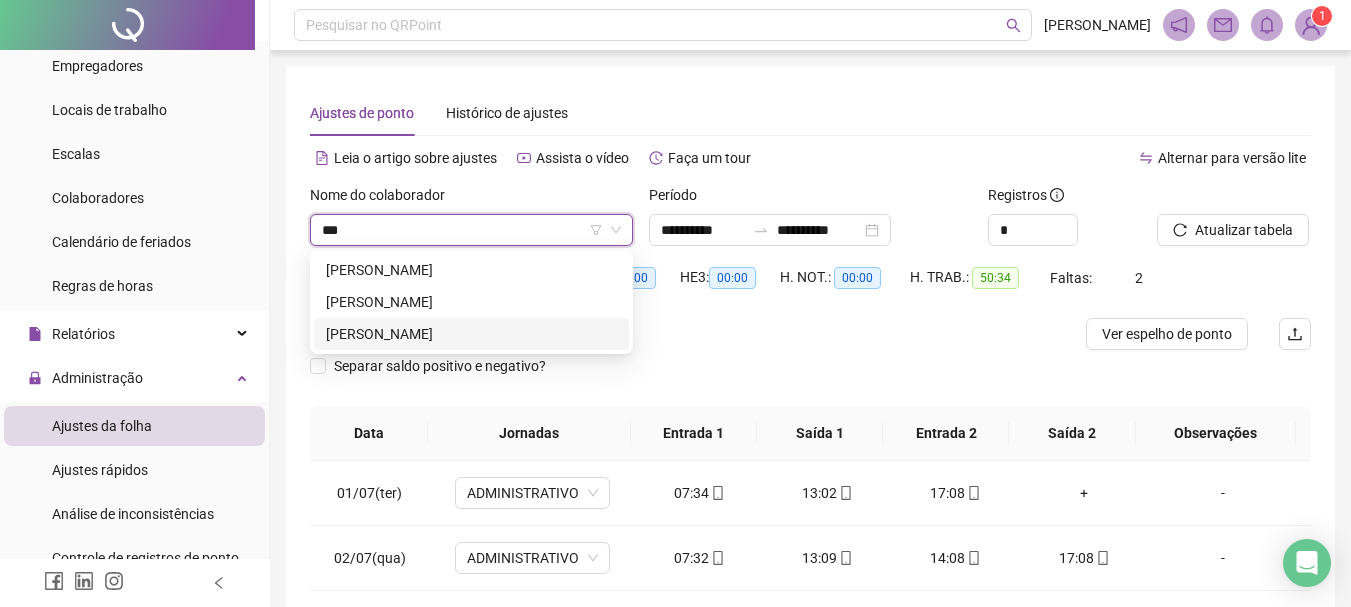 click on "[PERSON_NAME]" at bounding box center [471, 334] 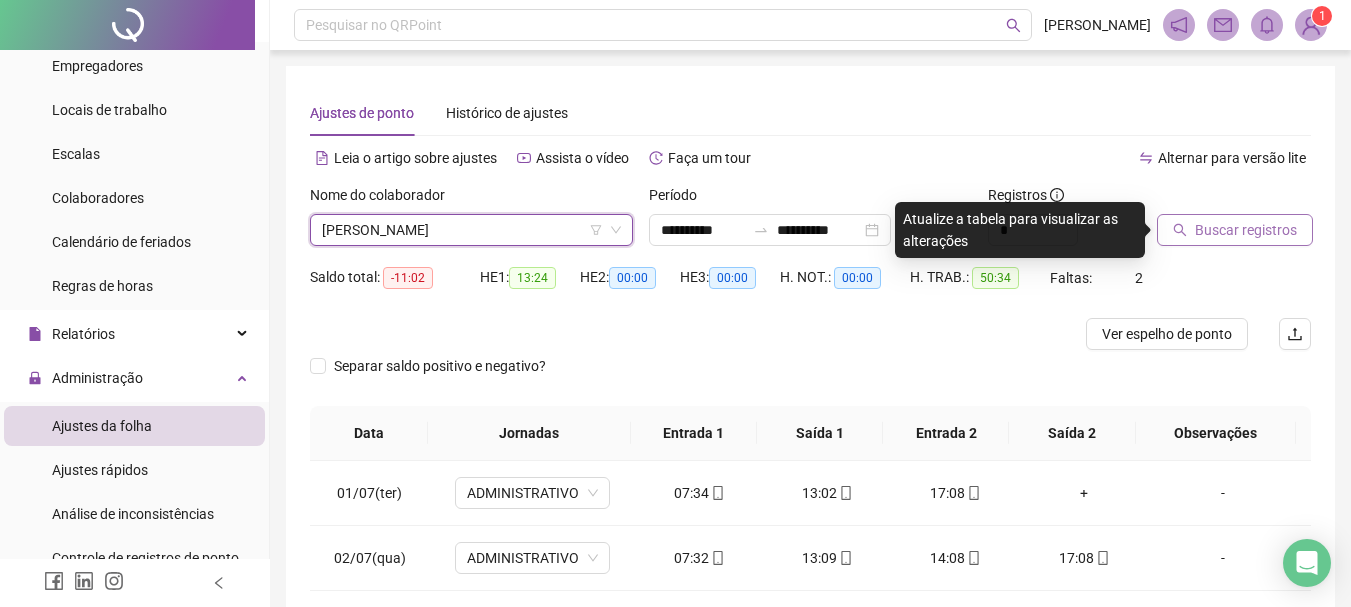 click on "Buscar registros" at bounding box center (1246, 230) 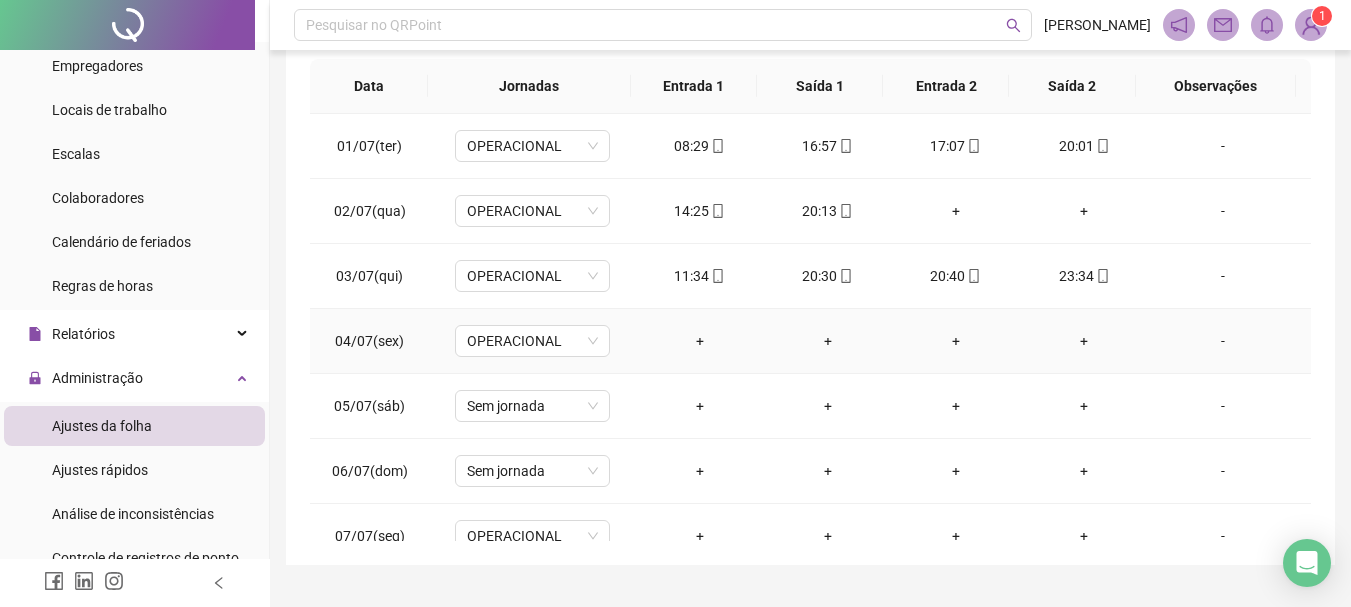 scroll, scrollTop: 391, scrollLeft: 0, axis: vertical 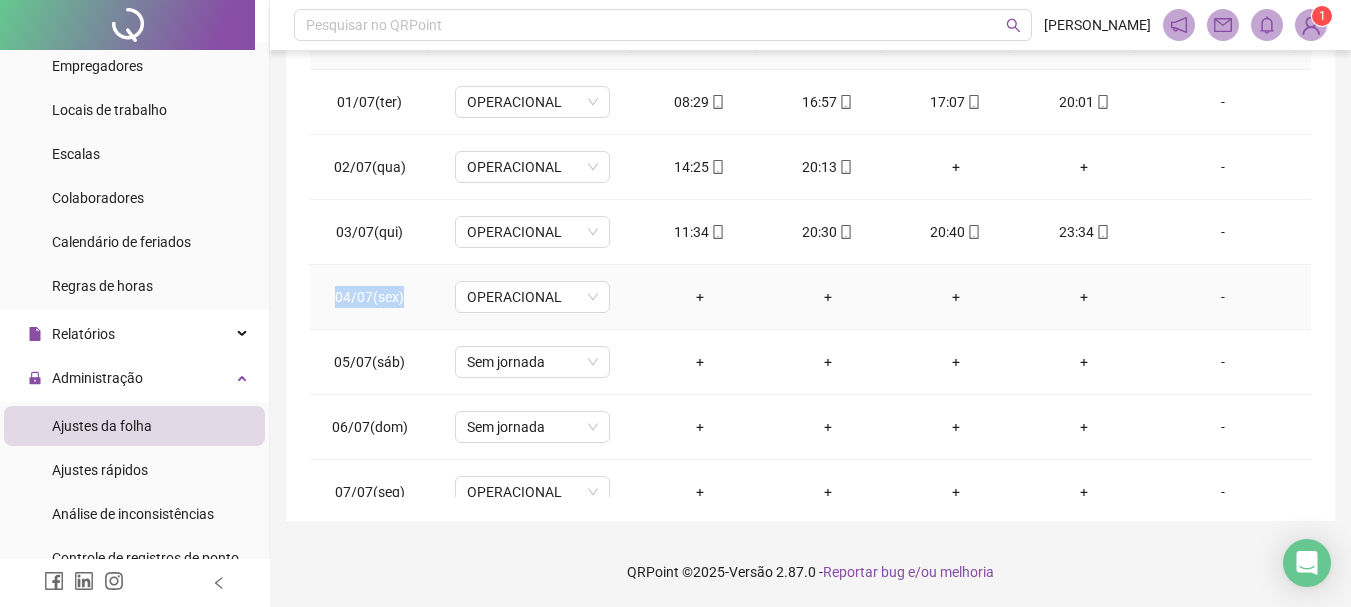 drag, startPoint x: 335, startPoint y: 294, endPoint x: 416, endPoint y: 297, distance: 81.055534 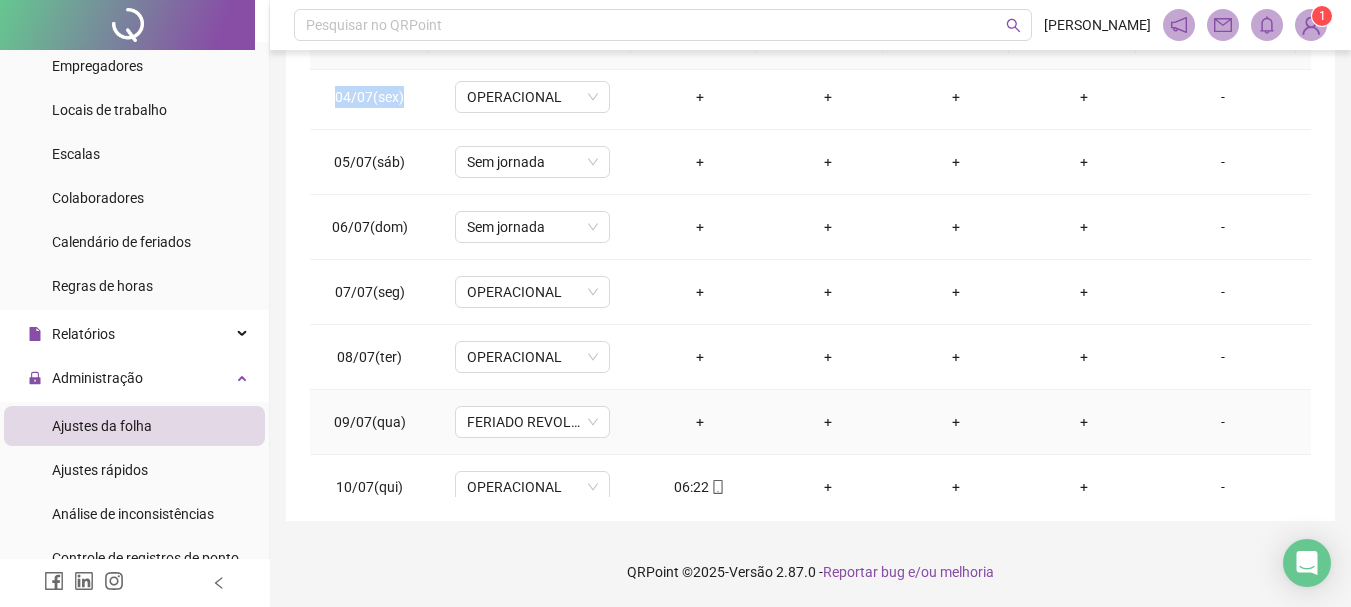 scroll, scrollTop: 223, scrollLeft: 0, axis: vertical 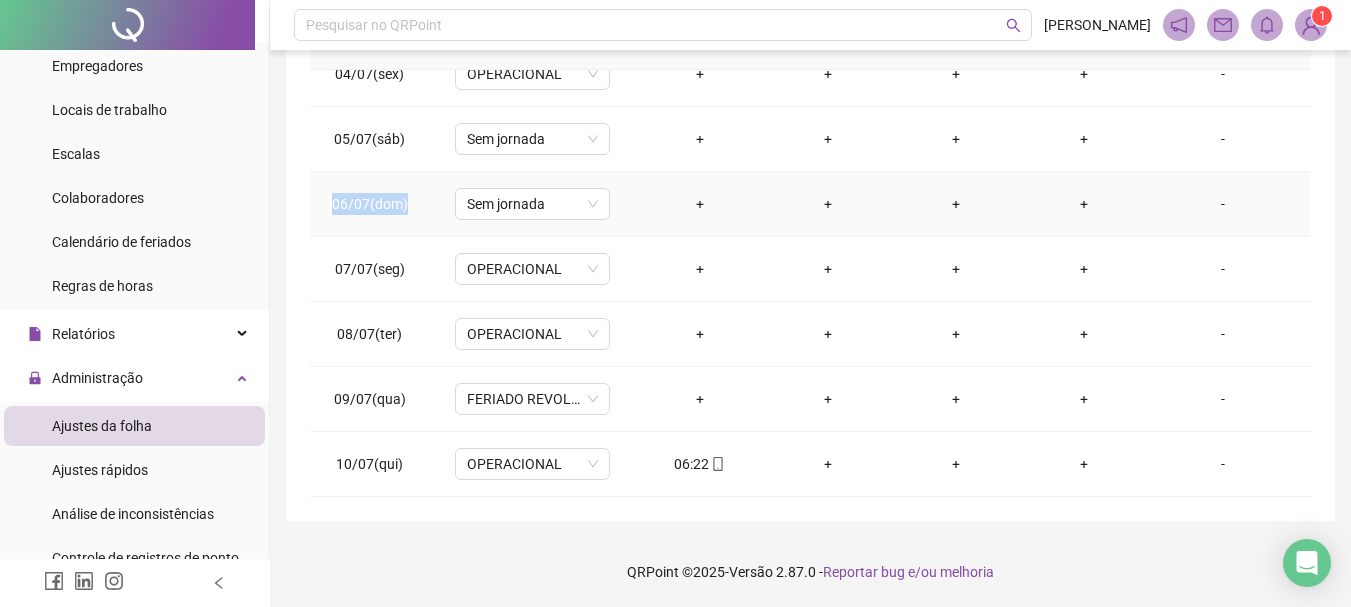 drag, startPoint x: 318, startPoint y: 204, endPoint x: 419, endPoint y: 202, distance: 101.0198 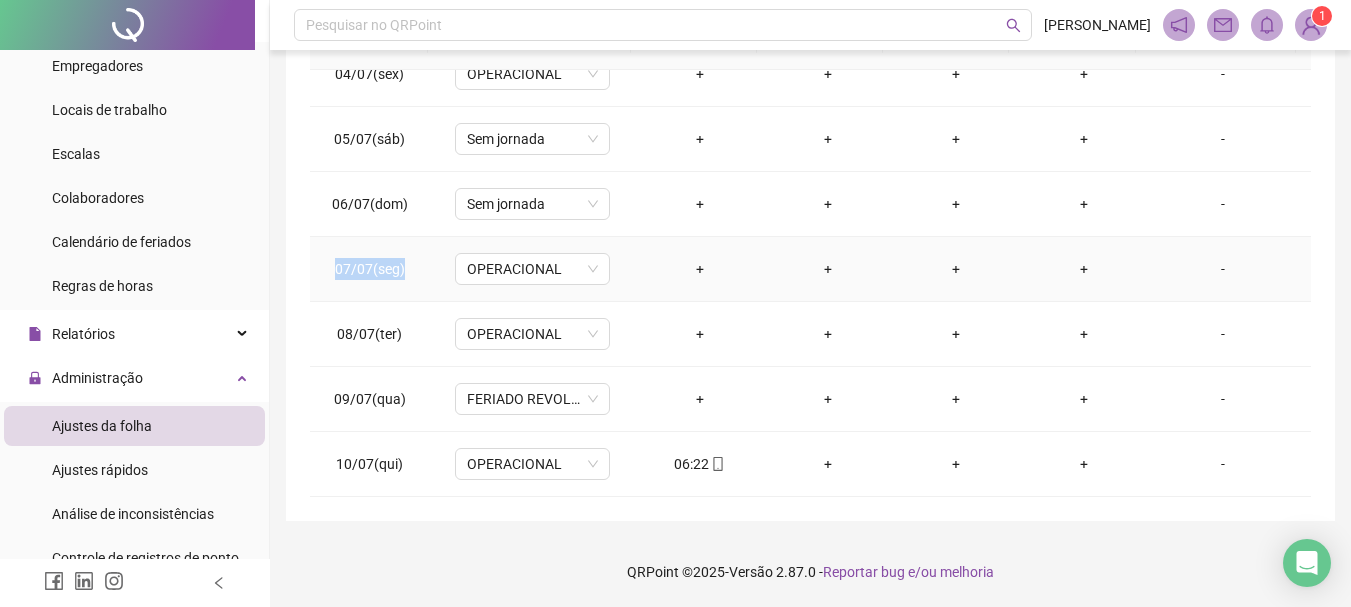 drag, startPoint x: 331, startPoint y: 269, endPoint x: 413, endPoint y: 269, distance: 82 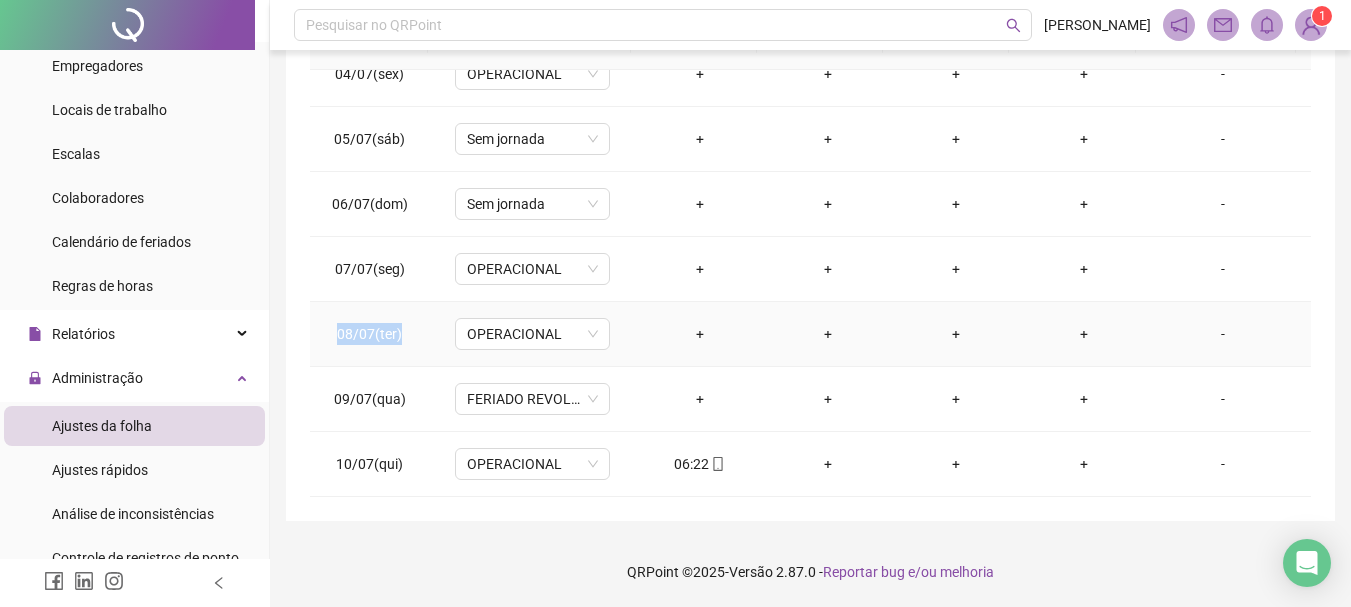 drag, startPoint x: 324, startPoint y: 335, endPoint x: 414, endPoint y: 330, distance: 90.13878 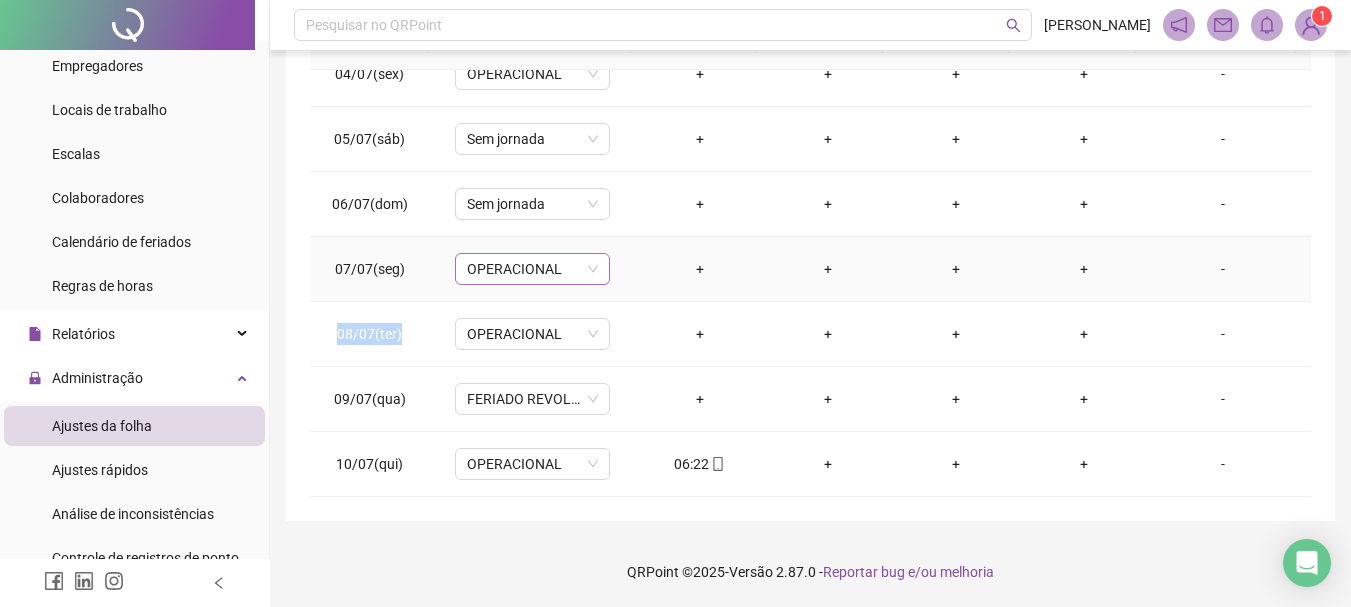 scroll, scrollTop: 23, scrollLeft: 0, axis: vertical 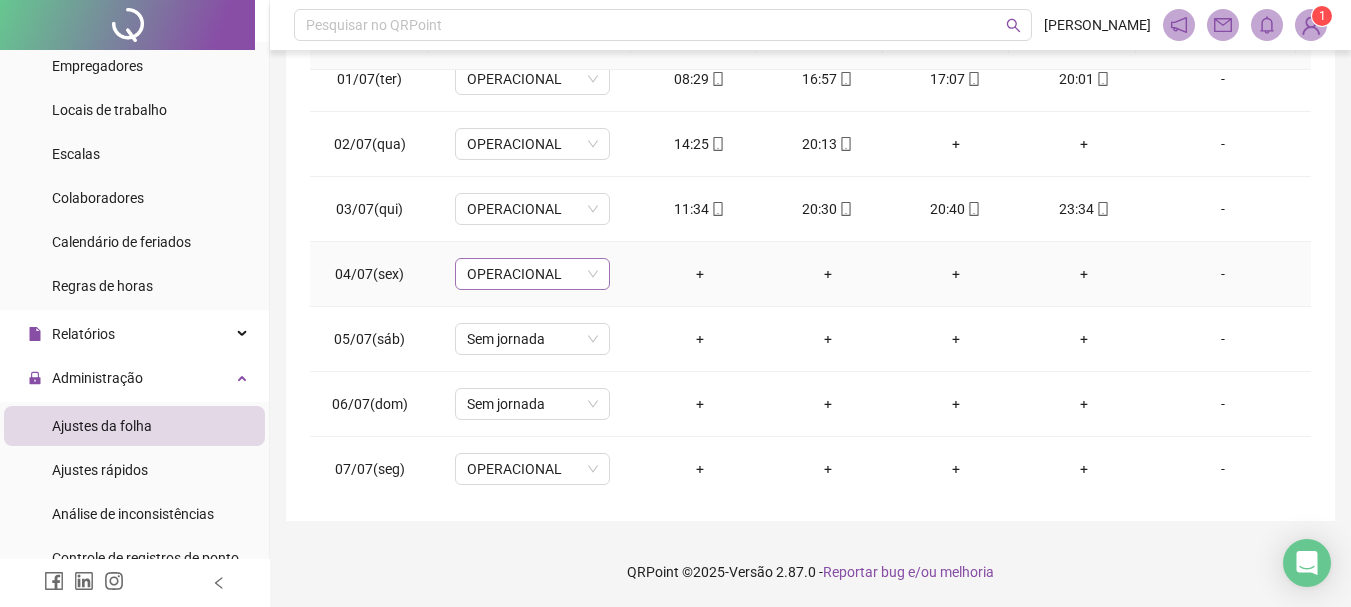 click on "OPERACIONAL" at bounding box center (532, 274) 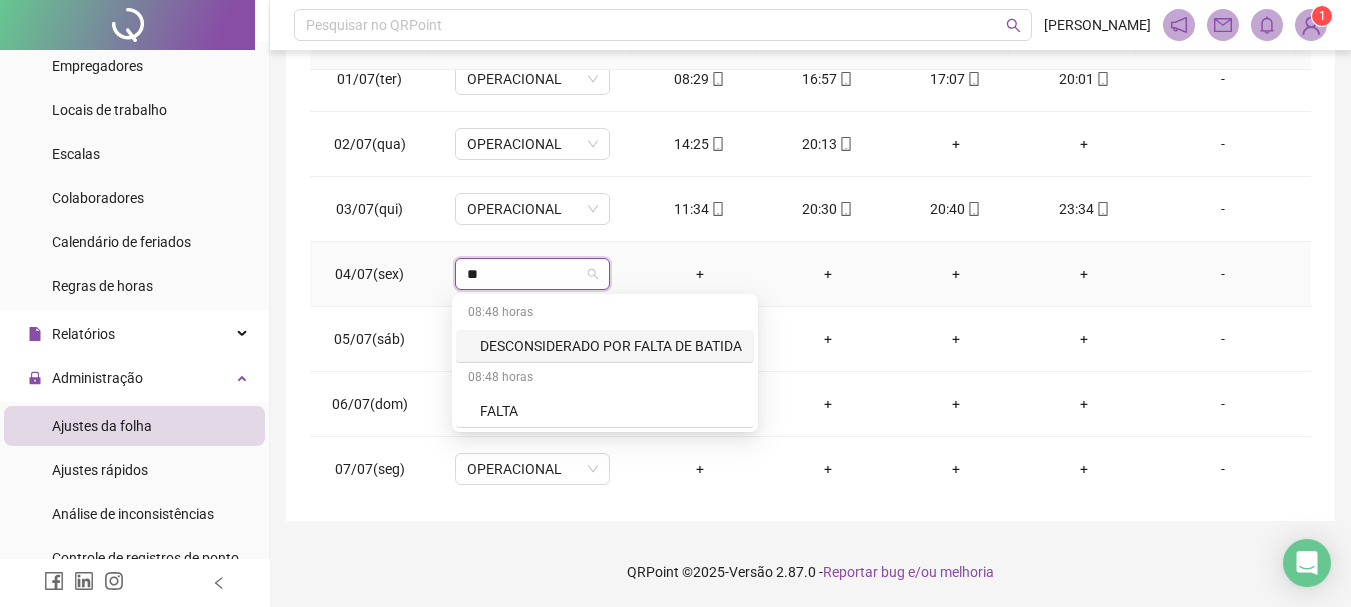type on "***" 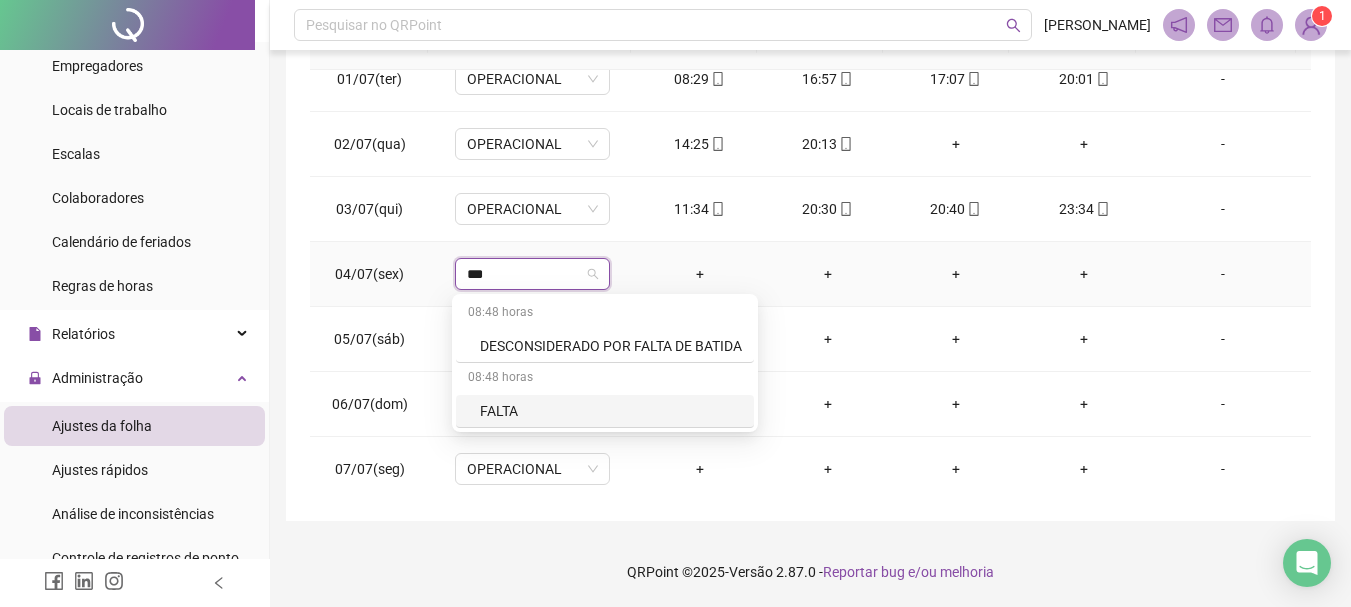 click on "FALTA" at bounding box center [611, 411] 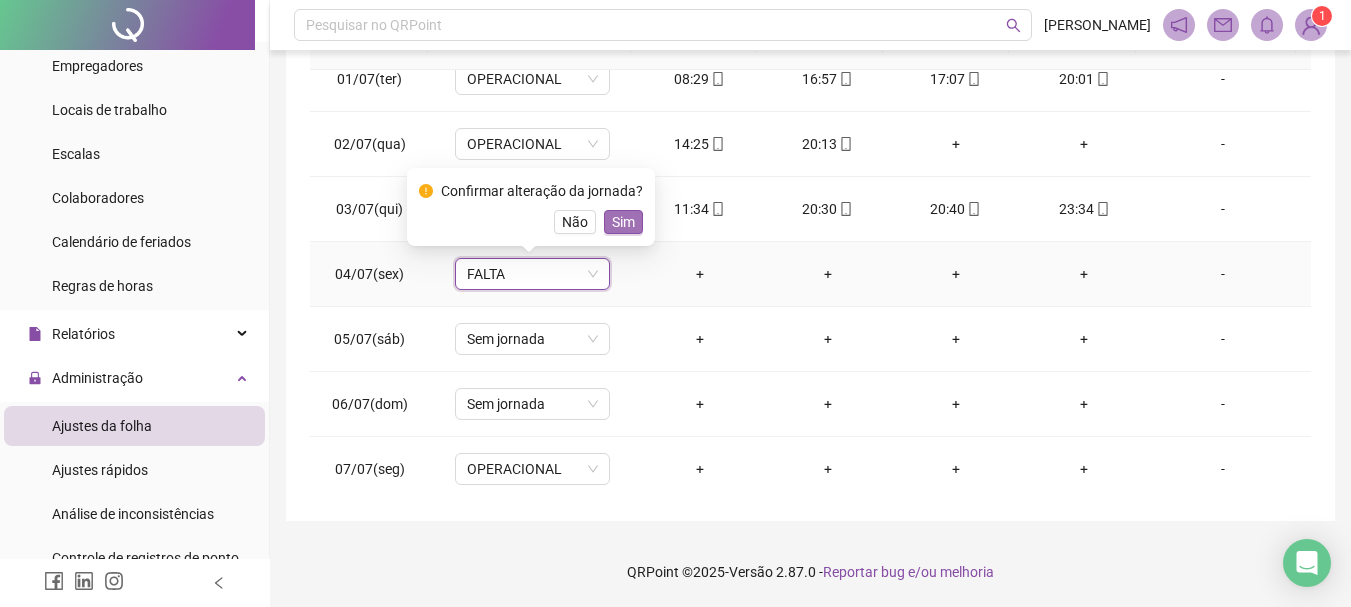 click on "Sim" at bounding box center (623, 222) 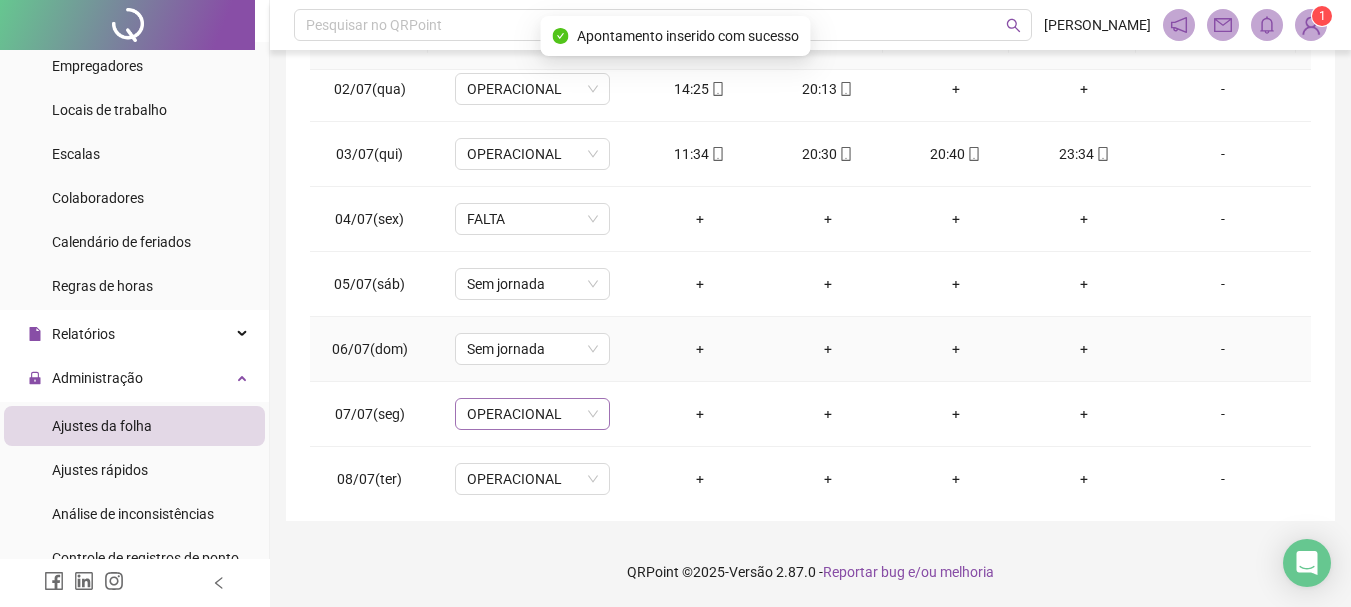 scroll, scrollTop: 123, scrollLeft: 0, axis: vertical 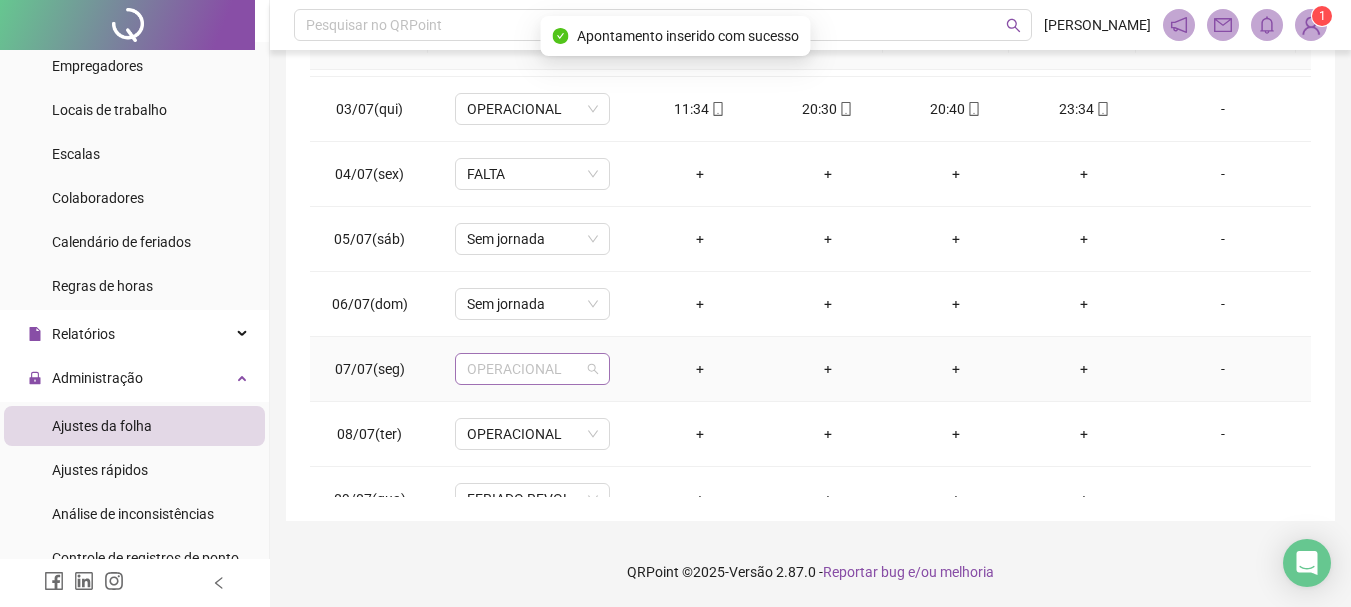 click on "OPERACIONAL" at bounding box center [532, 369] 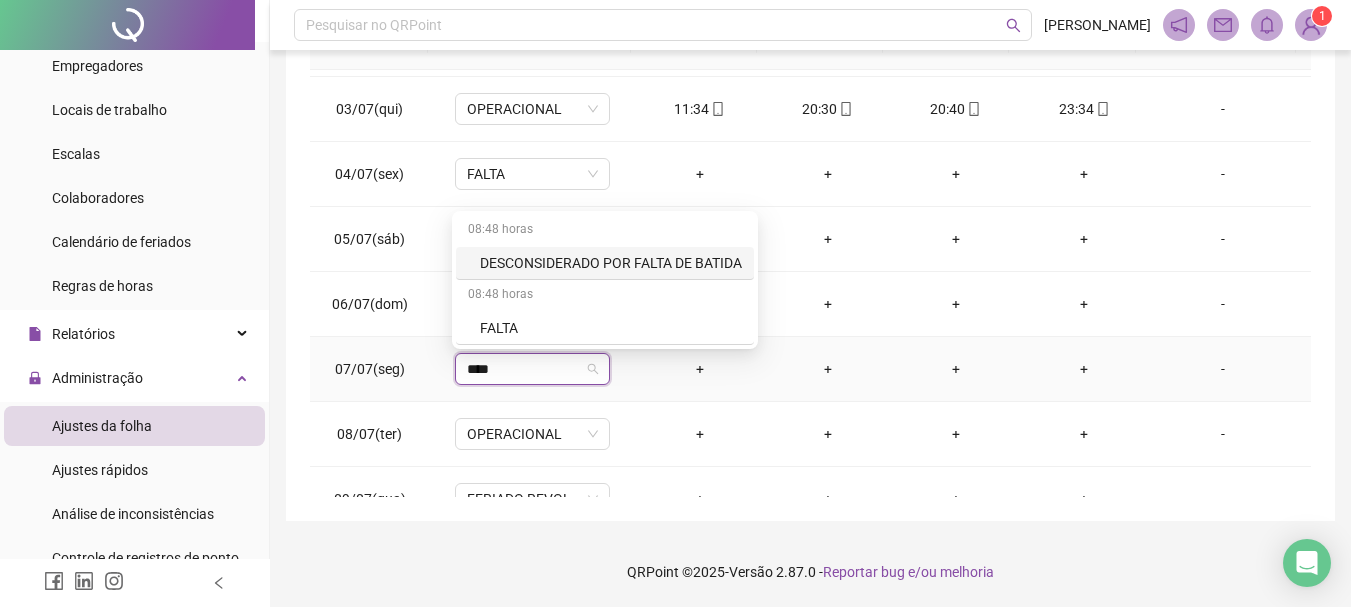type on "*****" 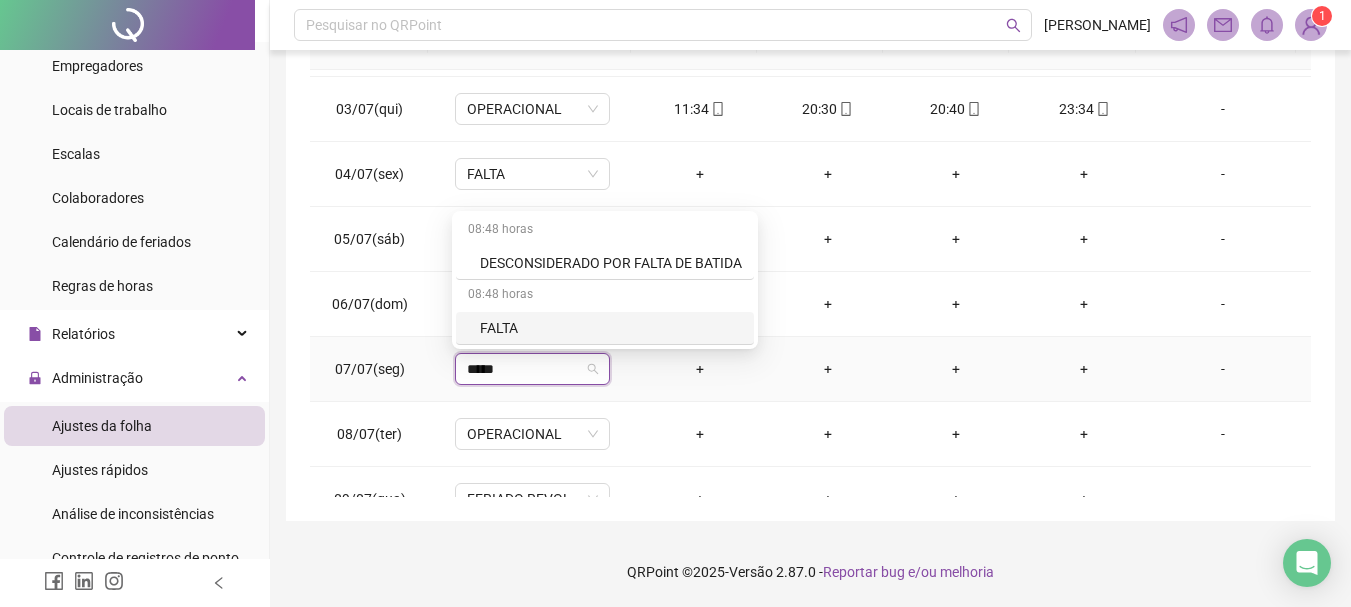 click on "FALTA" at bounding box center (611, 328) 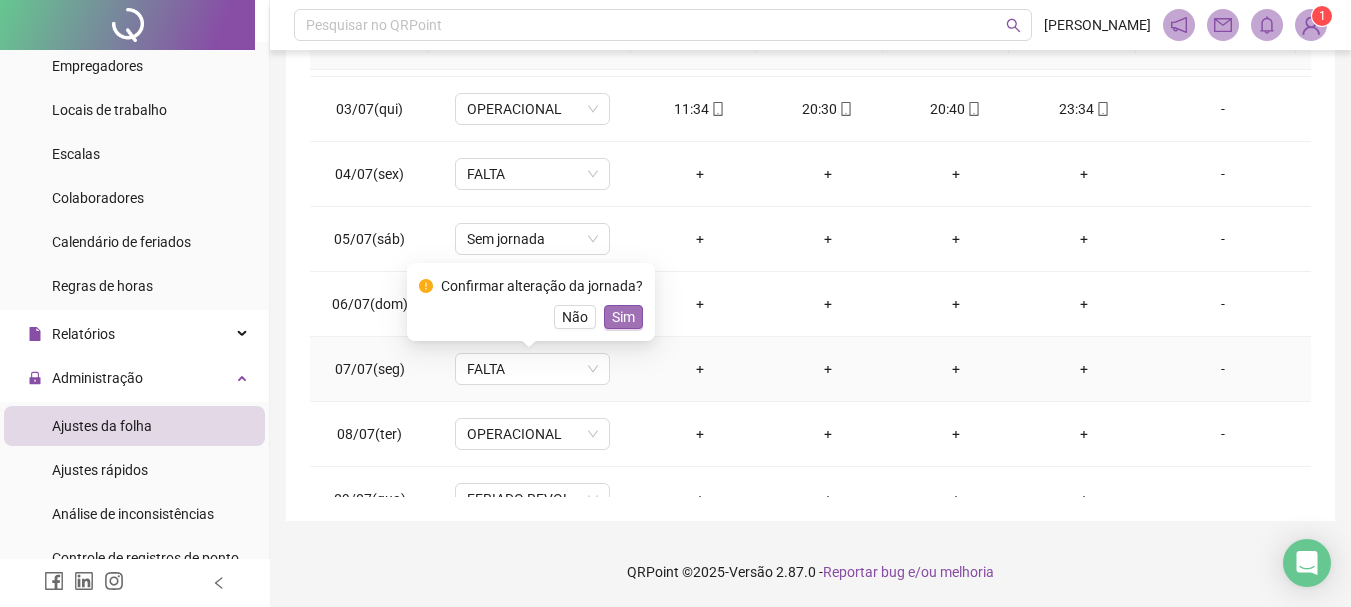 click on "Sim" at bounding box center (623, 317) 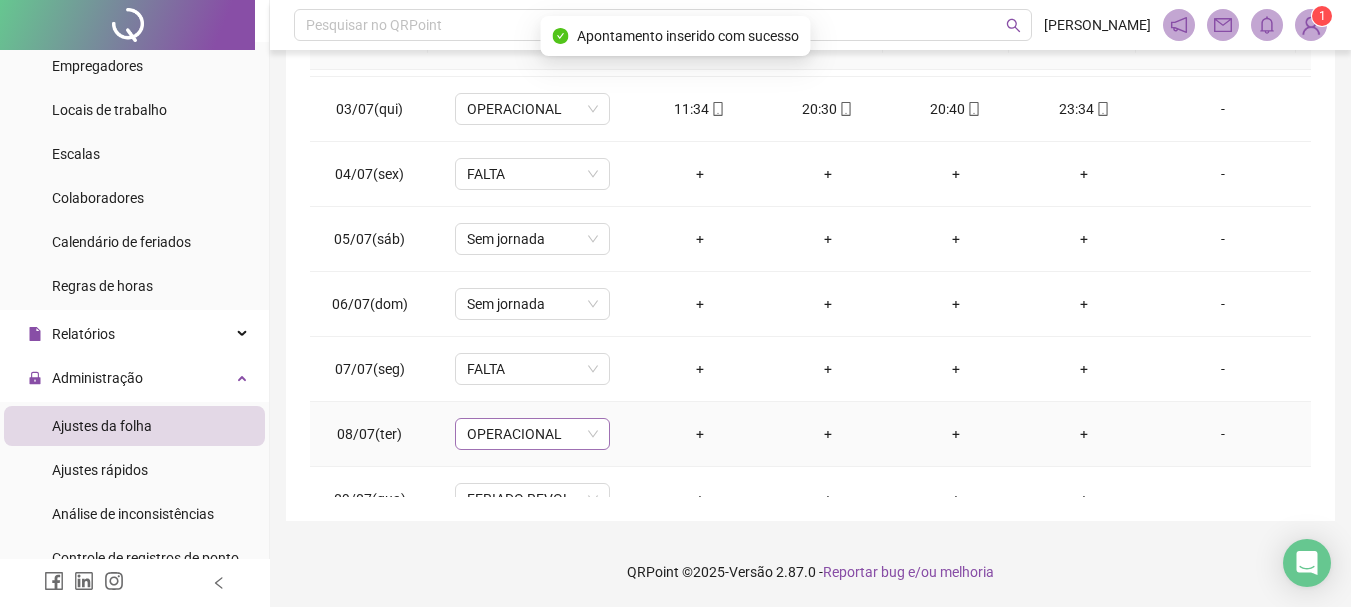 click on "OPERACIONAL" at bounding box center [532, 434] 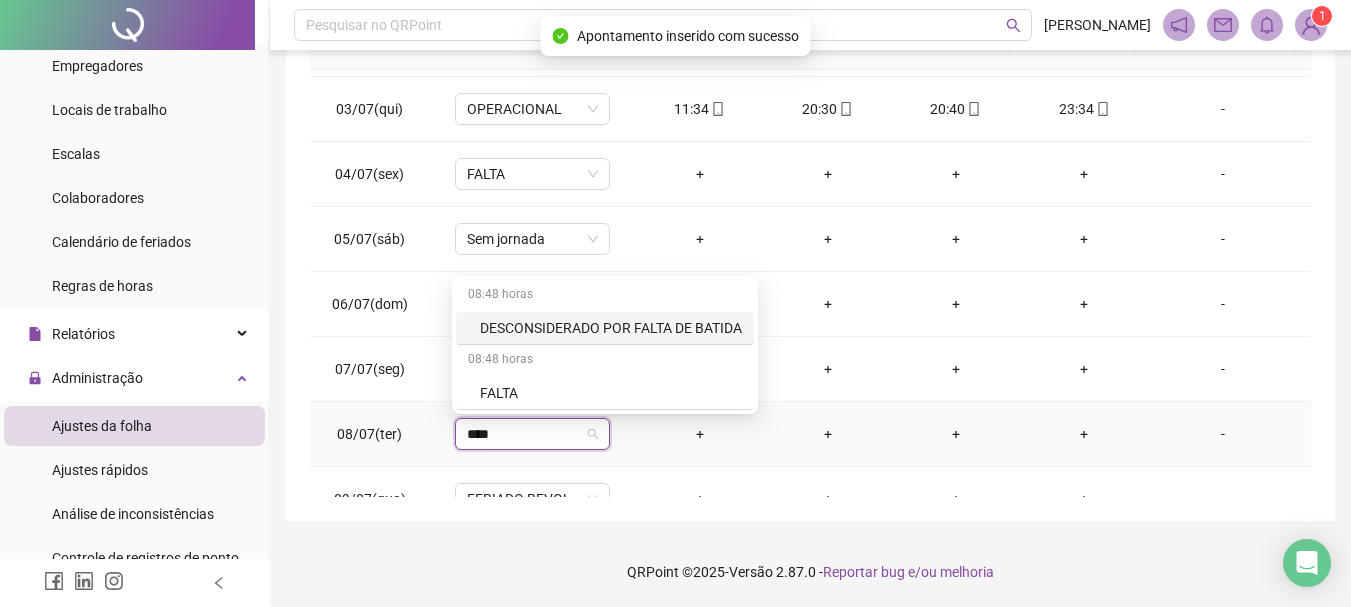 type on "*****" 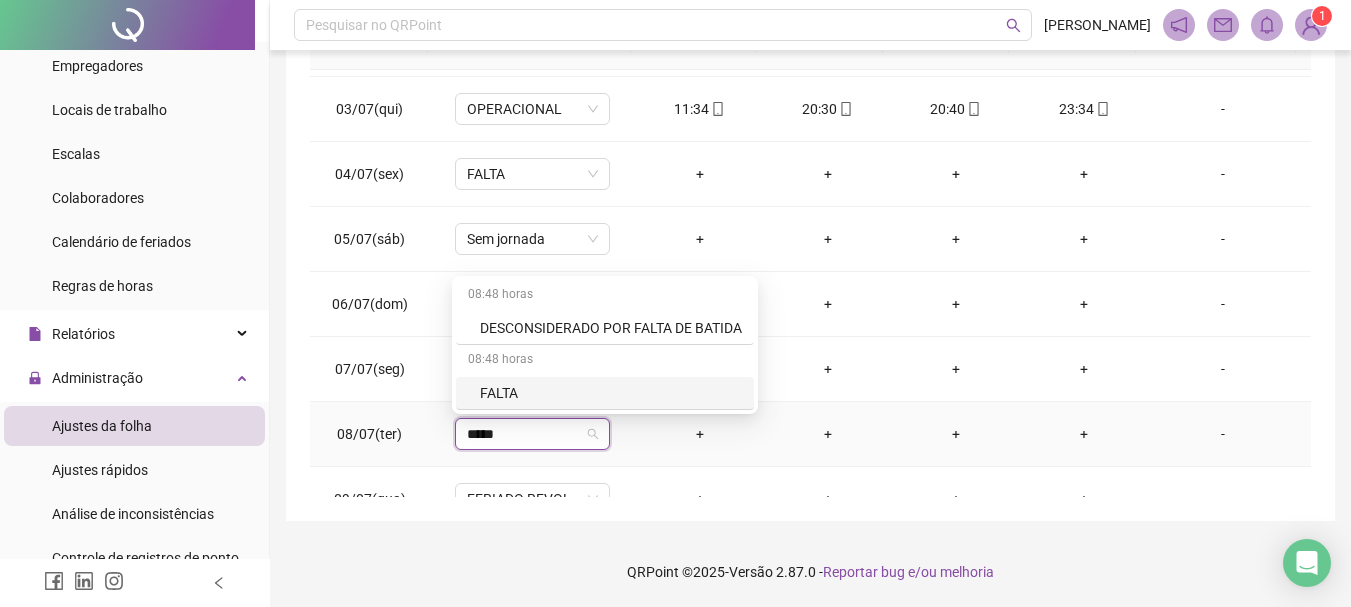 click on "FALTA" at bounding box center (611, 393) 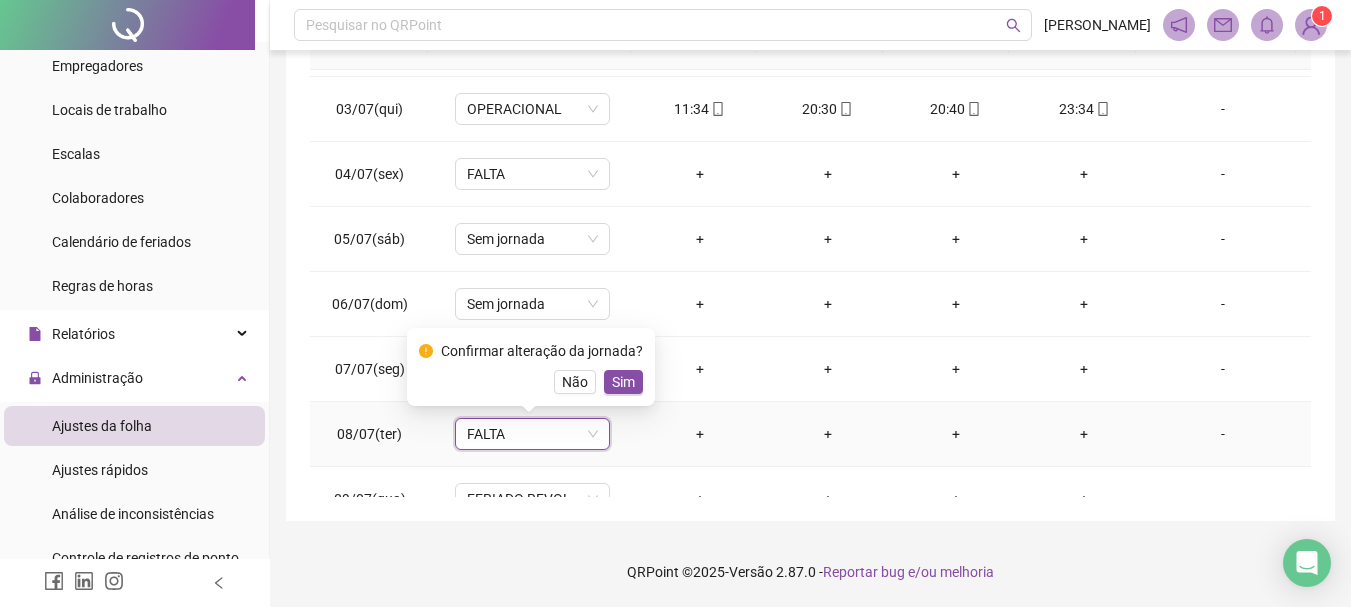 scroll, scrollTop: 223, scrollLeft: 0, axis: vertical 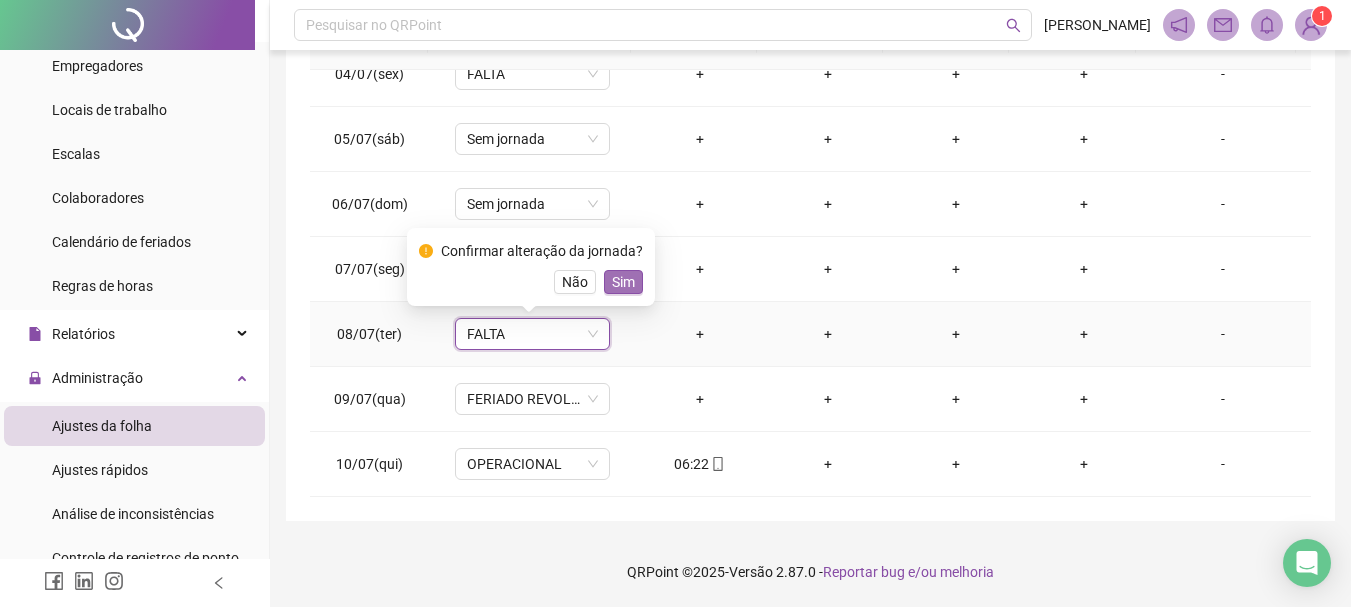 click on "Sim" at bounding box center (623, 282) 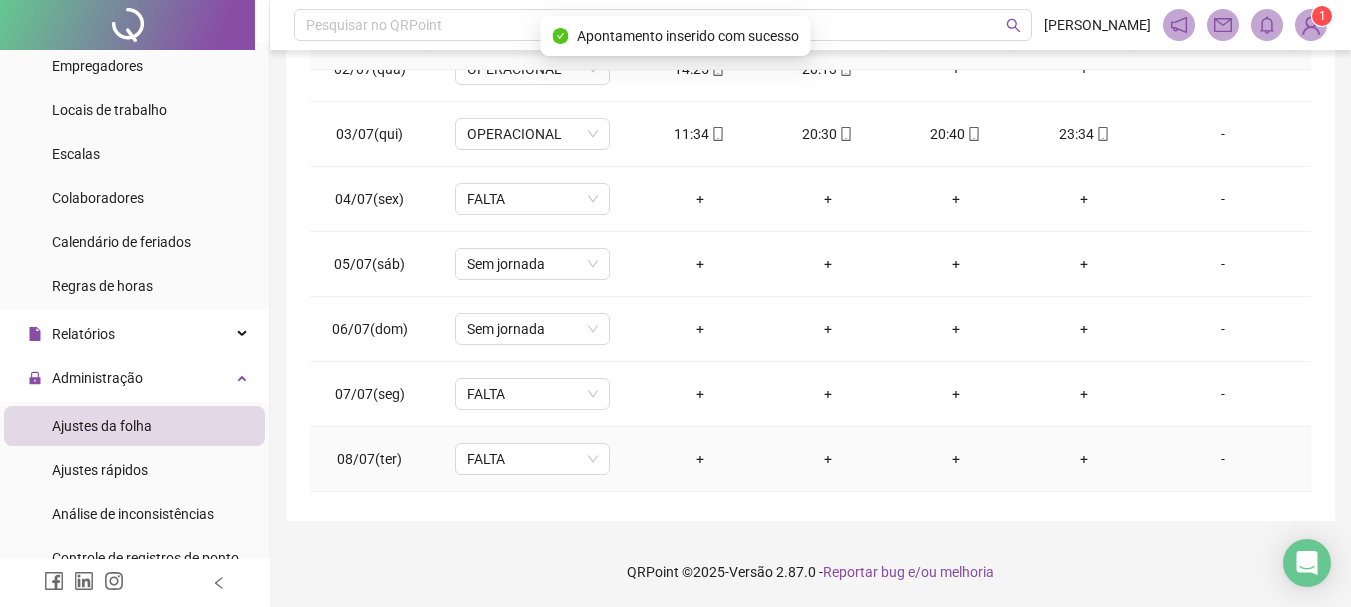 scroll, scrollTop: 0, scrollLeft: 0, axis: both 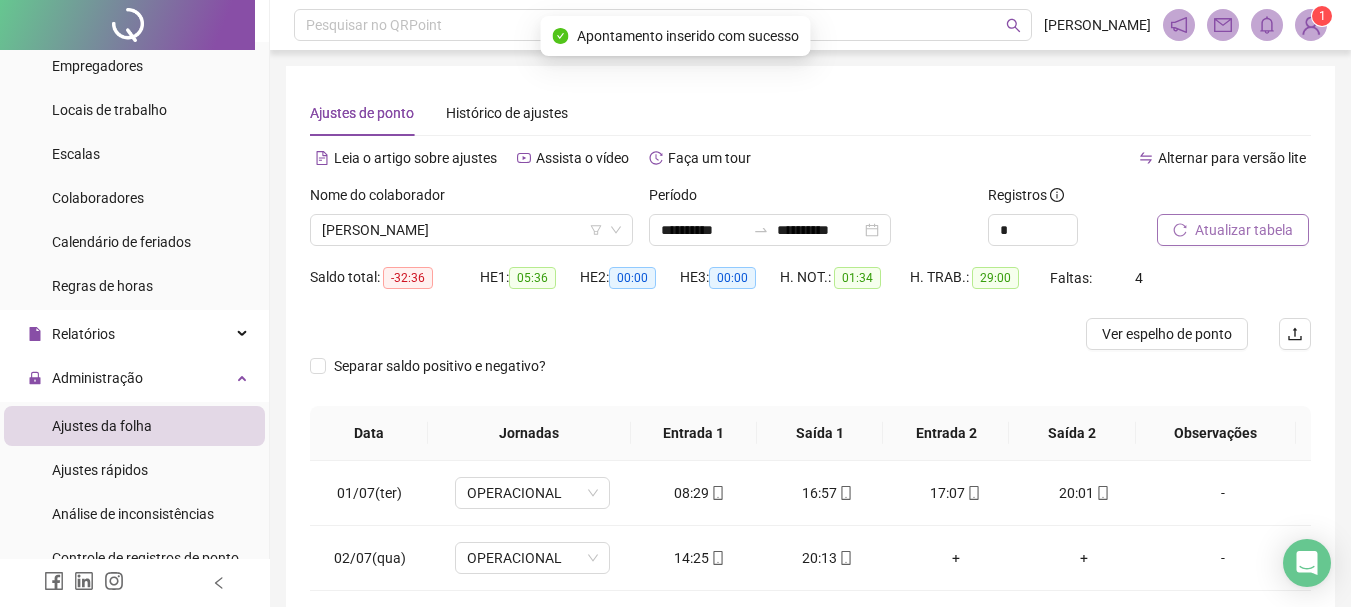 click on "Atualizar tabela" at bounding box center [1244, 230] 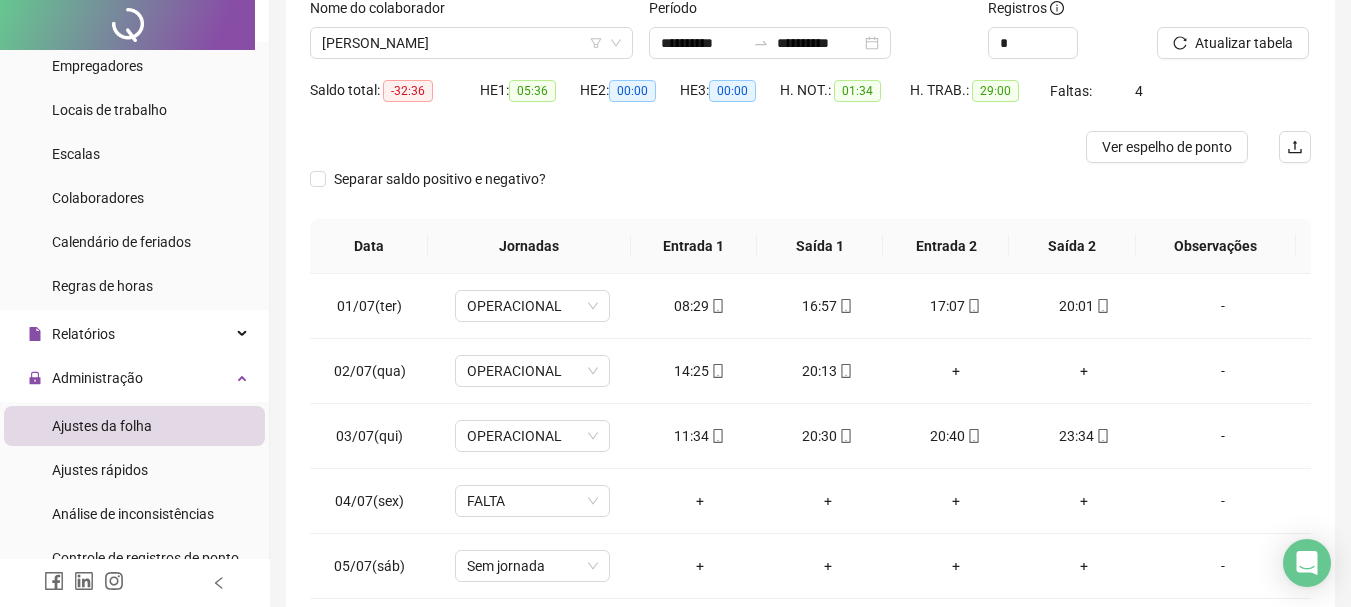 scroll, scrollTop: 391, scrollLeft: 0, axis: vertical 